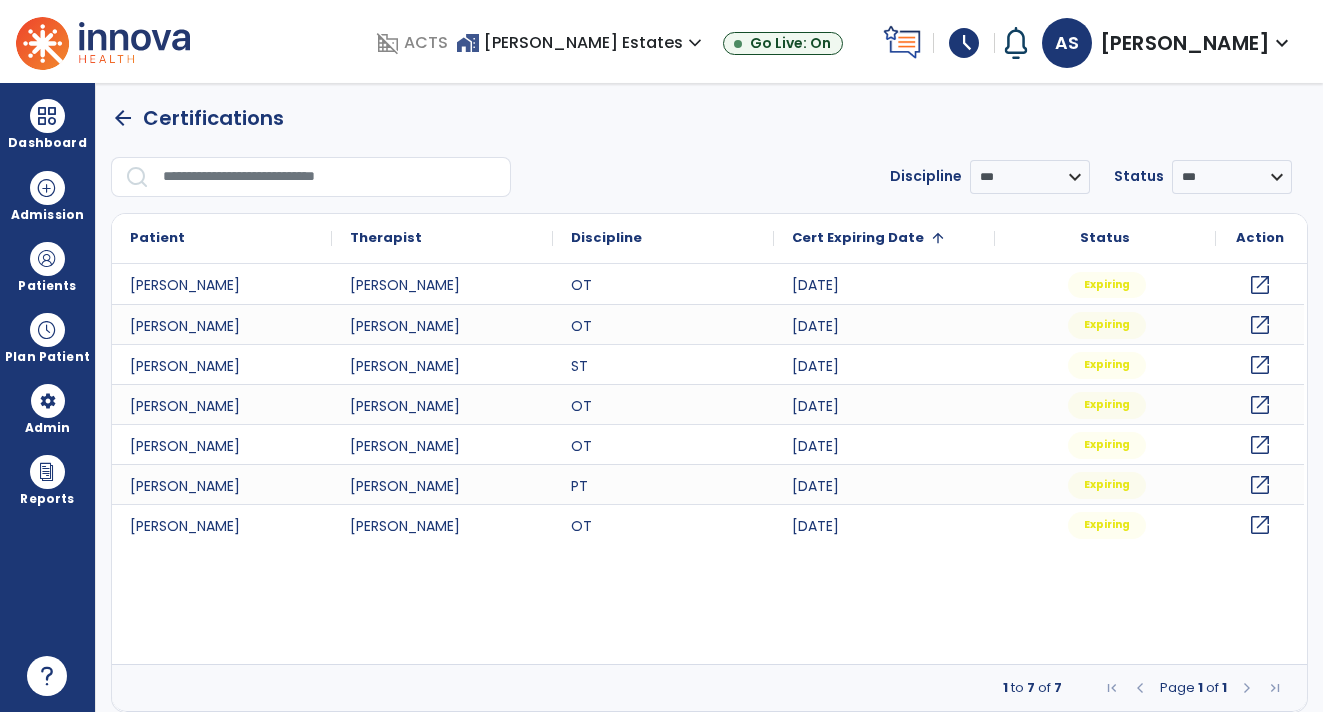 scroll, scrollTop: 0, scrollLeft: 0, axis: both 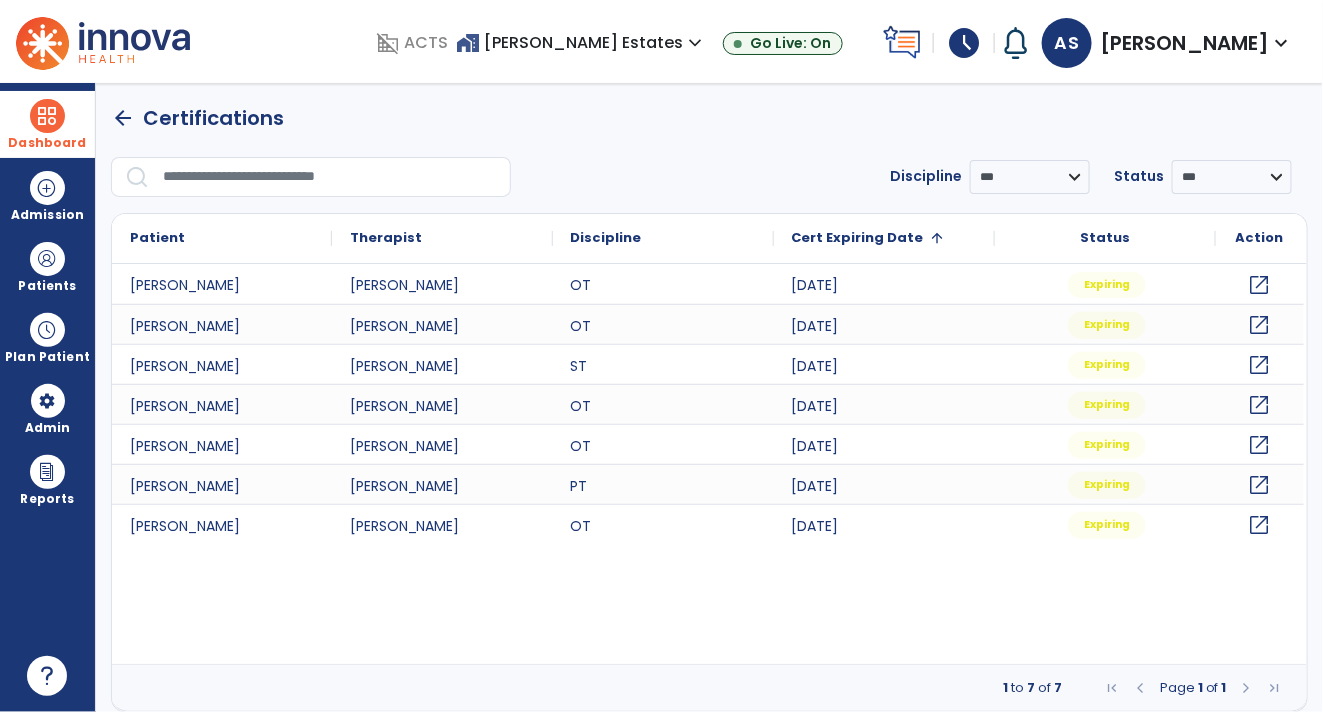 click at bounding box center (47, 116) 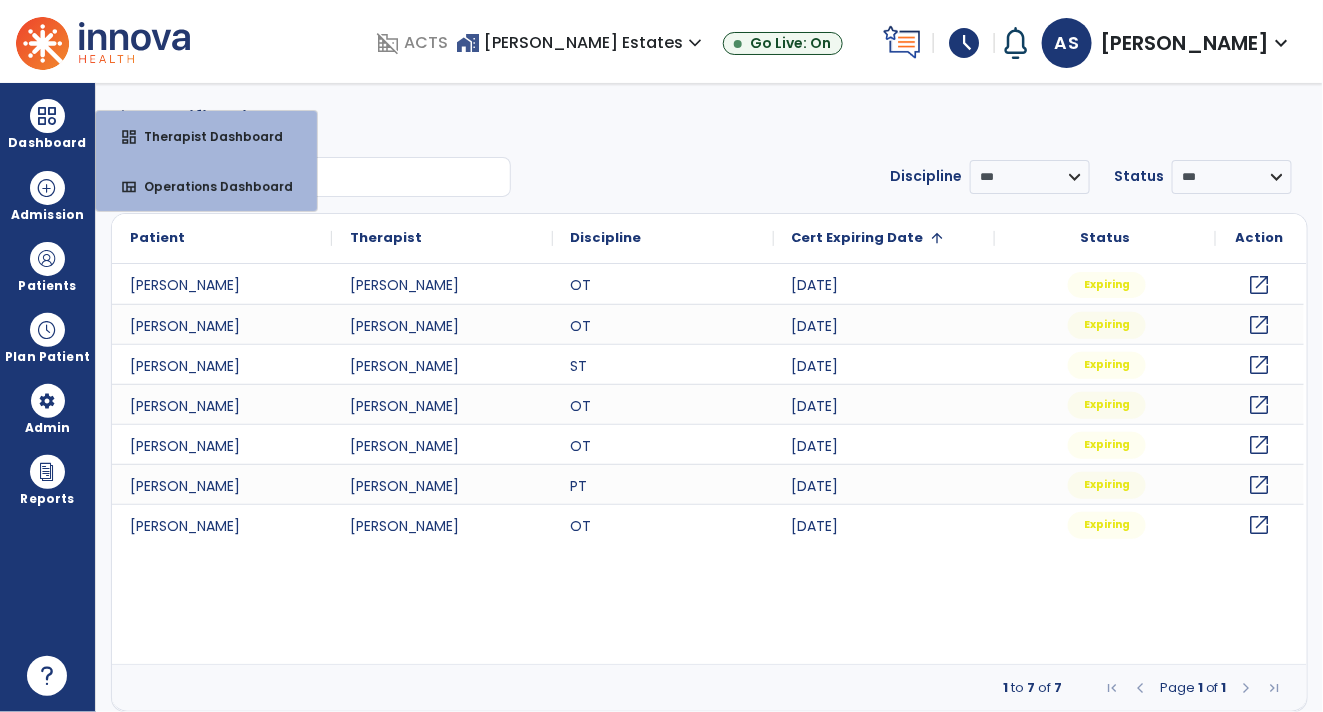 click on "arrow_back   Certifications" 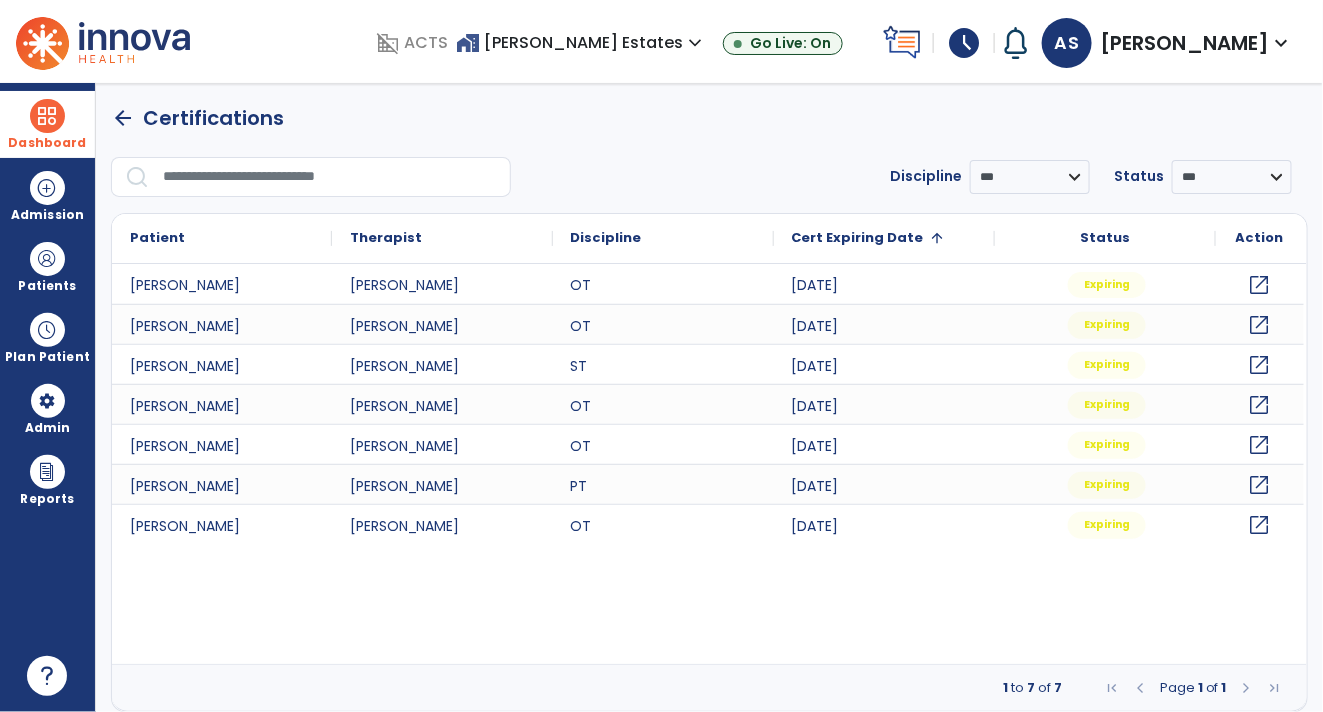 click on "Dashboard" at bounding box center (47, 124) 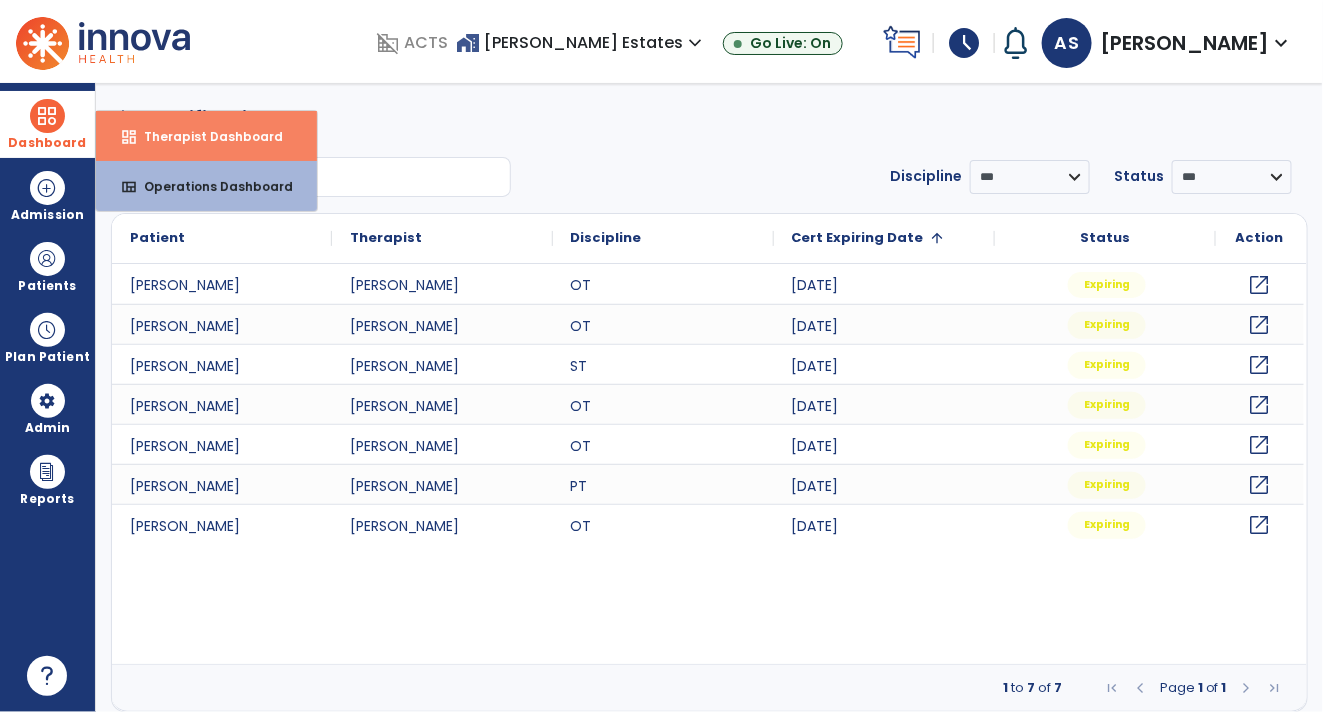 click on "Therapist Dashboard" at bounding box center (205, 136) 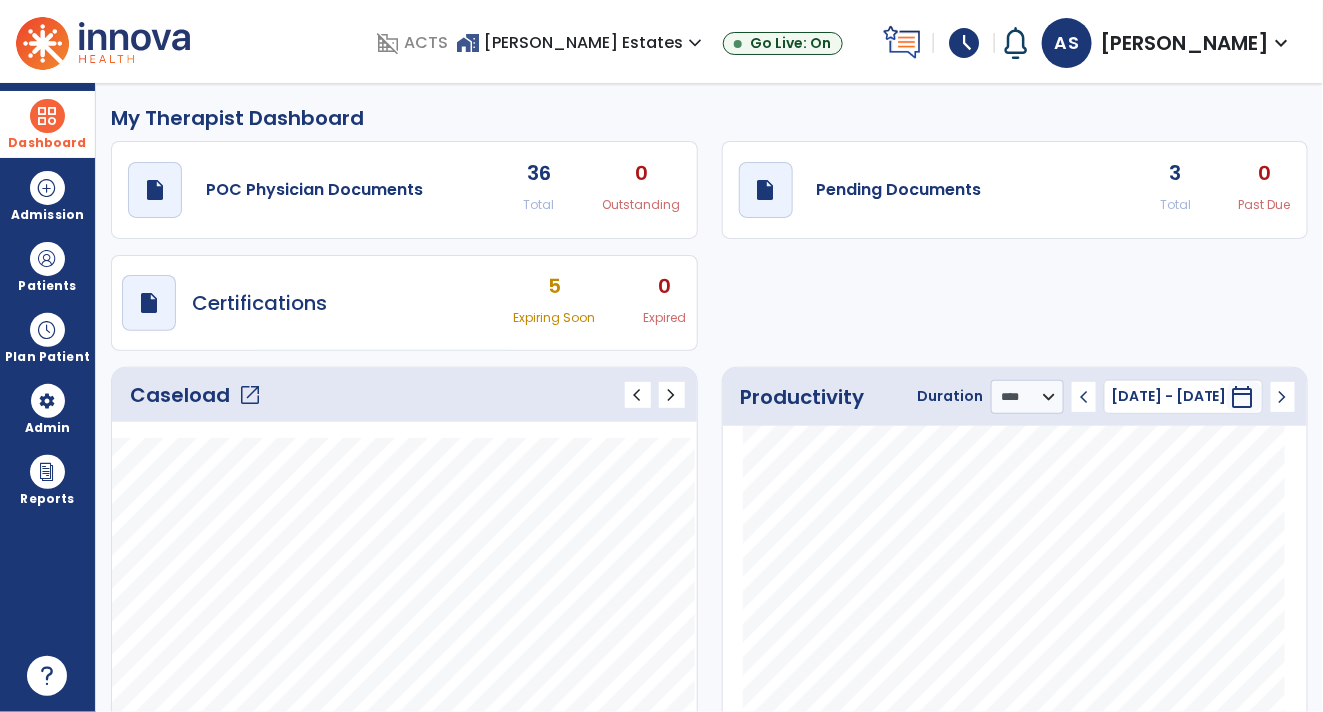 click on "draft   open_in_new  Pending Documents 3 Total 0 Past Due" 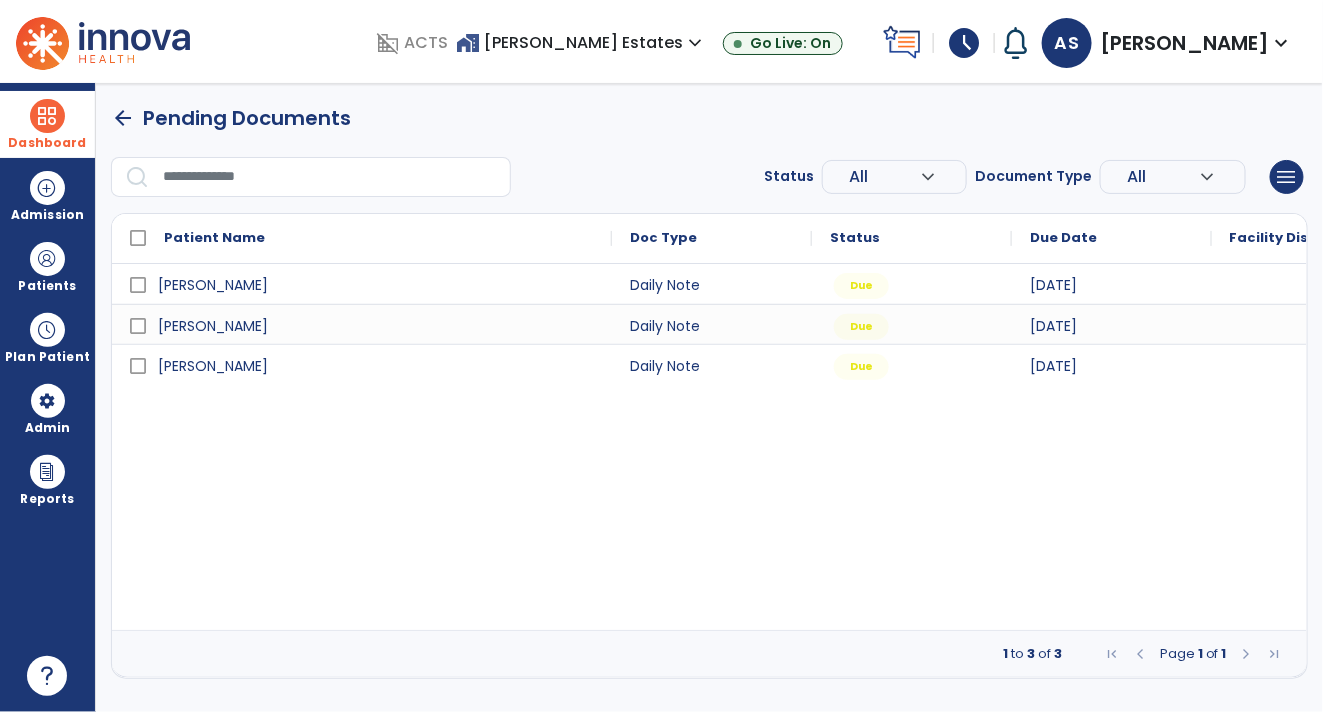 scroll, scrollTop: 0, scrollLeft: 0, axis: both 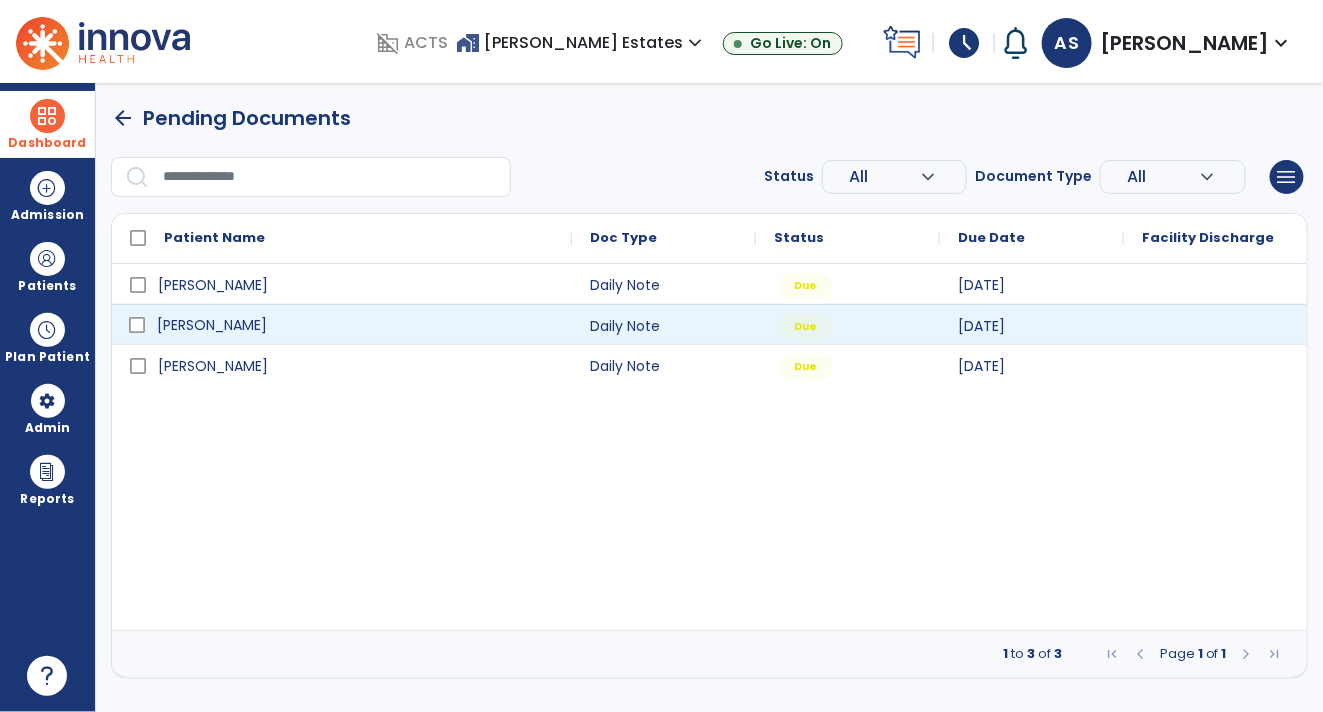 click on "[PERSON_NAME]" at bounding box center (356, 325) 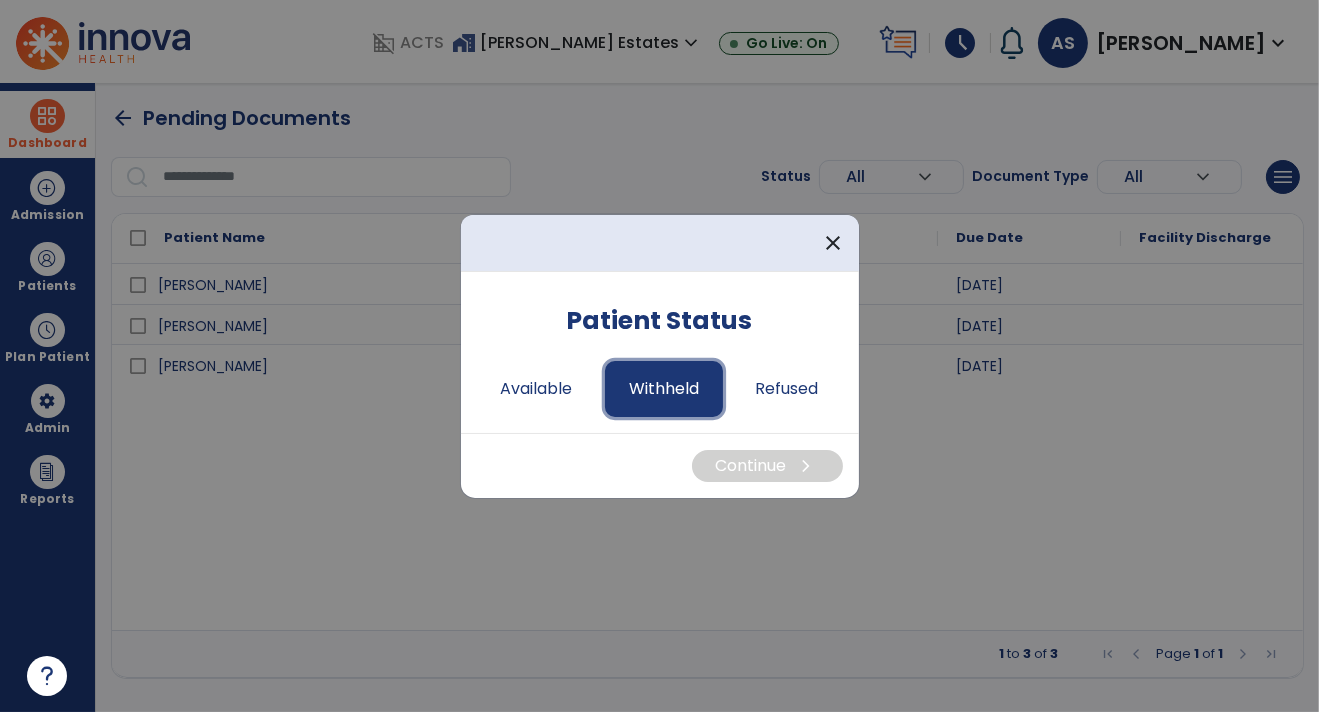 click on "Withheld" at bounding box center [664, 389] 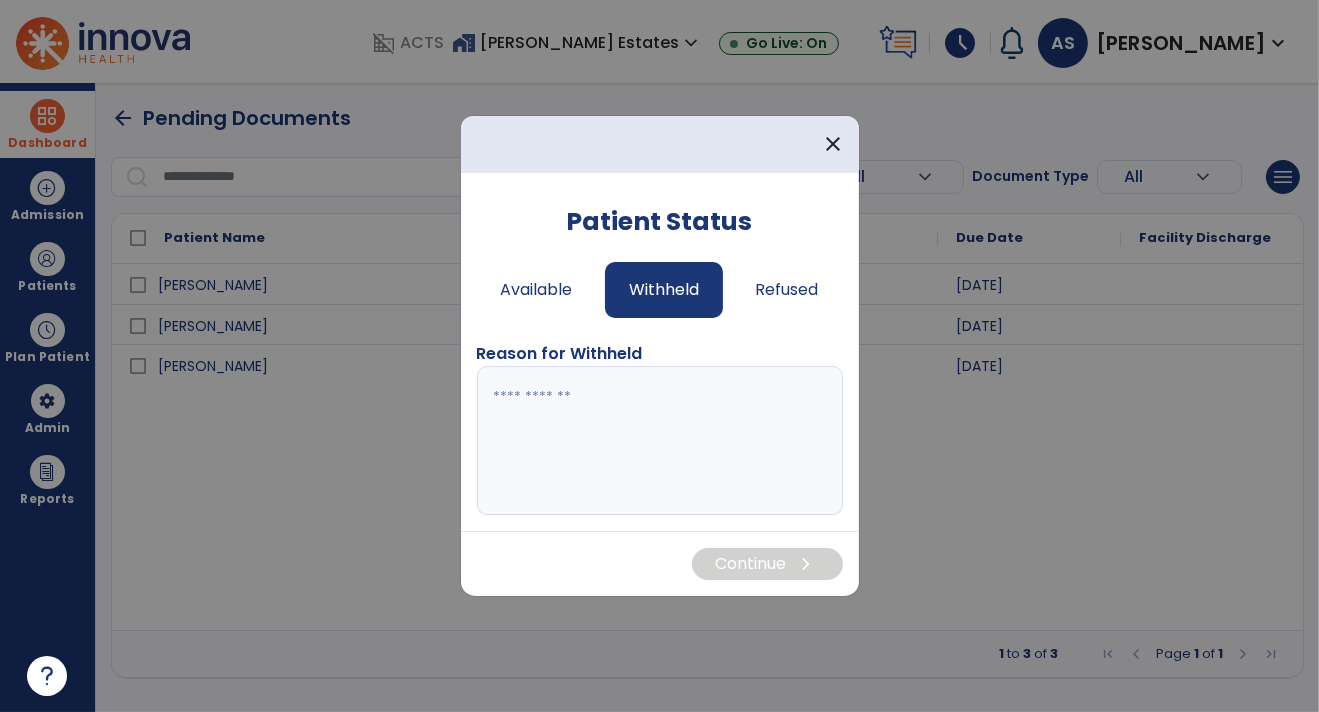 click at bounding box center (660, 441) 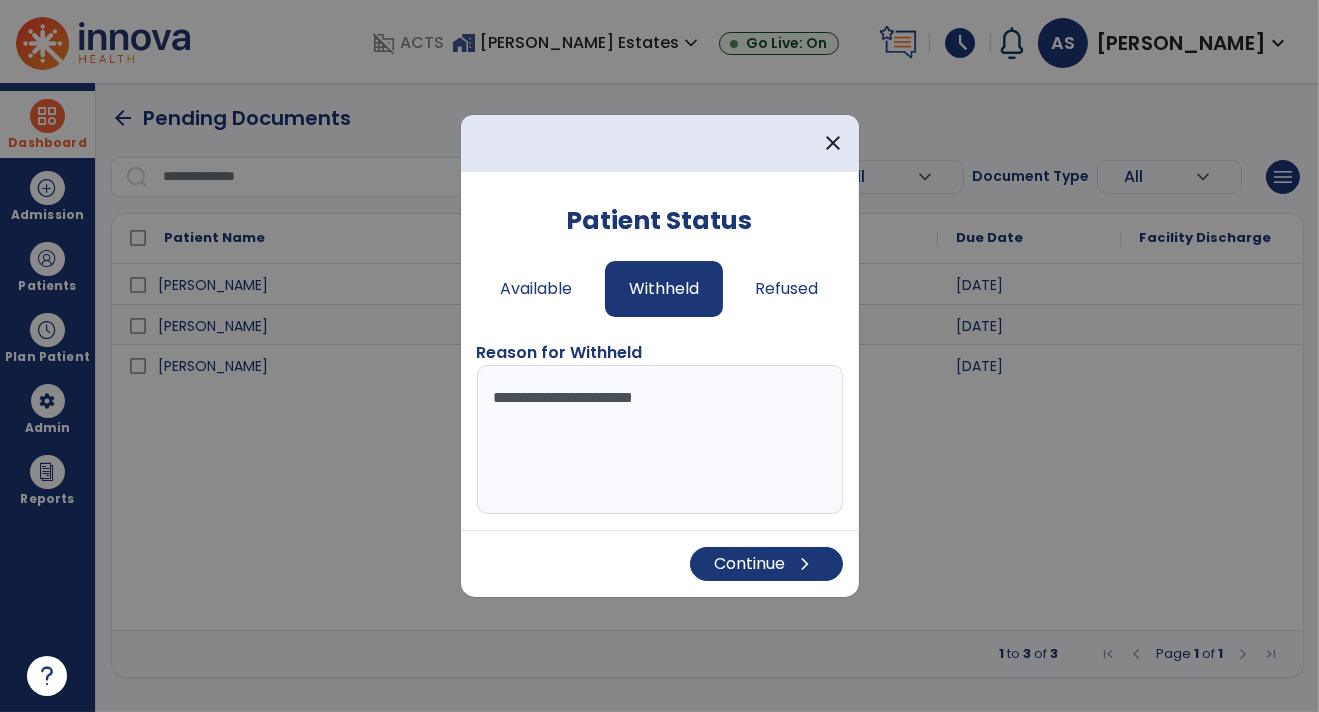 type on "**********" 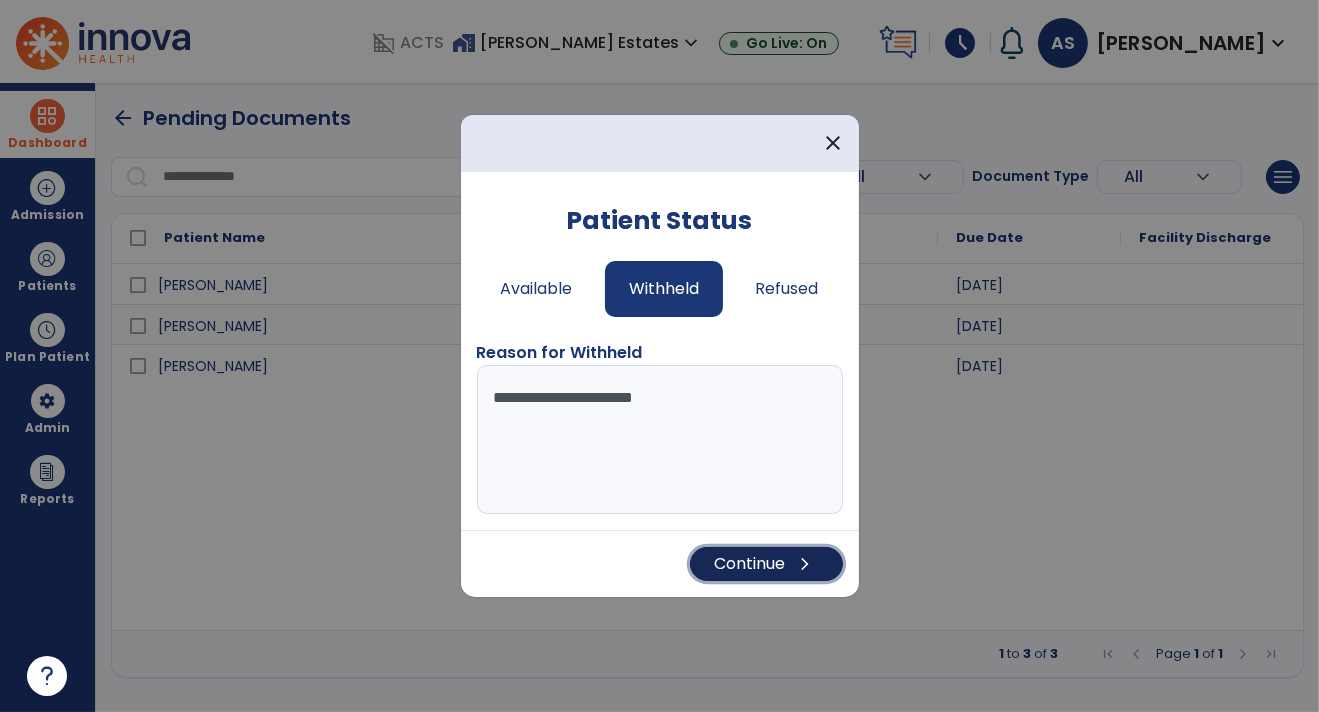 click on "Continue   chevron_right" at bounding box center [766, 564] 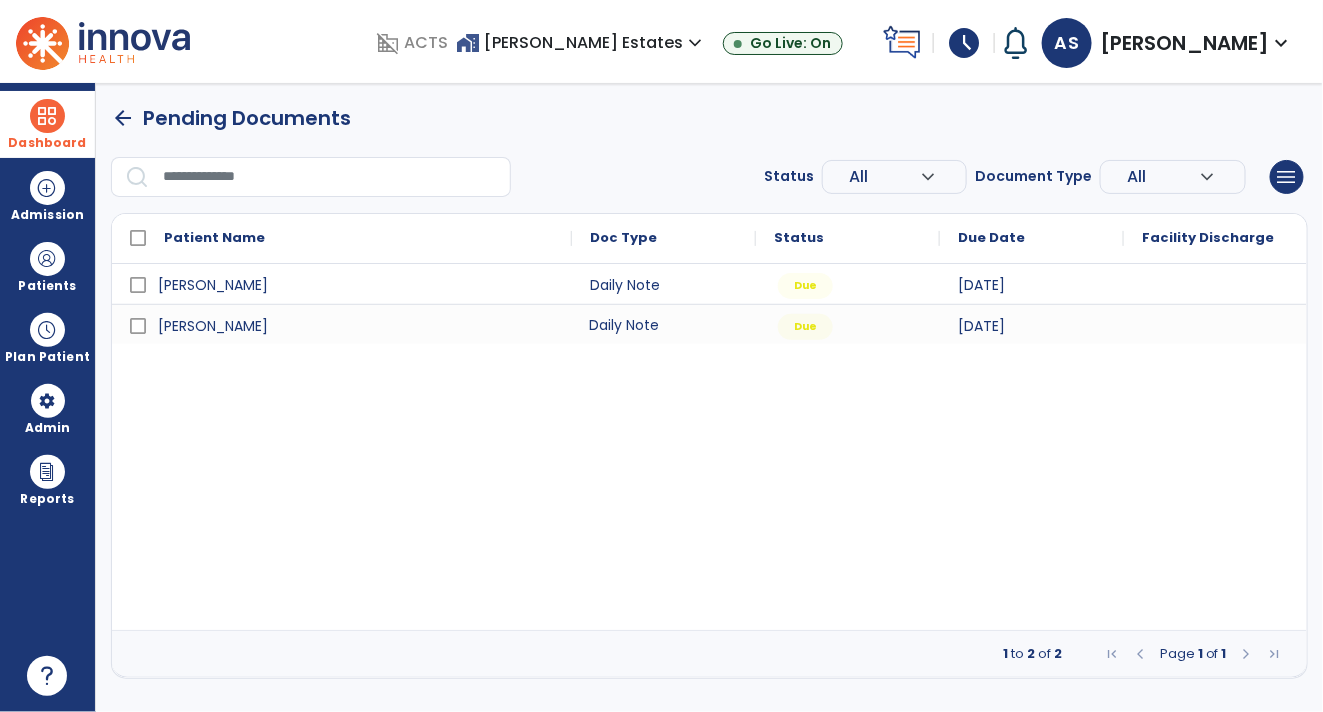 click on "Daily Note" at bounding box center (664, 324) 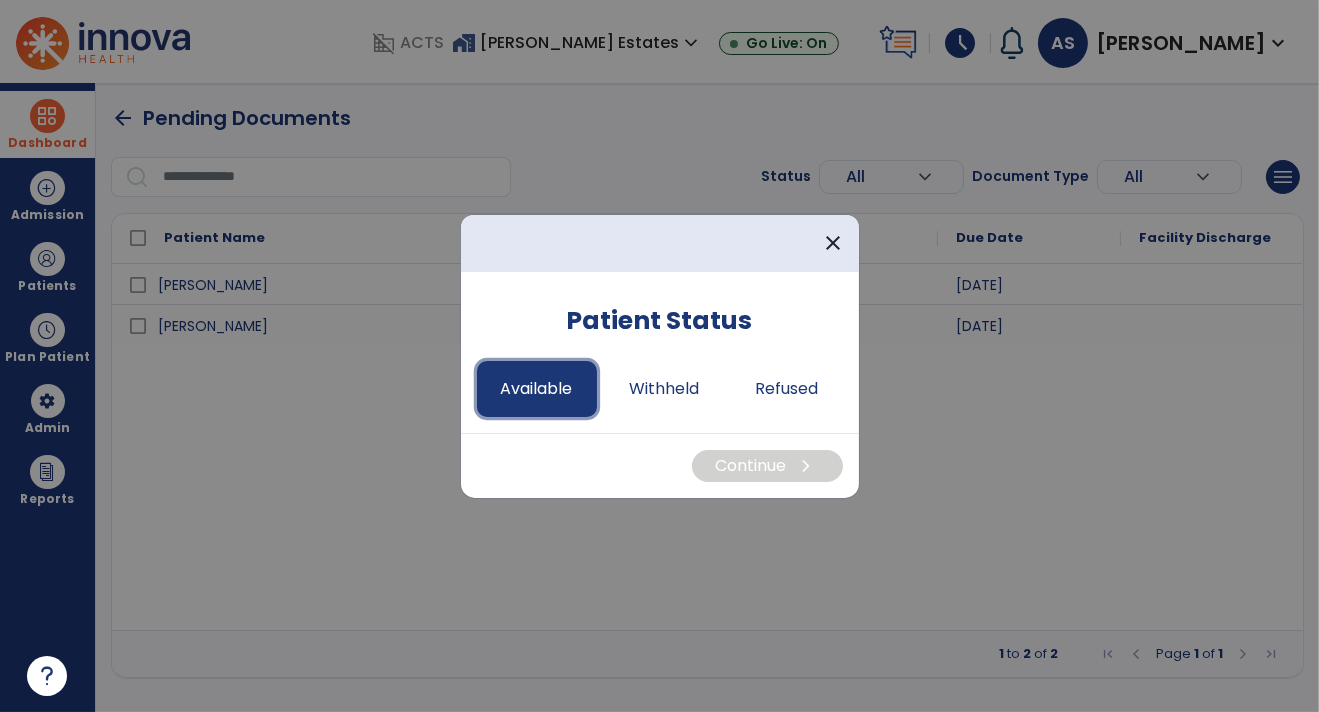 click on "Available" at bounding box center (537, 389) 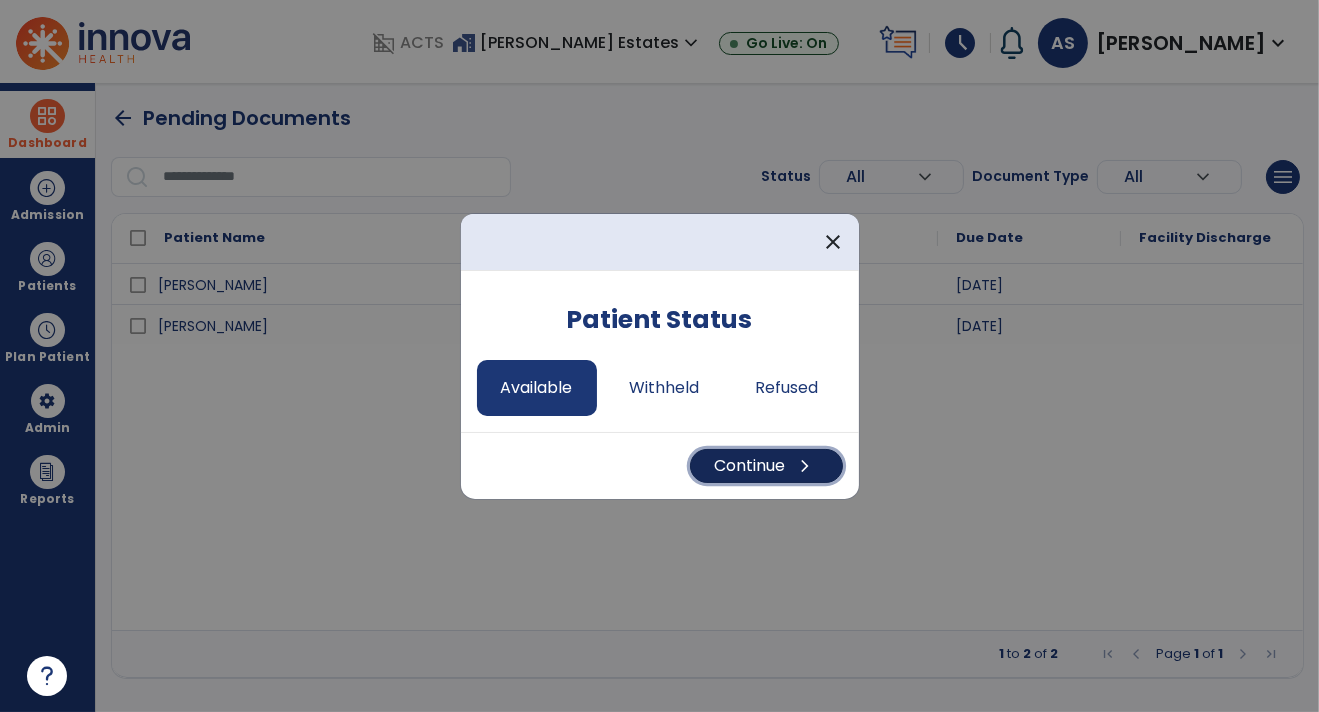 click on "Continue   chevron_right" at bounding box center (766, 466) 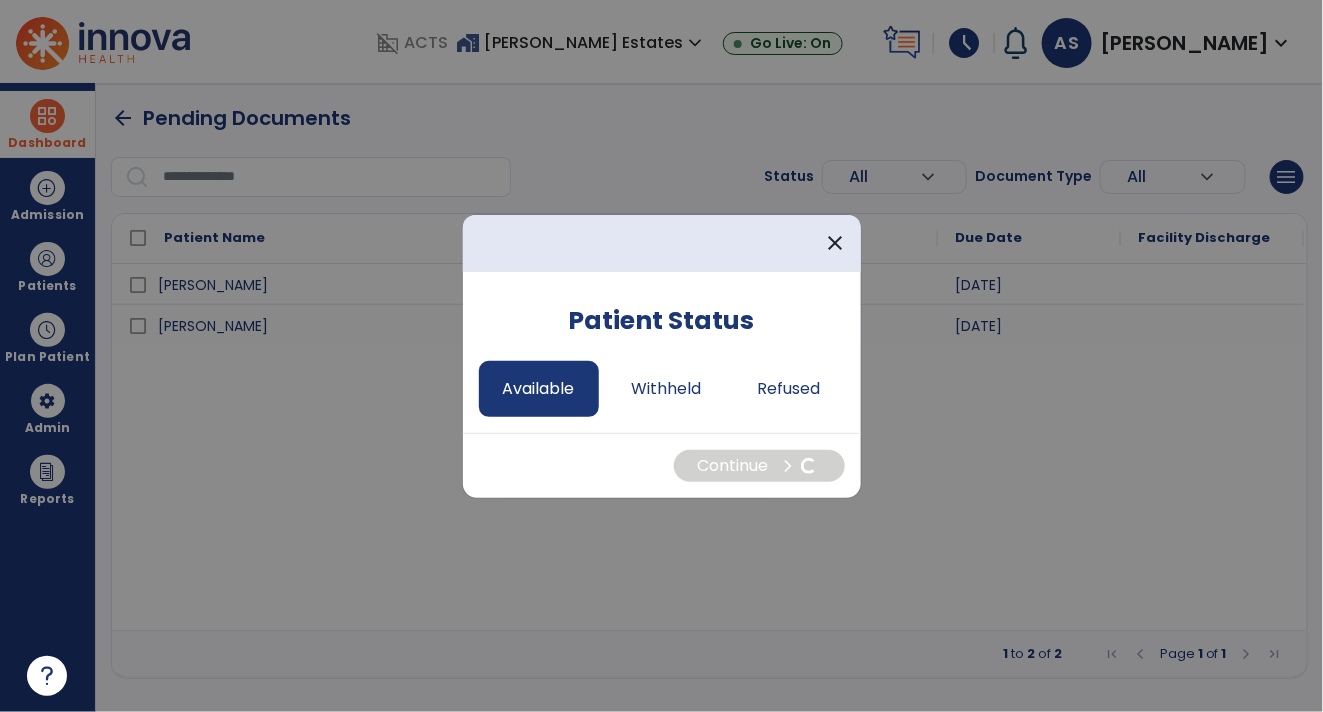 select on "*" 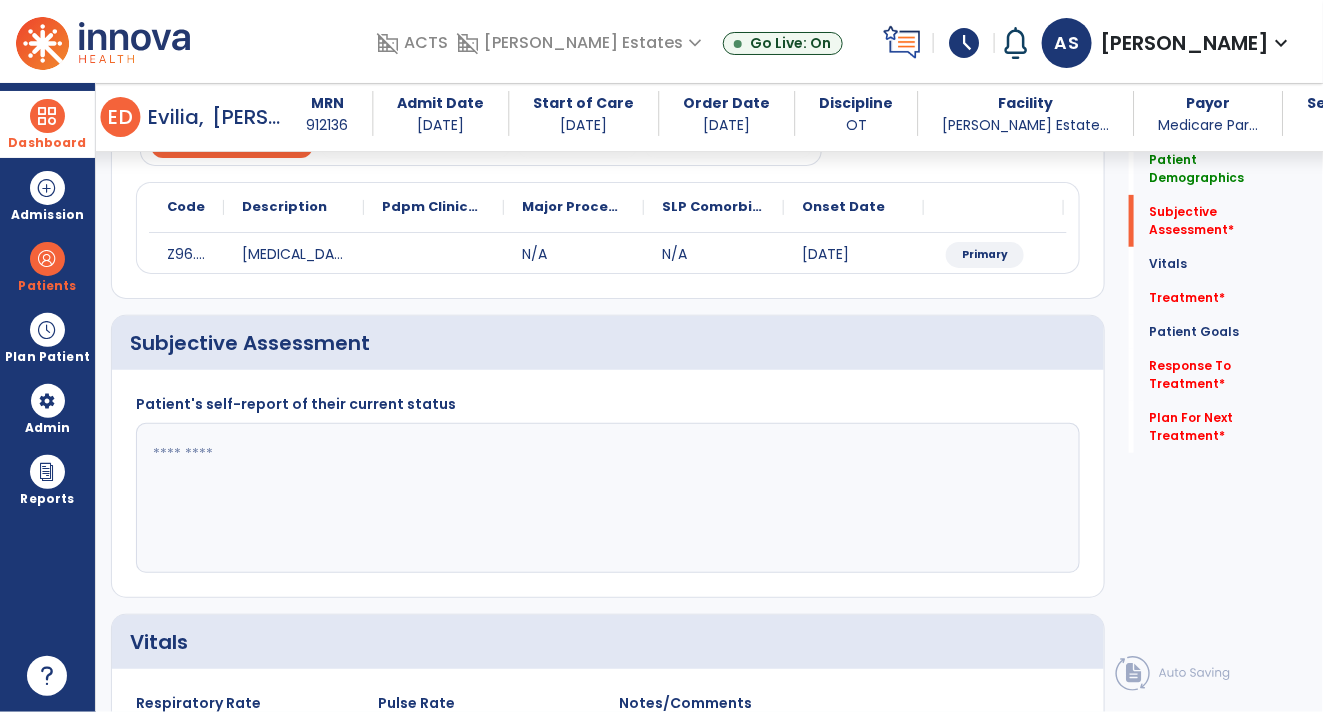 scroll, scrollTop: 211, scrollLeft: 0, axis: vertical 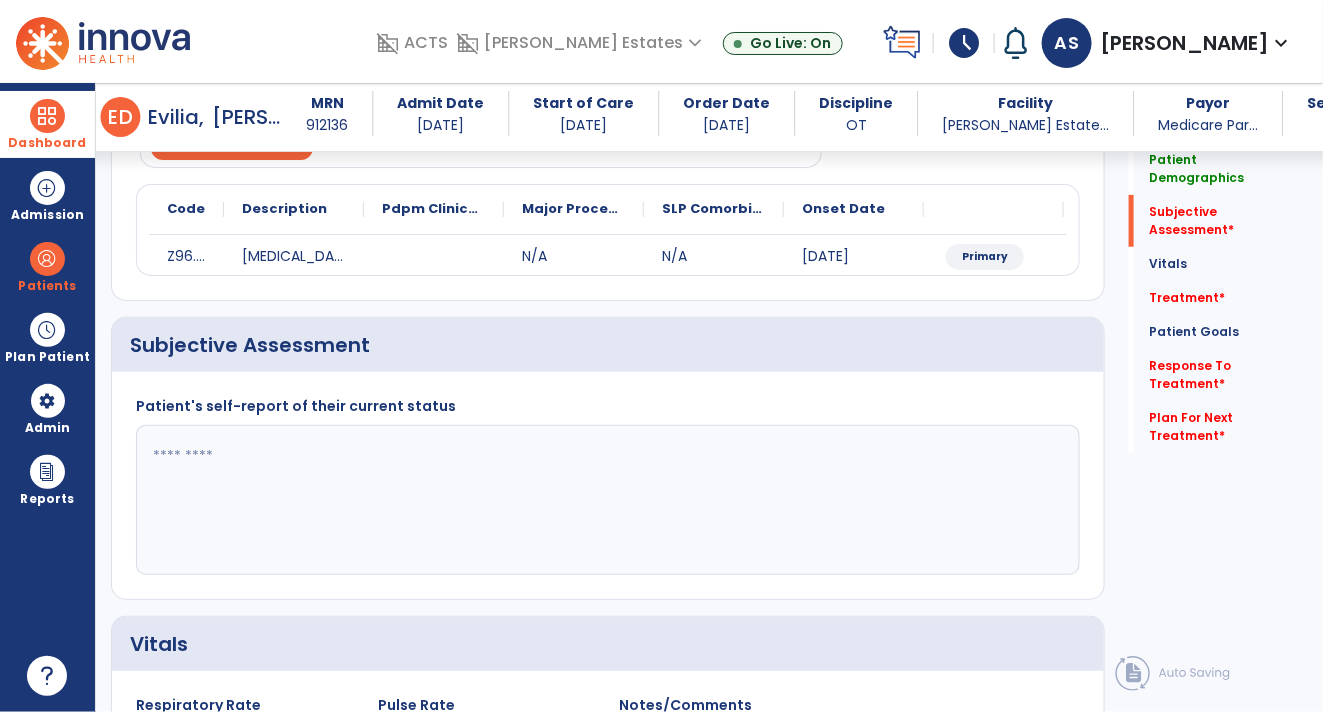 click 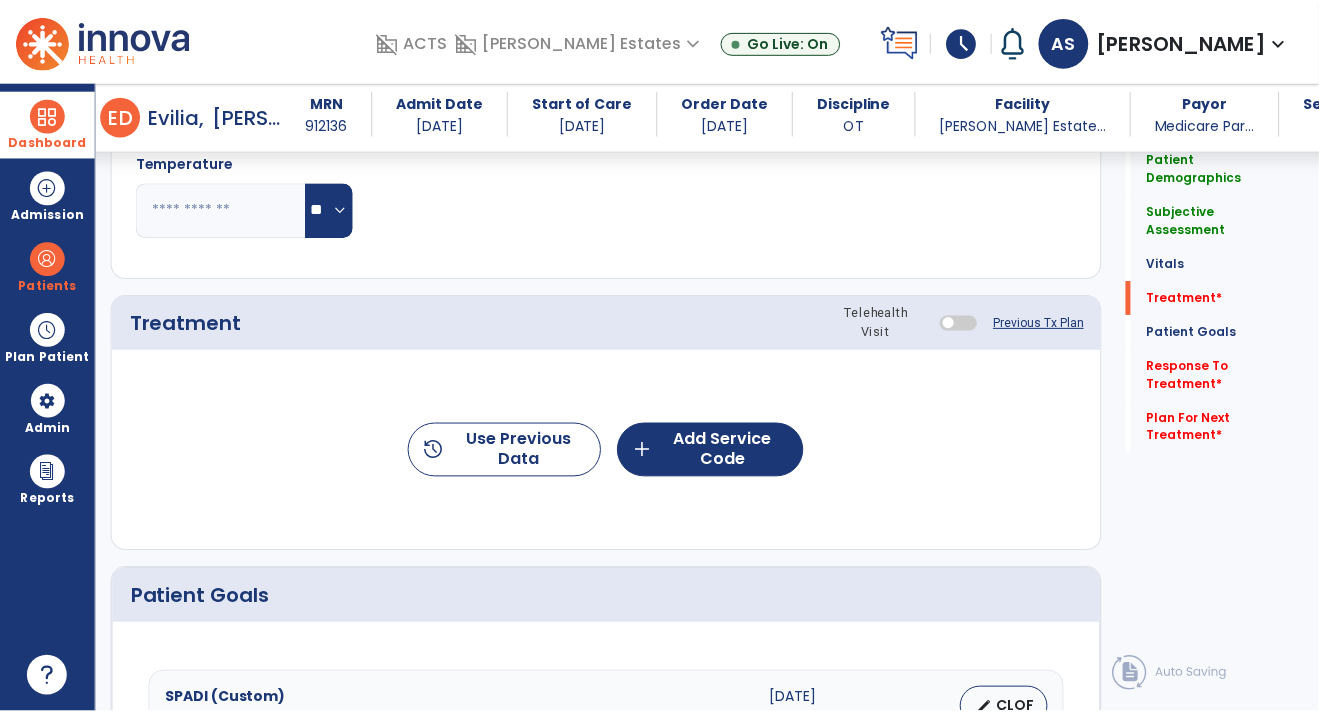scroll, scrollTop: 956, scrollLeft: 0, axis: vertical 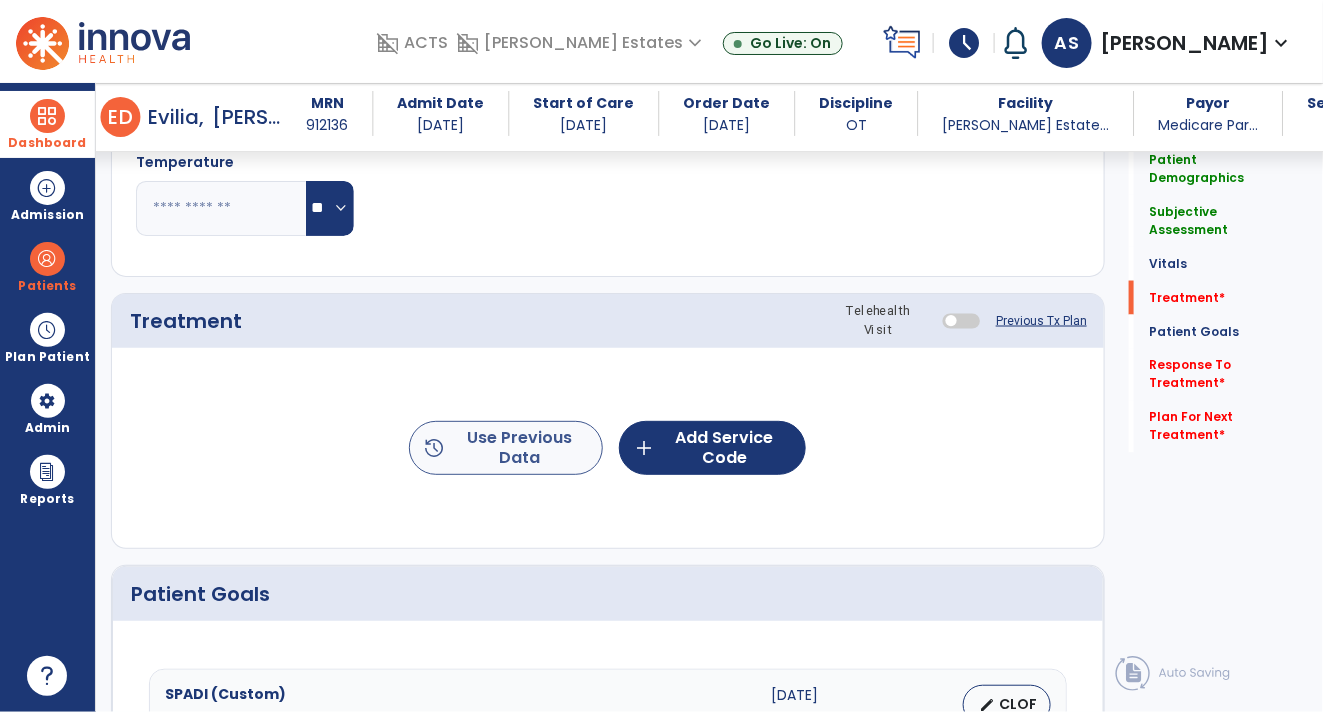 type on "**********" 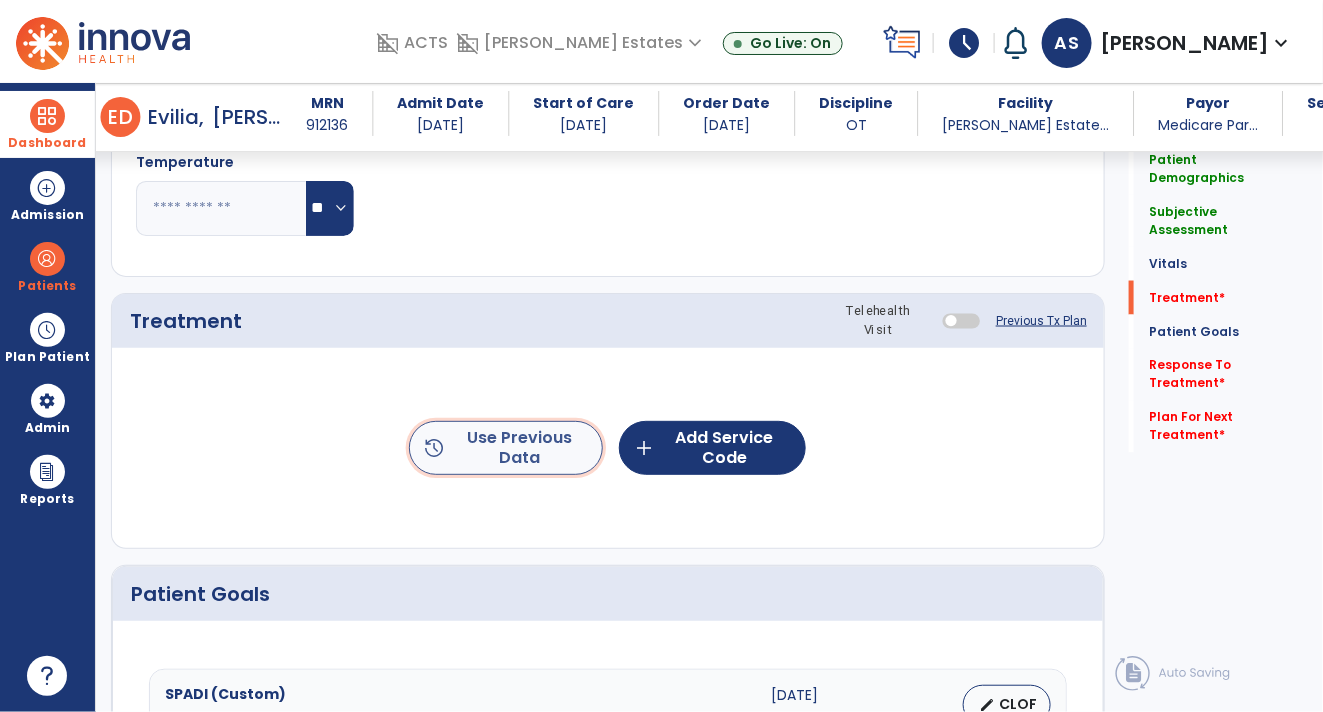 click on "history  Use Previous Data" 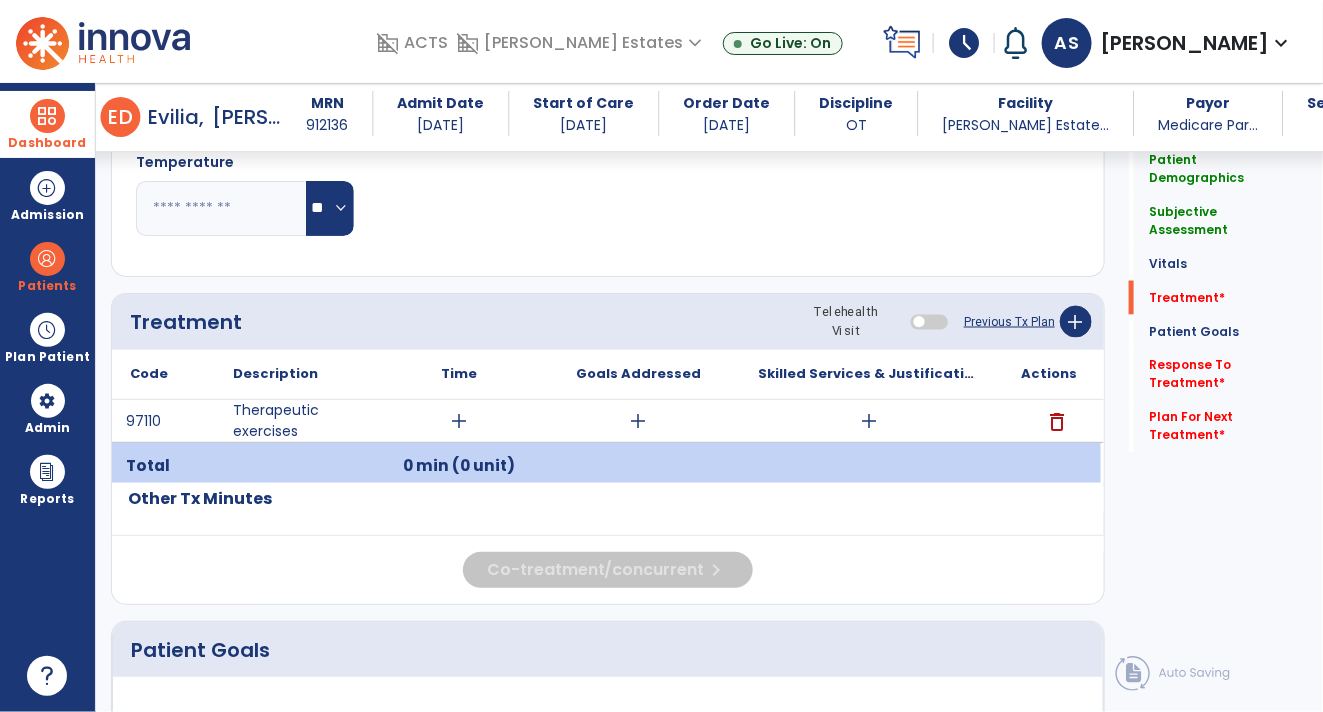 click on "add" at bounding box center [869, 421] 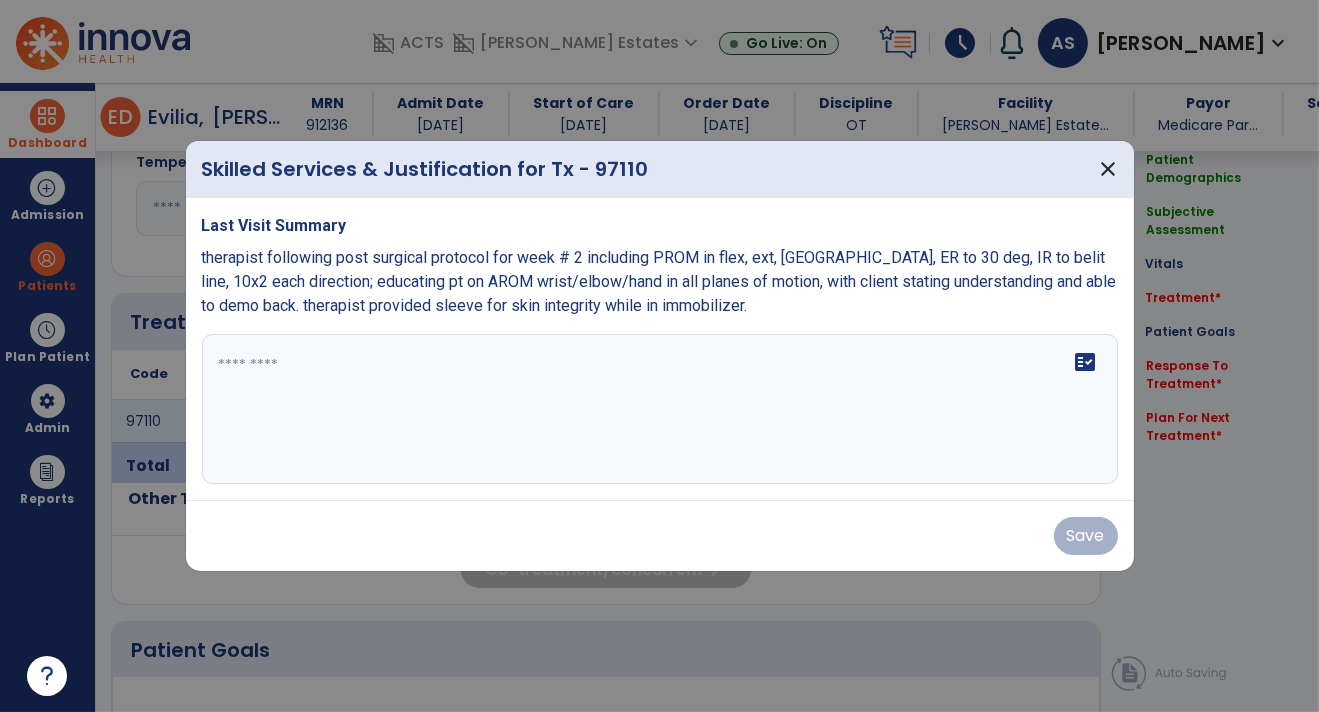 scroll, scrollTop: 956, scrollLeft: 0, axis: vertical 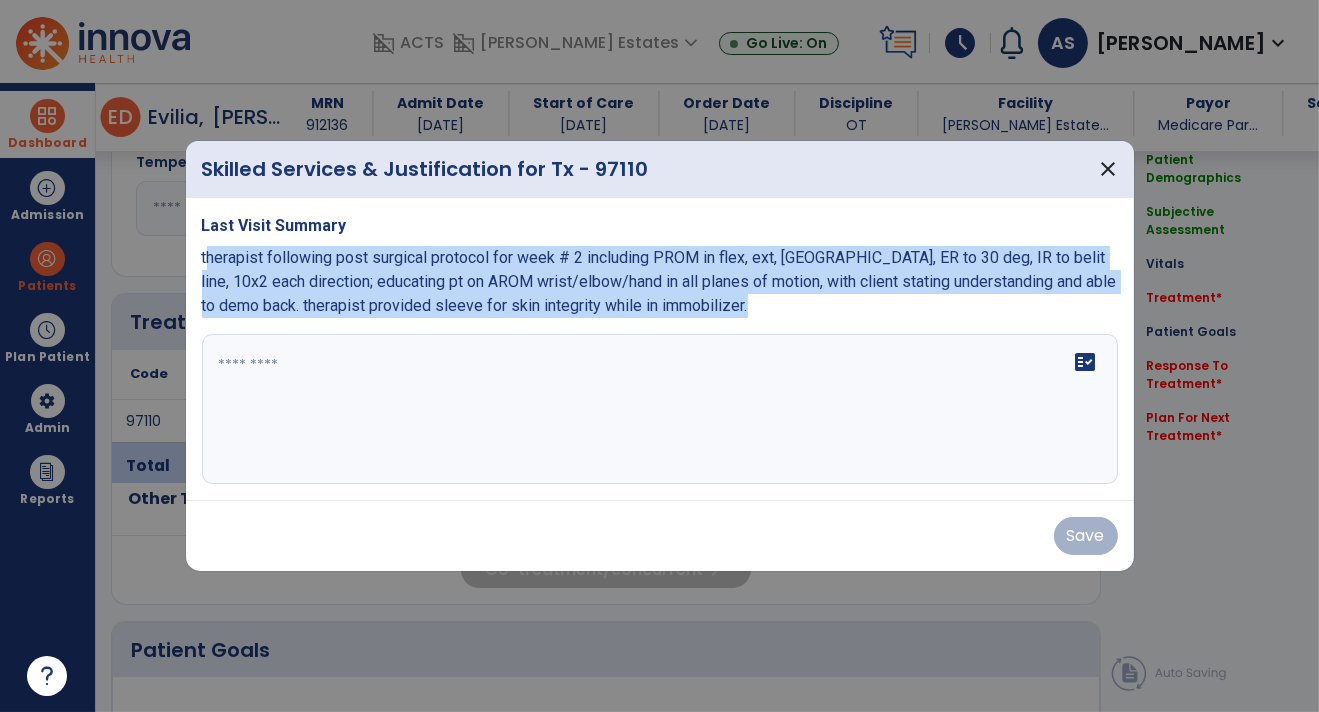 copy on "herapist following post surgical protocol for week # 2 including PROM in flex, ext, [GEOGRAPHIC_DATA], ER to 30 deg, IR to belit line, 10x2 each direction; educating pt on AROM wrist/elbow/hand in all planes of motion, with client stating understanding and able to demo back. therapist provided sleeve for skin integrity while in immobilizer." 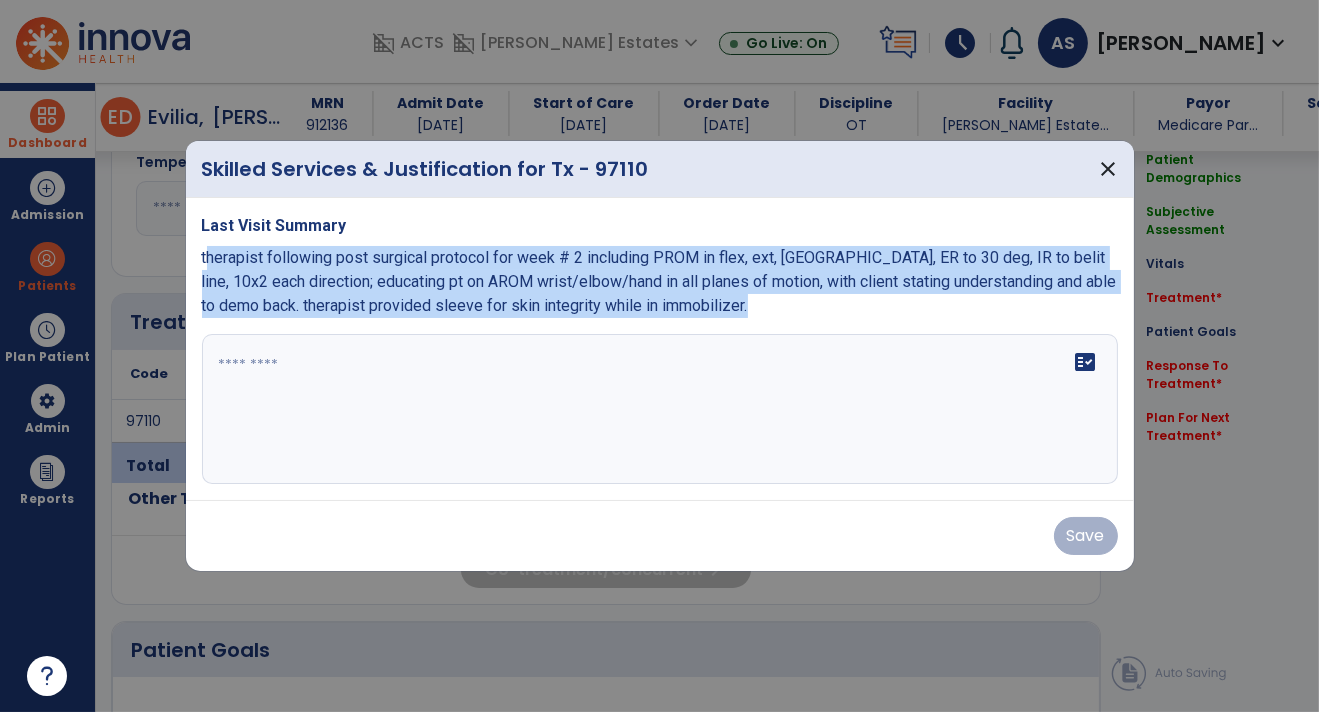 click on "fact_check" at bounding box center (660, 409) 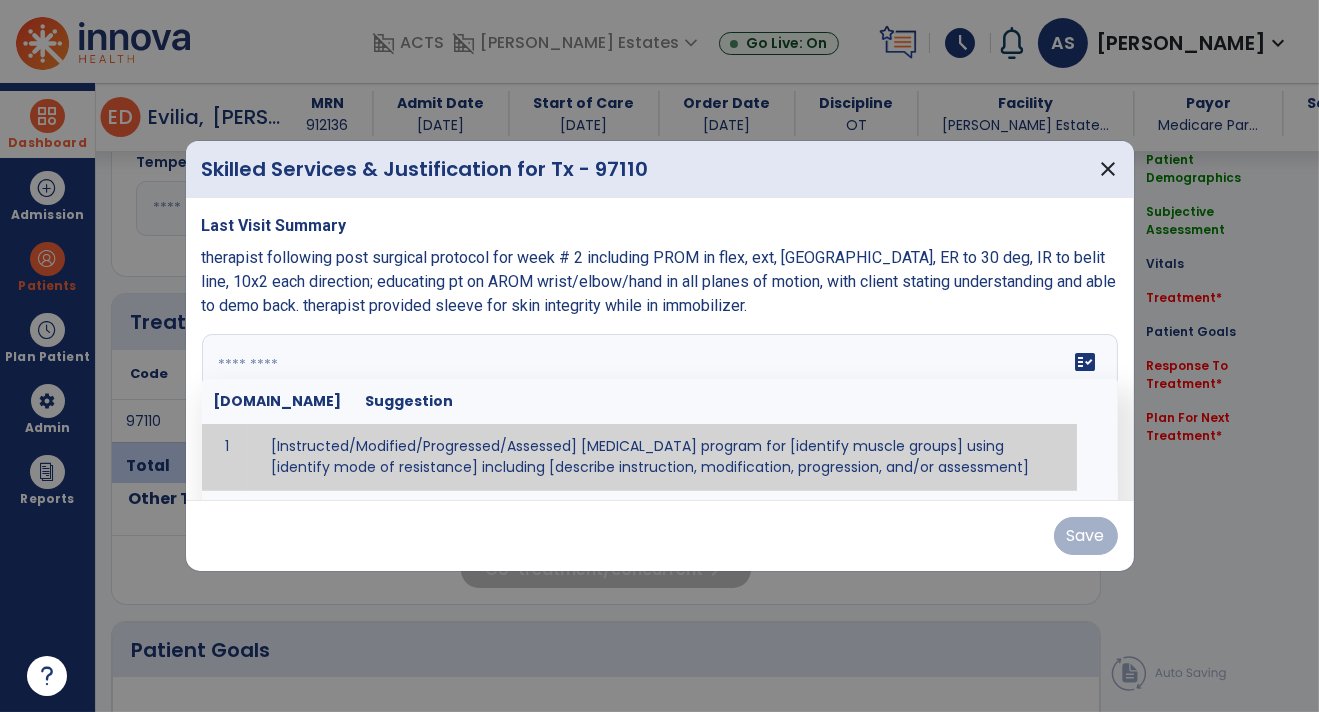 click at bounding box center [658, 409] 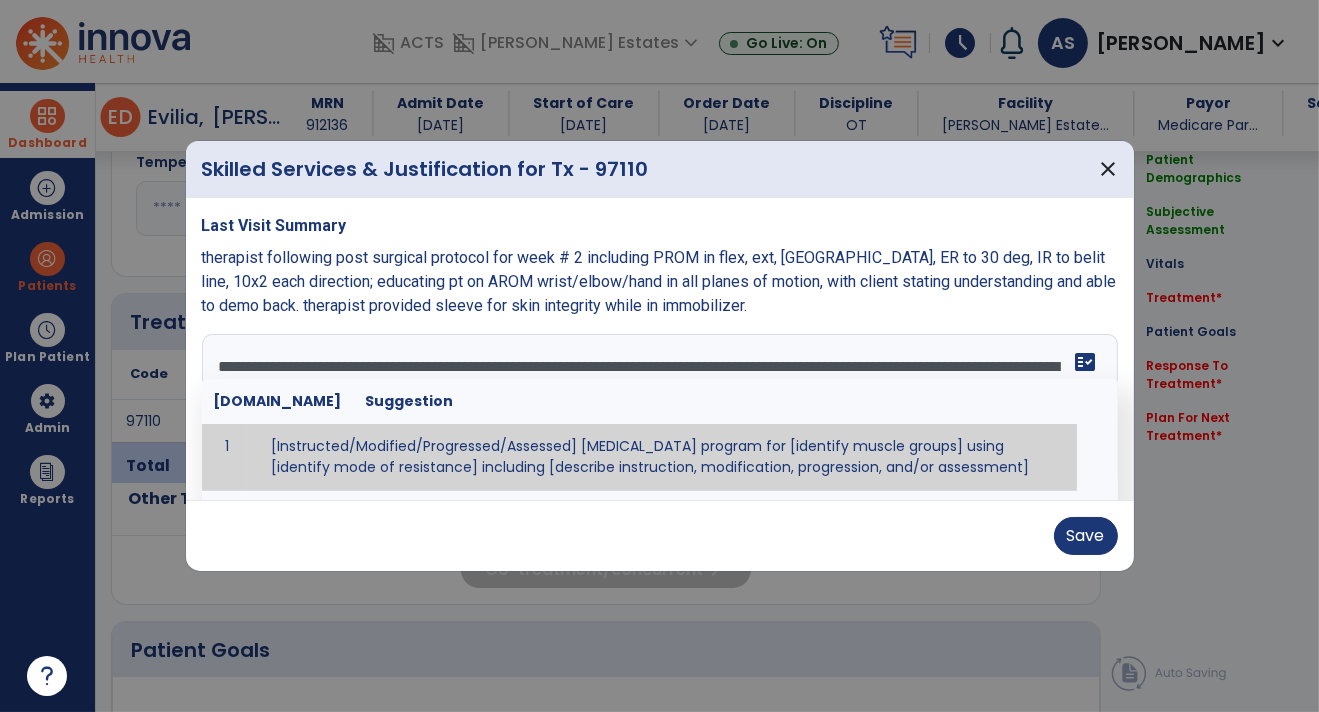 scroll, scrollTop: 14, scrollLeft: 0, axis: vertical 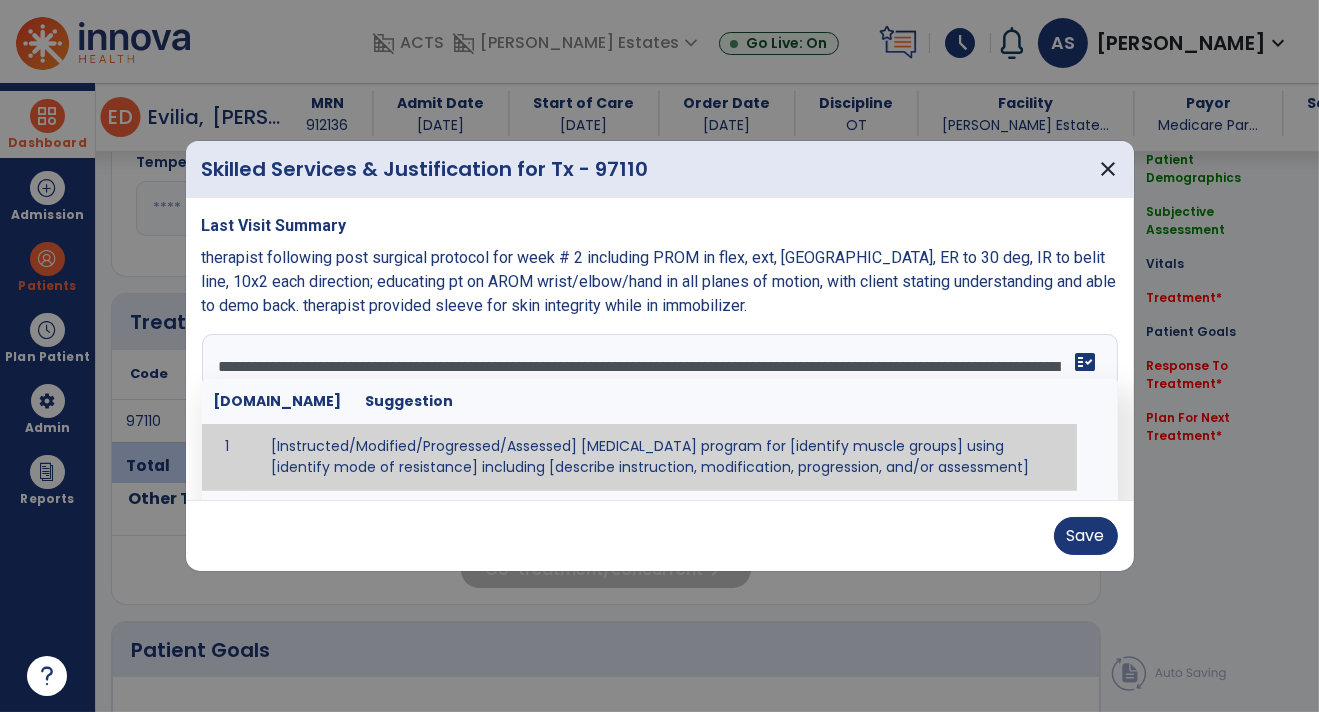 click on "**********" at bounding box center (658, 409) 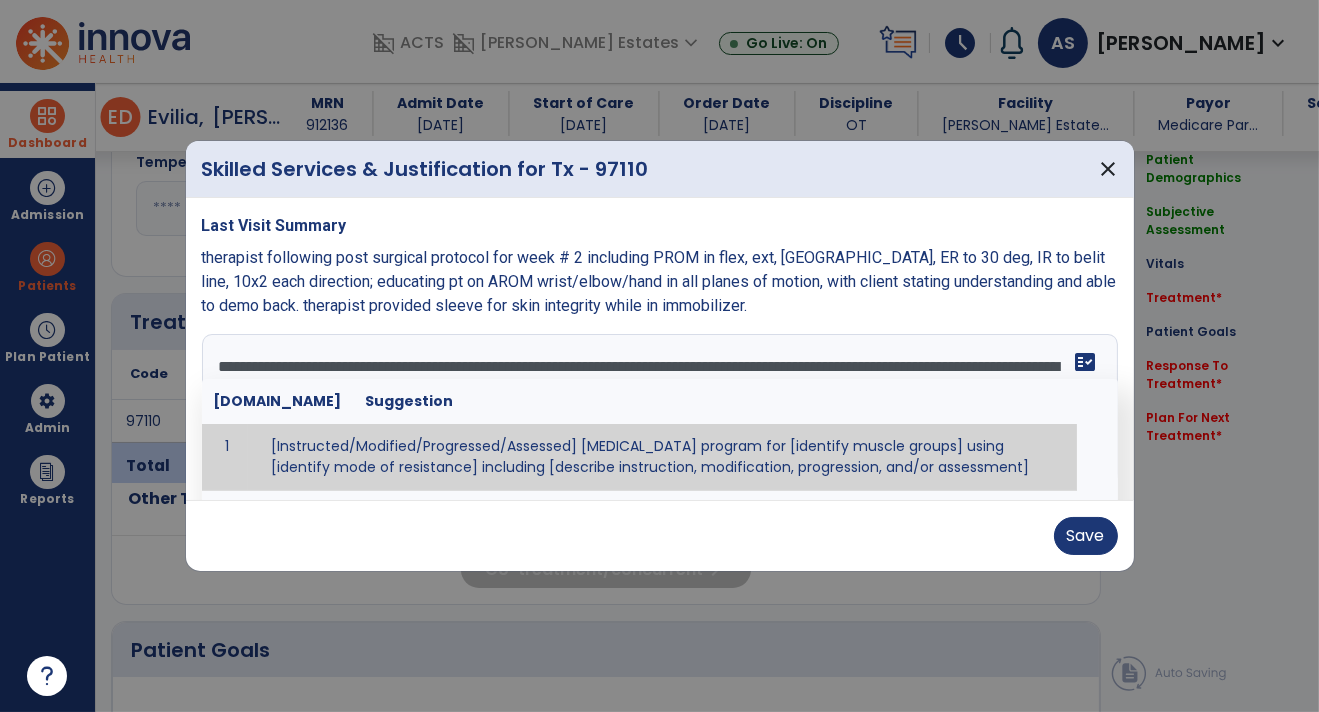 click on "**********" at bounding box center (658, 409) 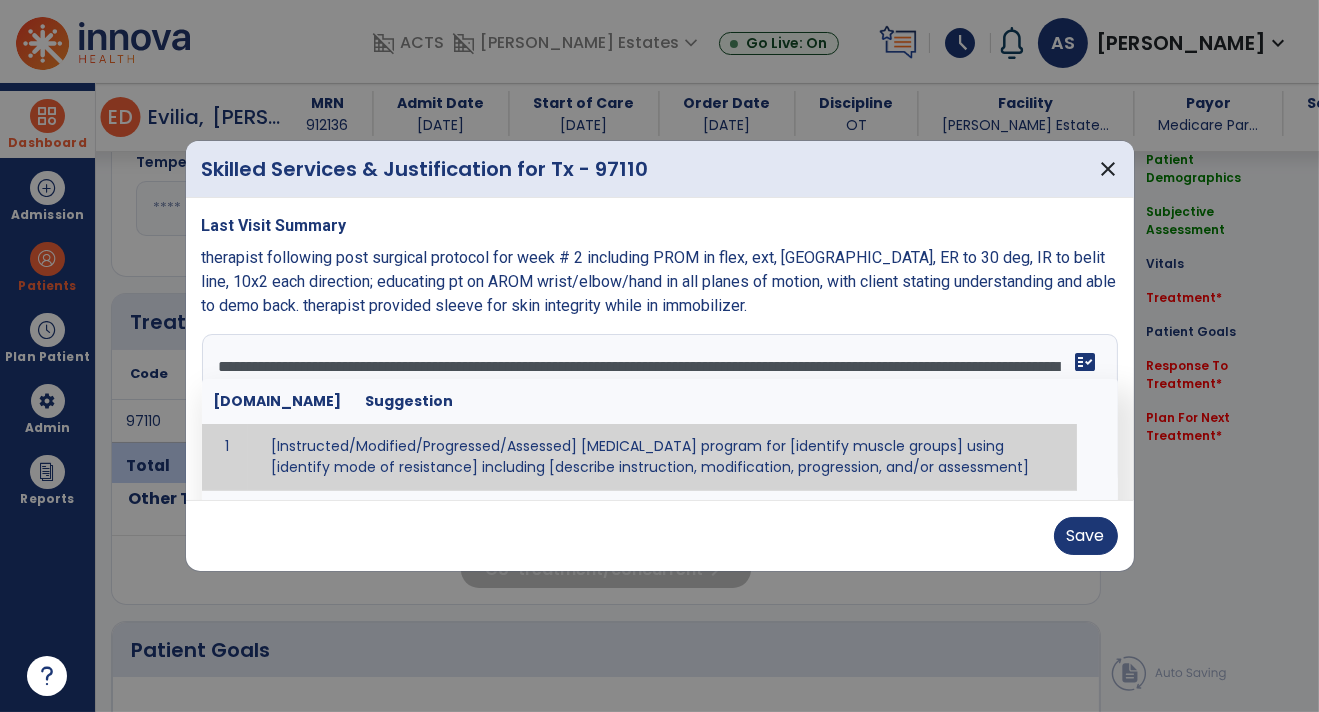 click on "**********" at bounding box center (658, 409) 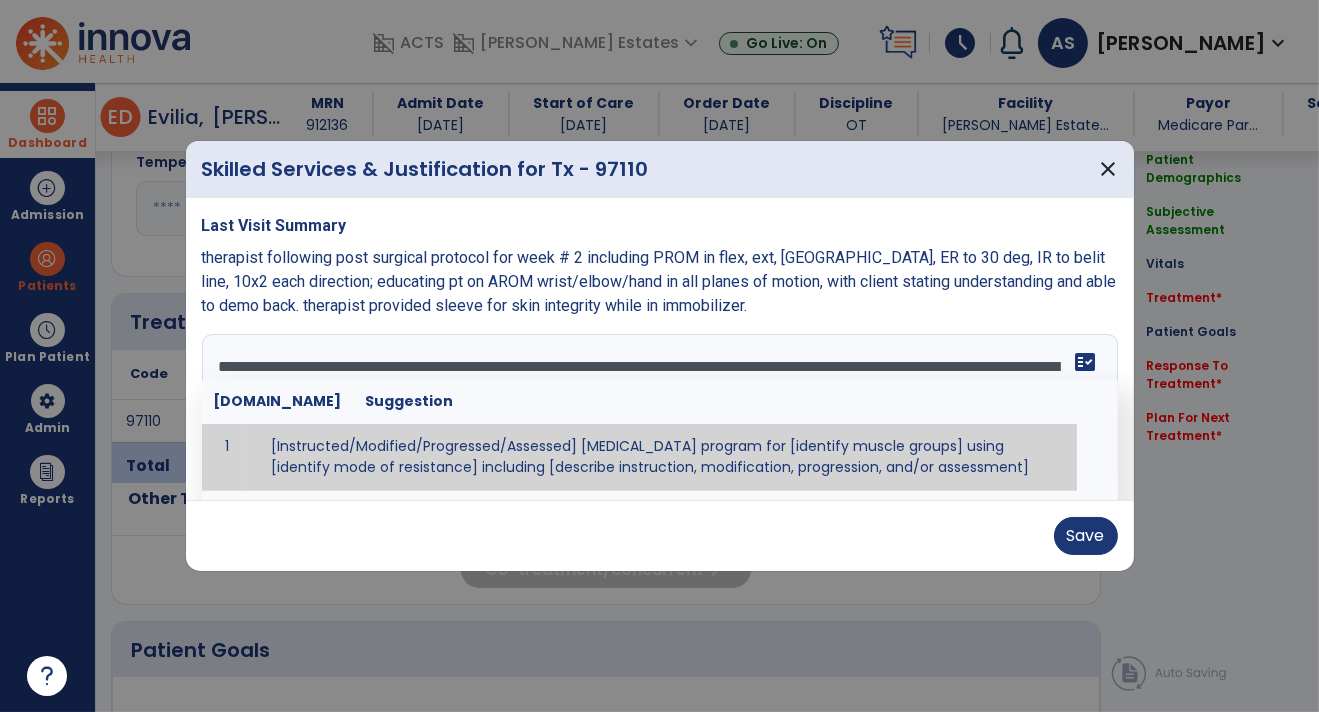 click on "**********" at bounding box center [658, 409] 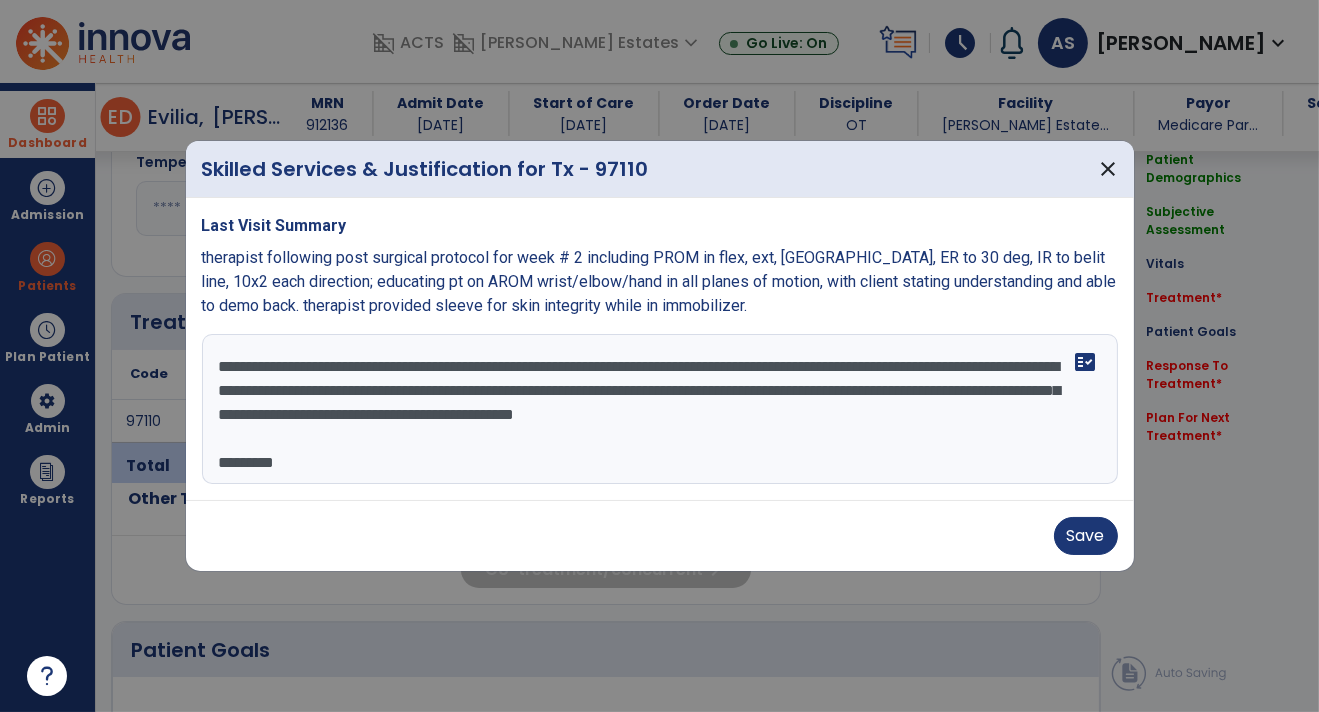 click on "**********" at bounding box center [660, 409] 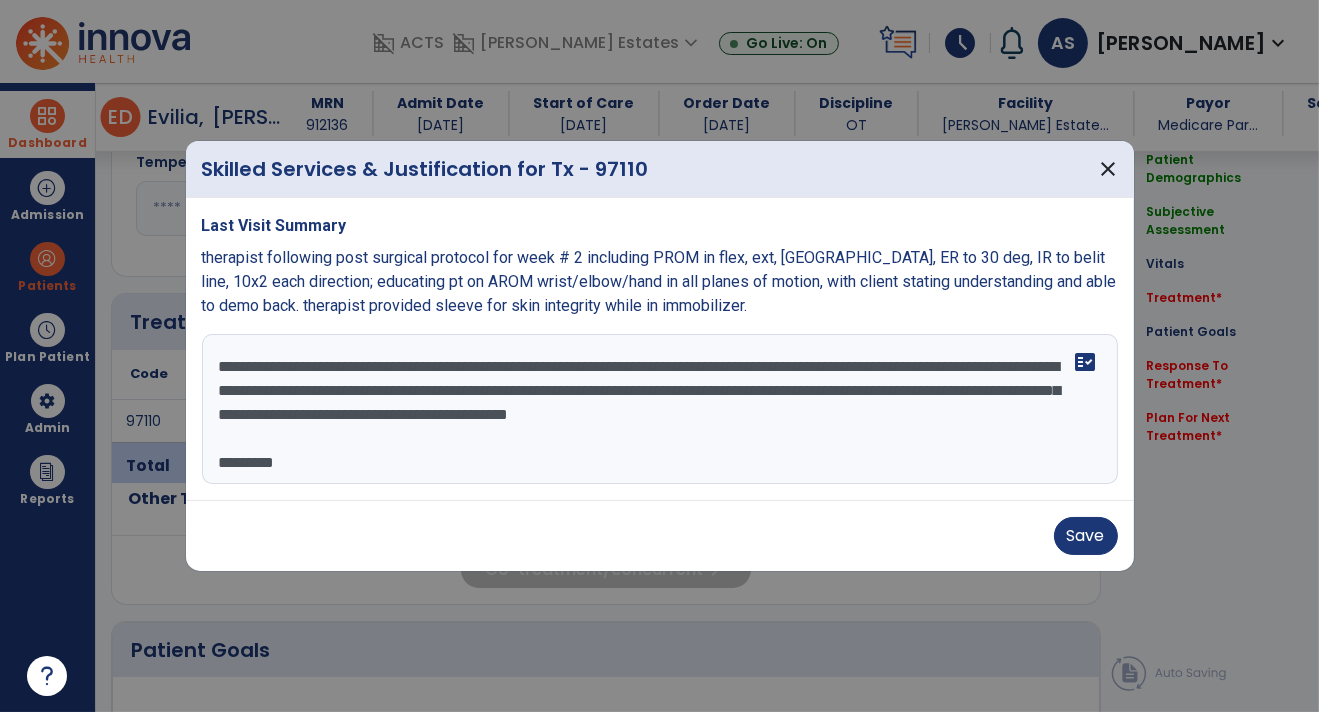 click on "**********" at bounding box center [660, 409] 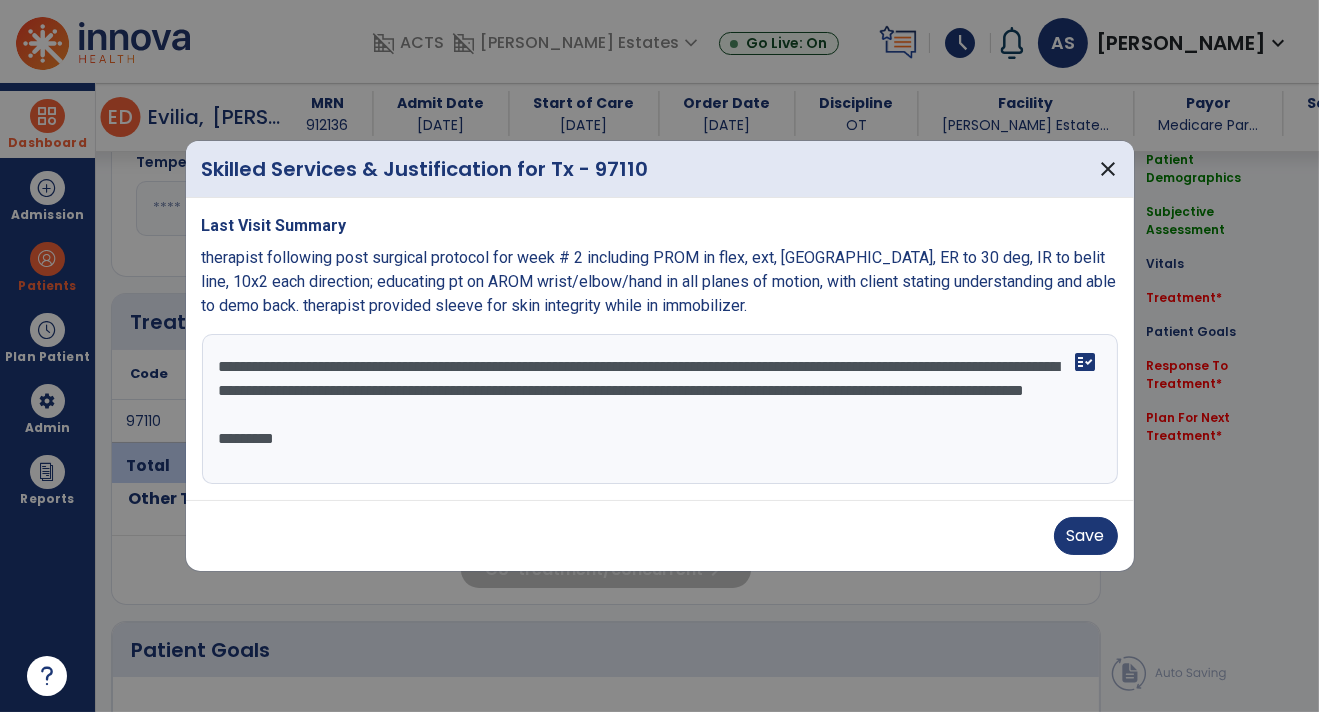 scroll, scrollTop: 0, scrollLeft: 0, axis: both 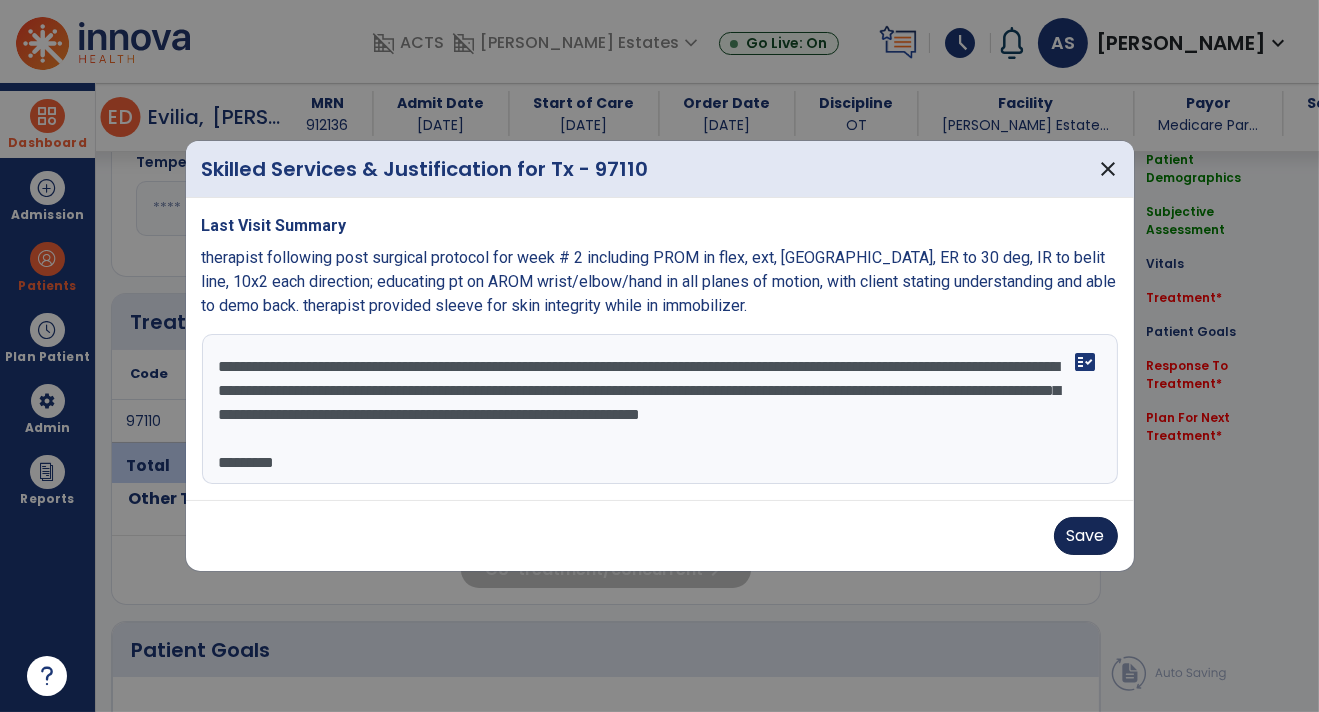 type on "**********" 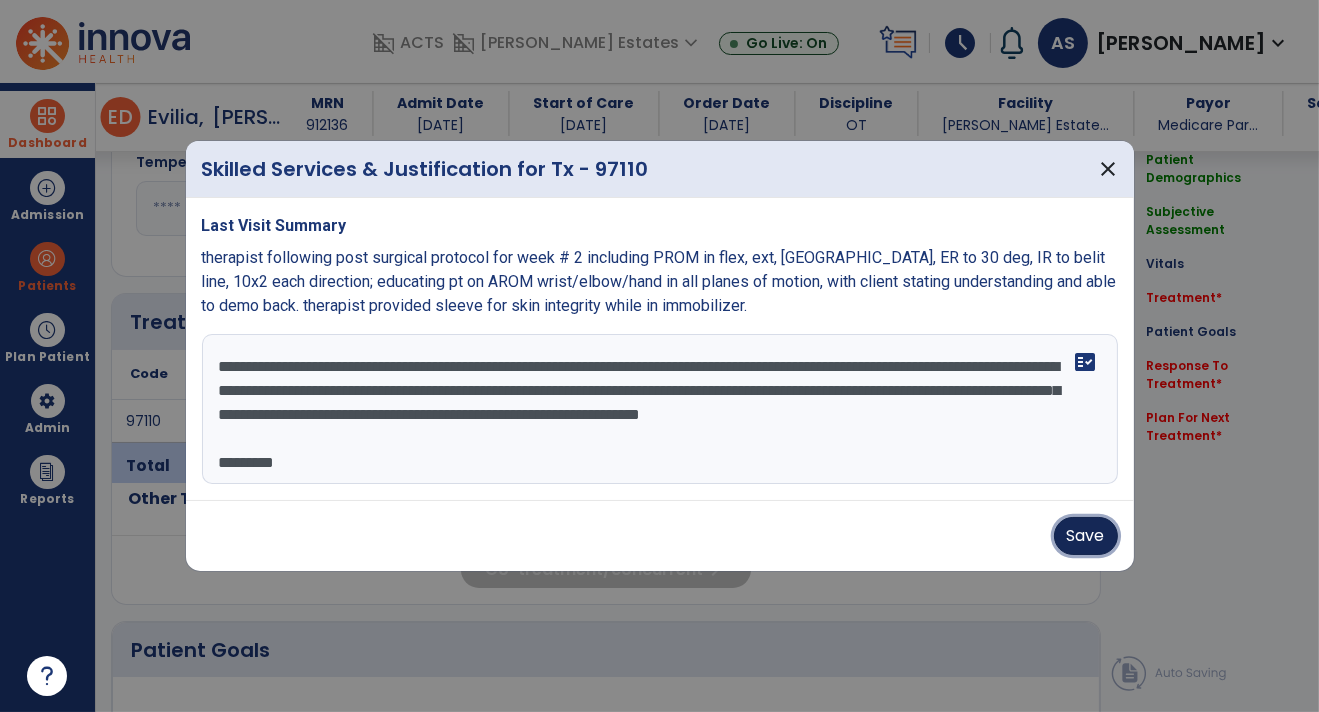 click on "Save" at bounding box center [1086, 536] 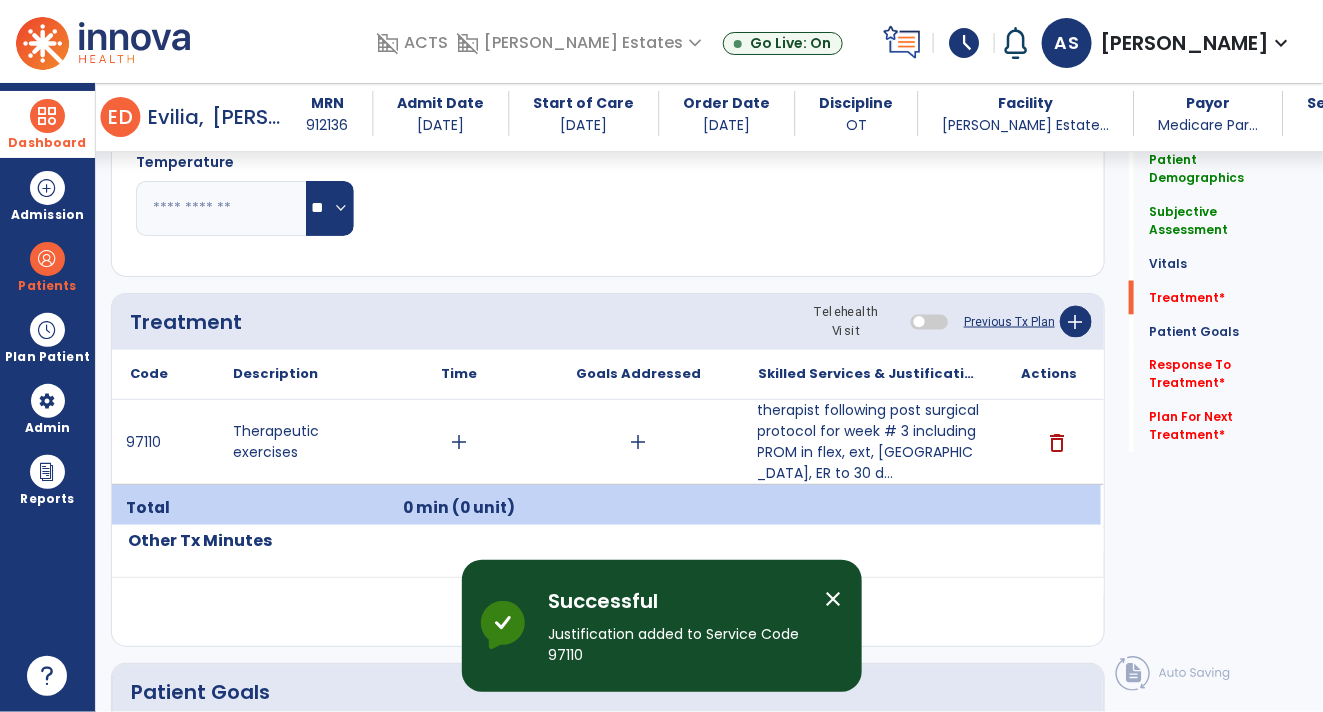 click on "add" at bounding box center [459, 442] 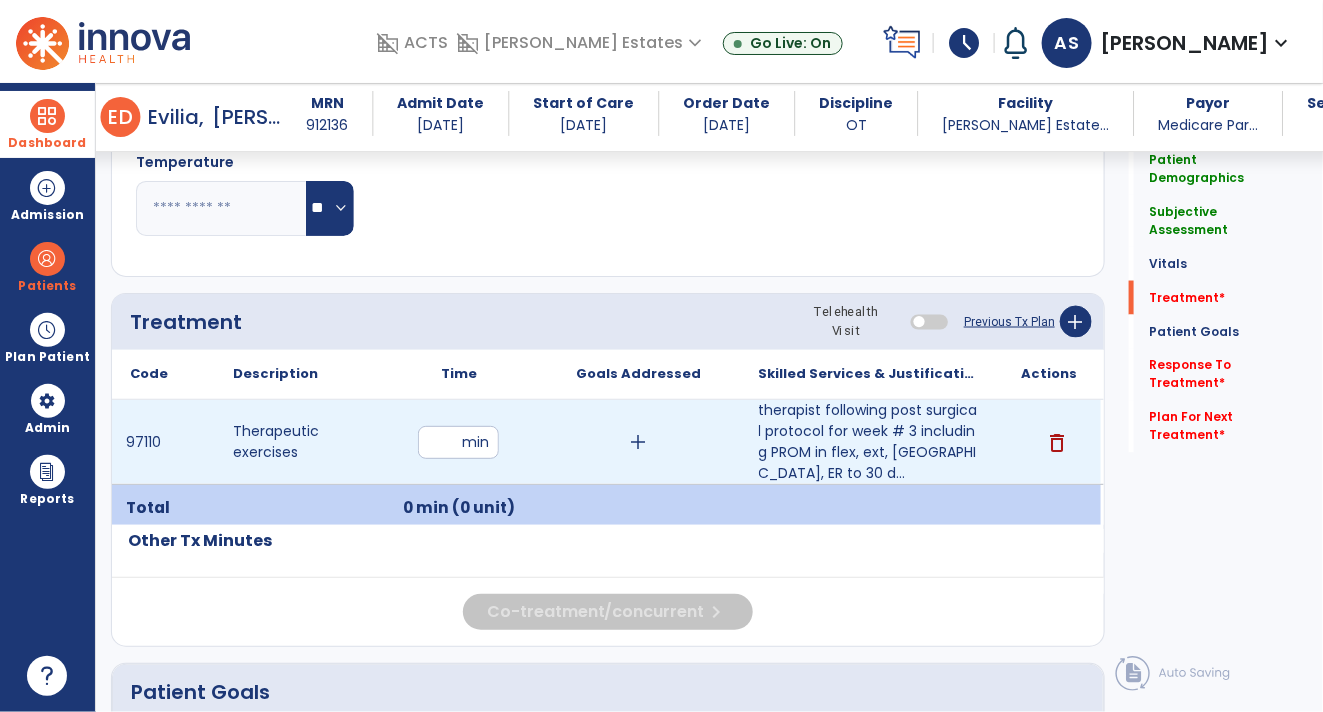 type on "**" 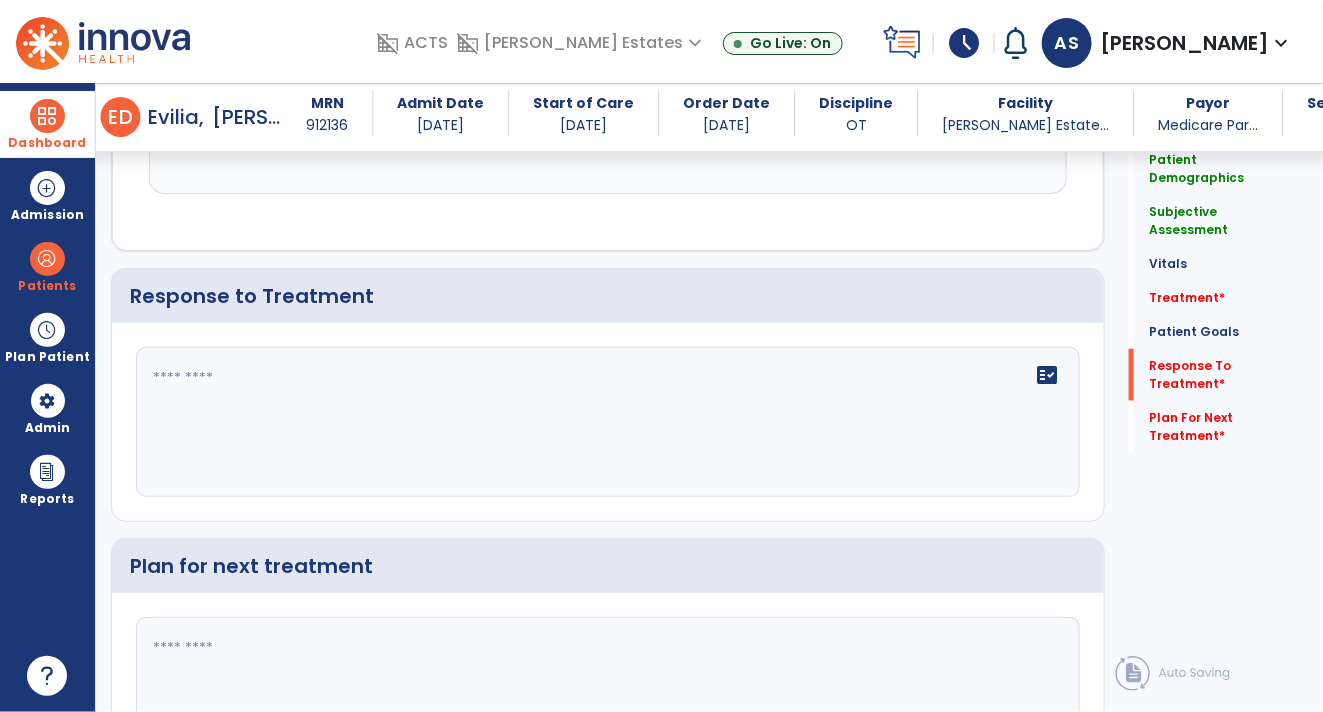 click 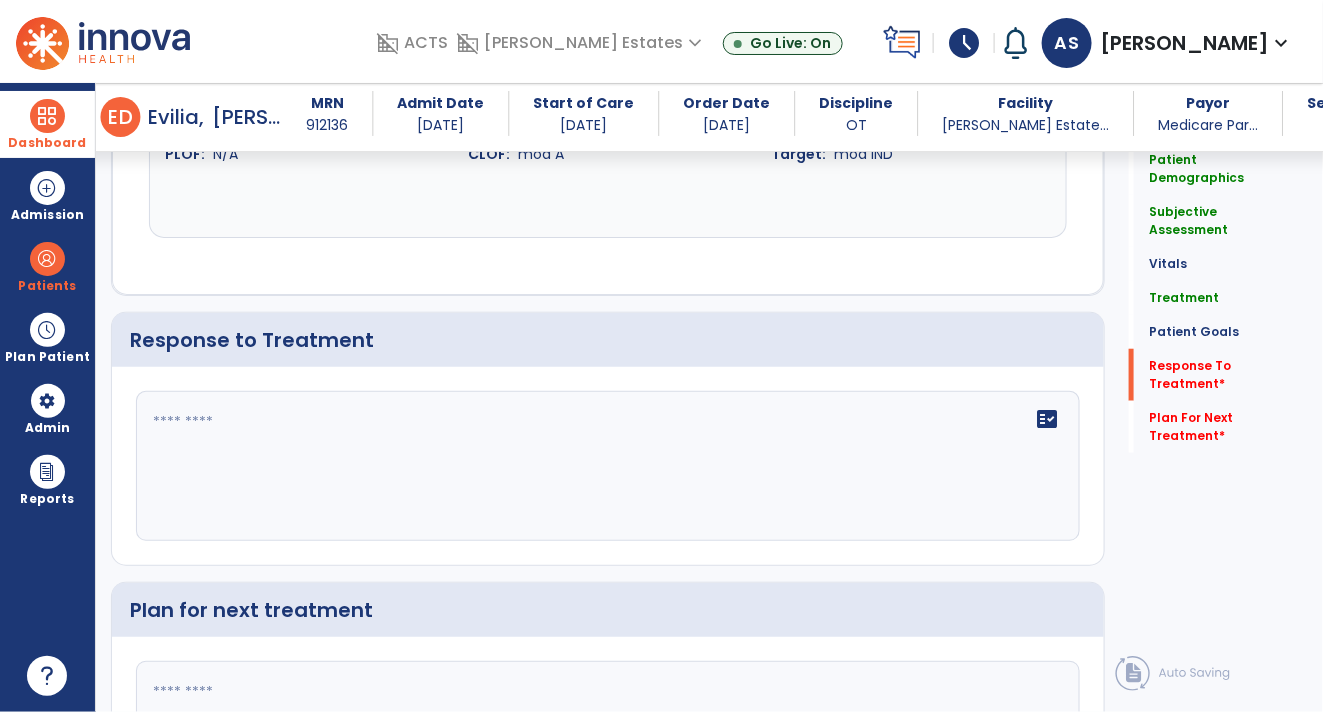 scroll, scrollTop: 2885, scrollLeft: 0, axis: vertical 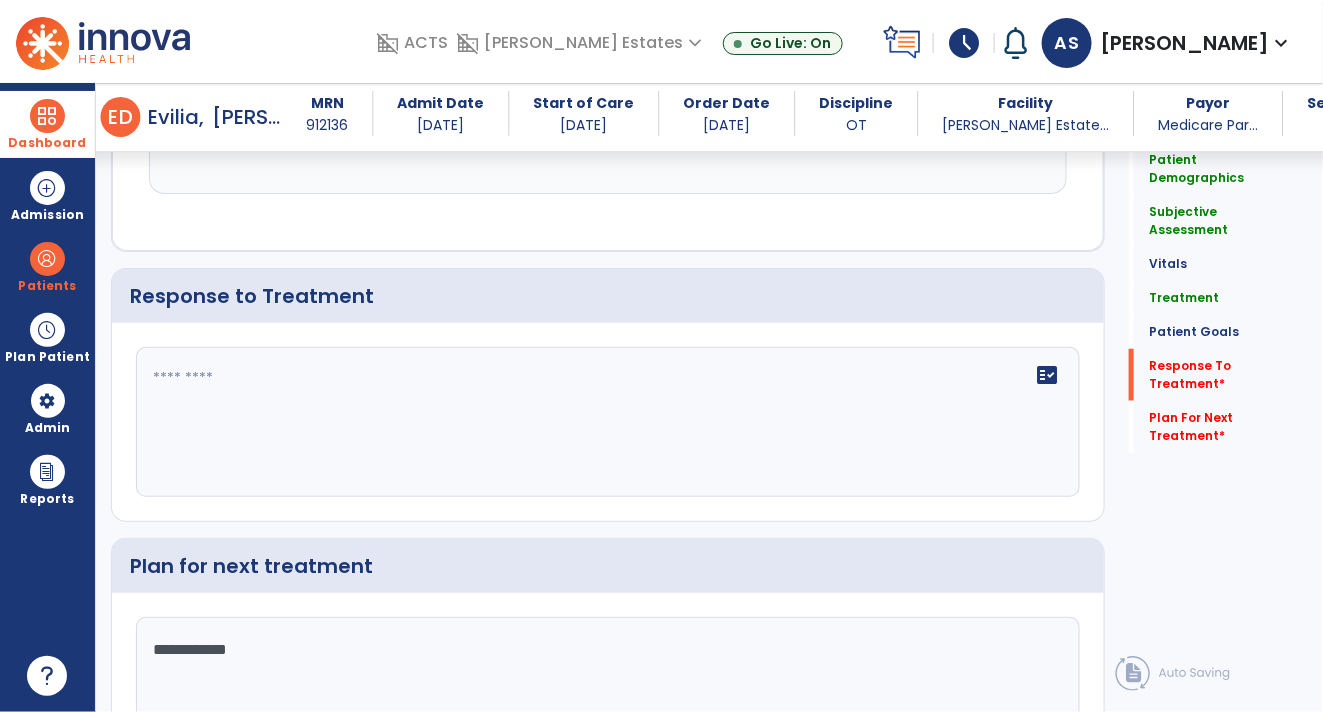 type on "**********" 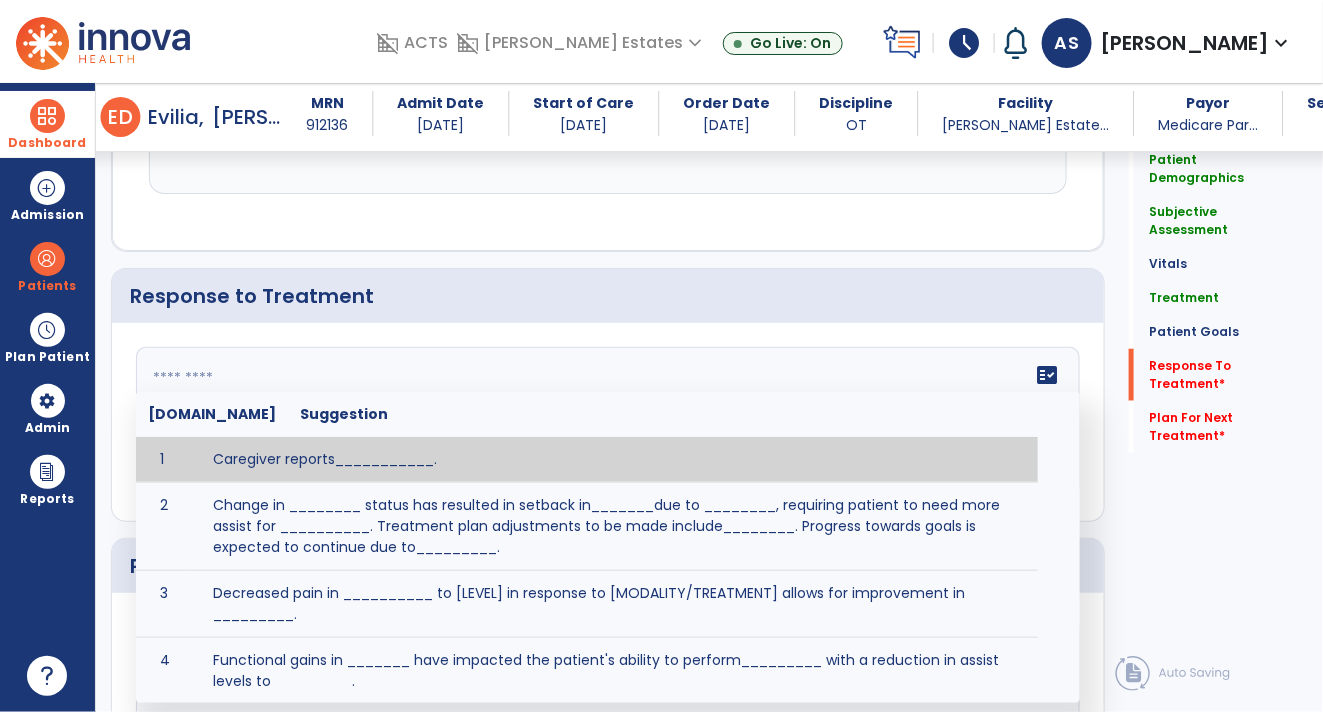 type on "*" 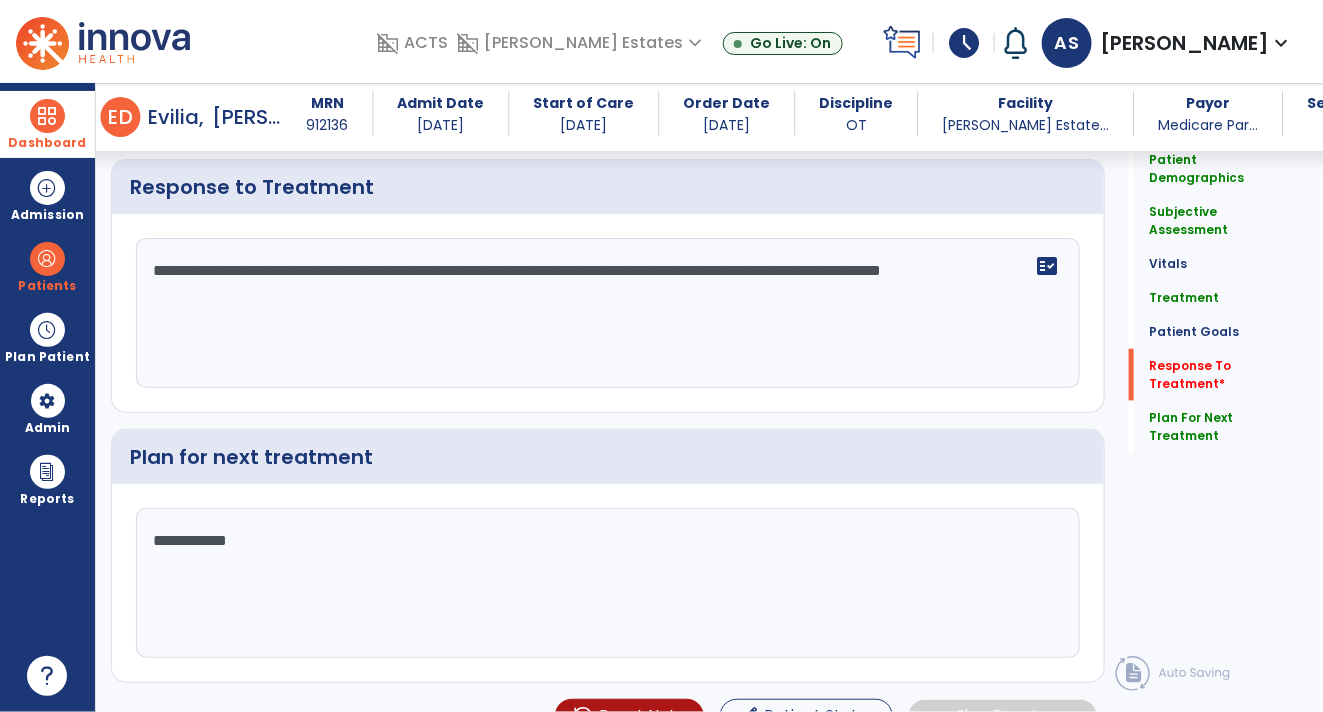 scroll, scrollTop: 3018, scrollLeft: 0, axis: vertical 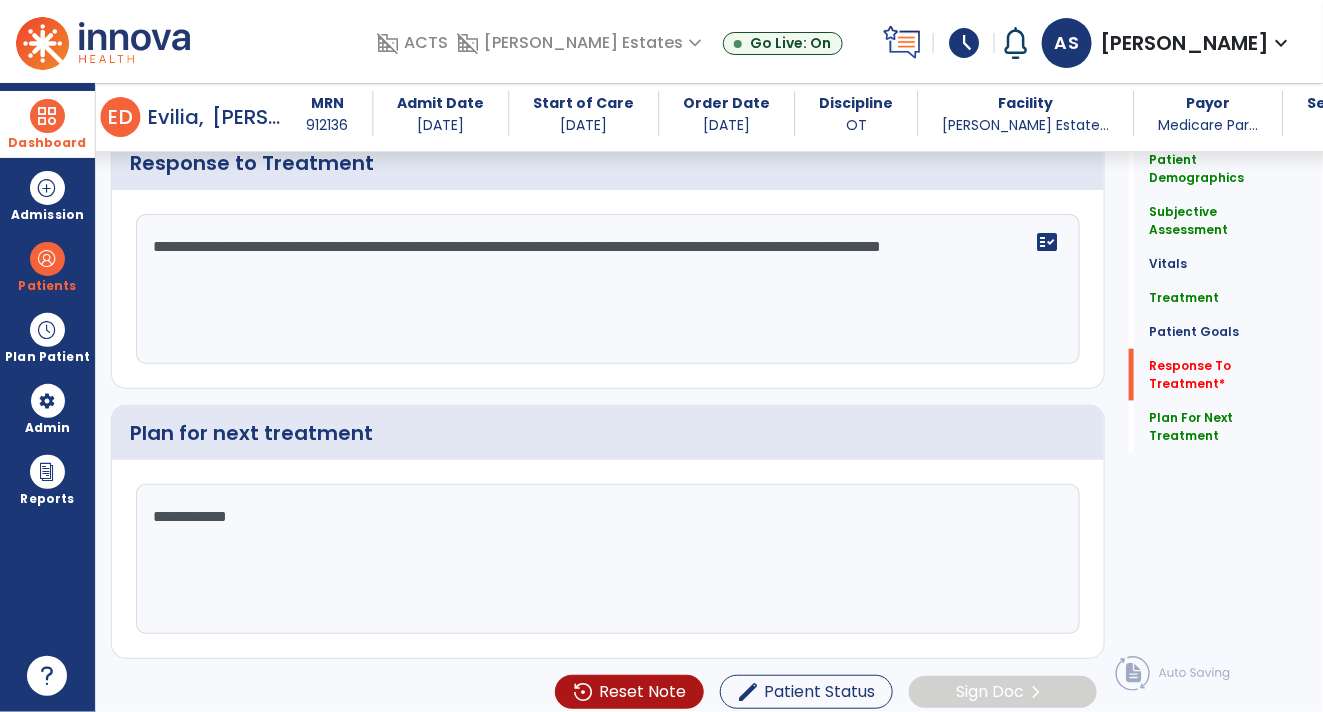 type on "**********" 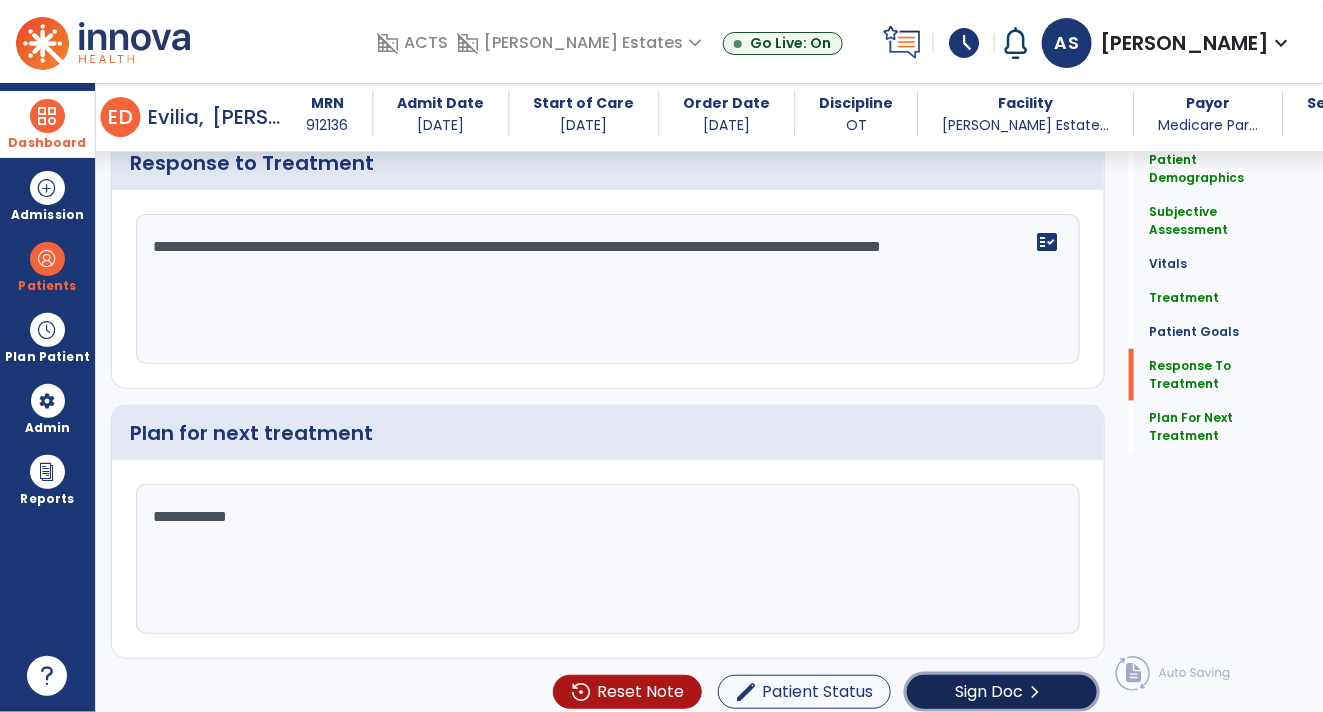 click on "Sign Doc" 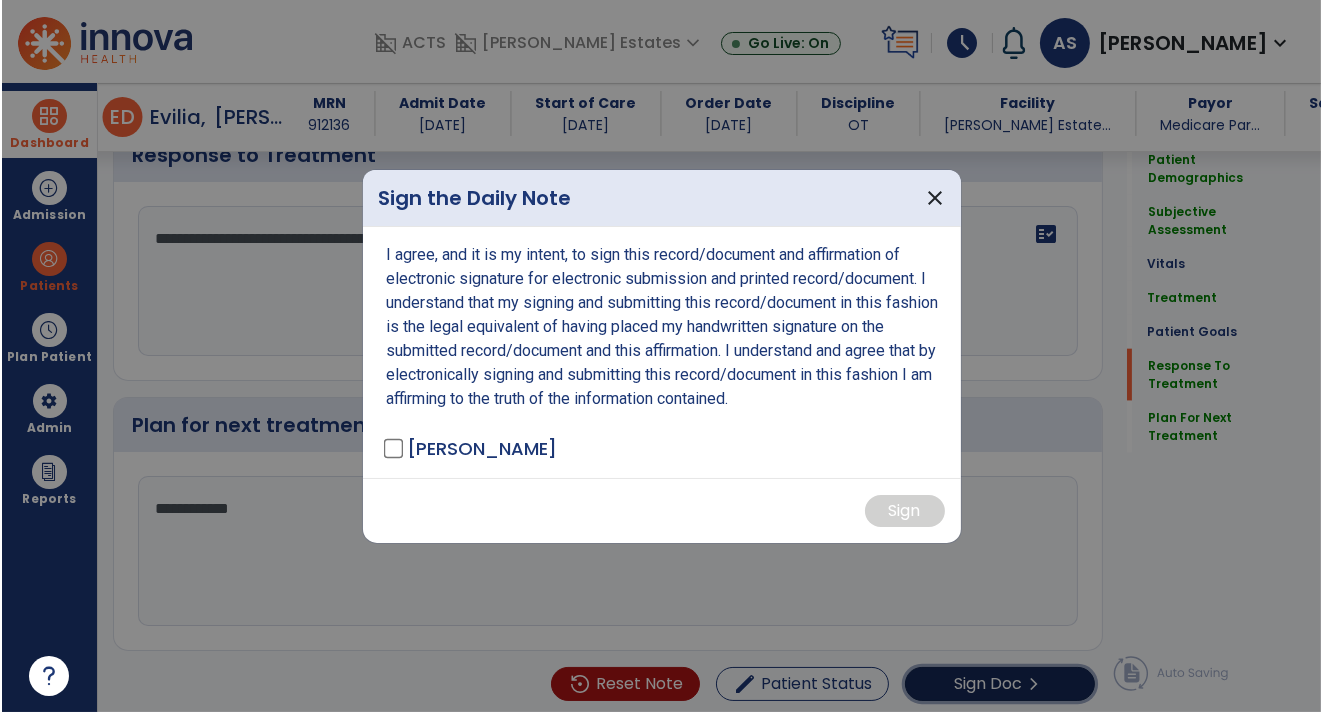 scroll, scrollTop: 3018, scrollLeft: 0, axis: vertical 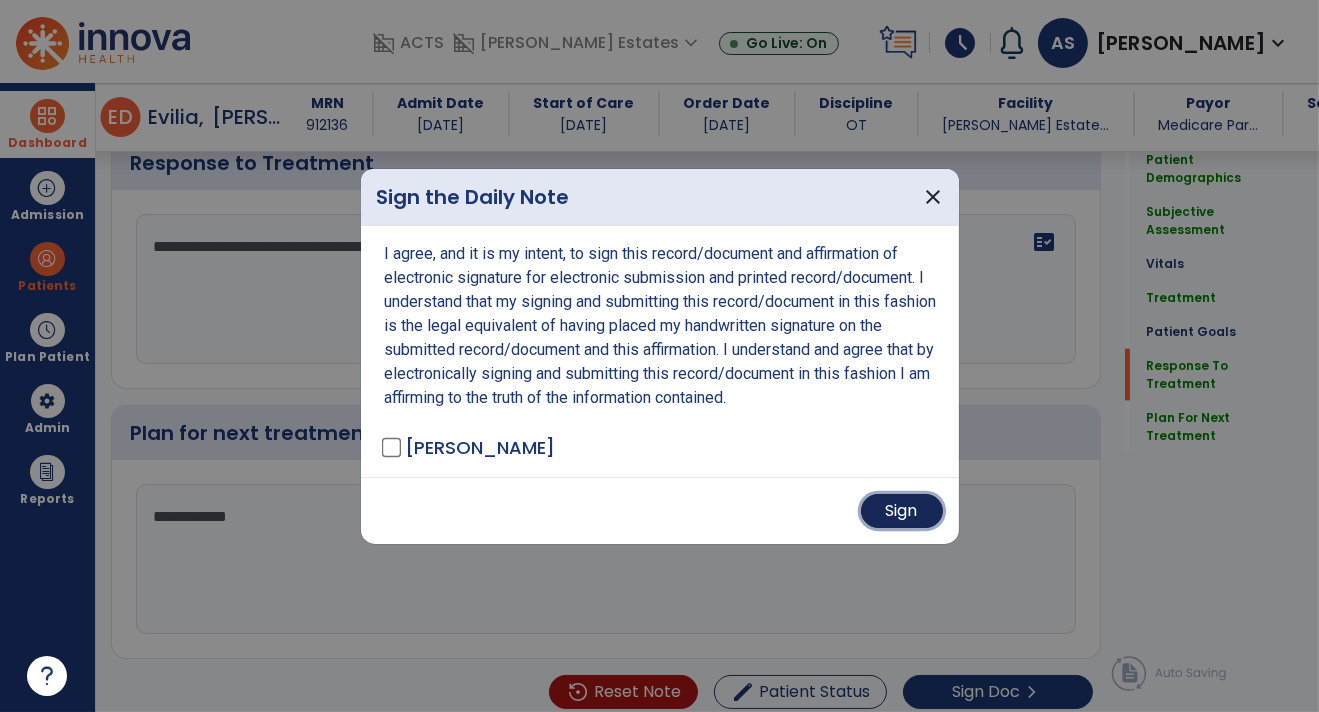 click on "Sign" at bounding box center (902, 511) 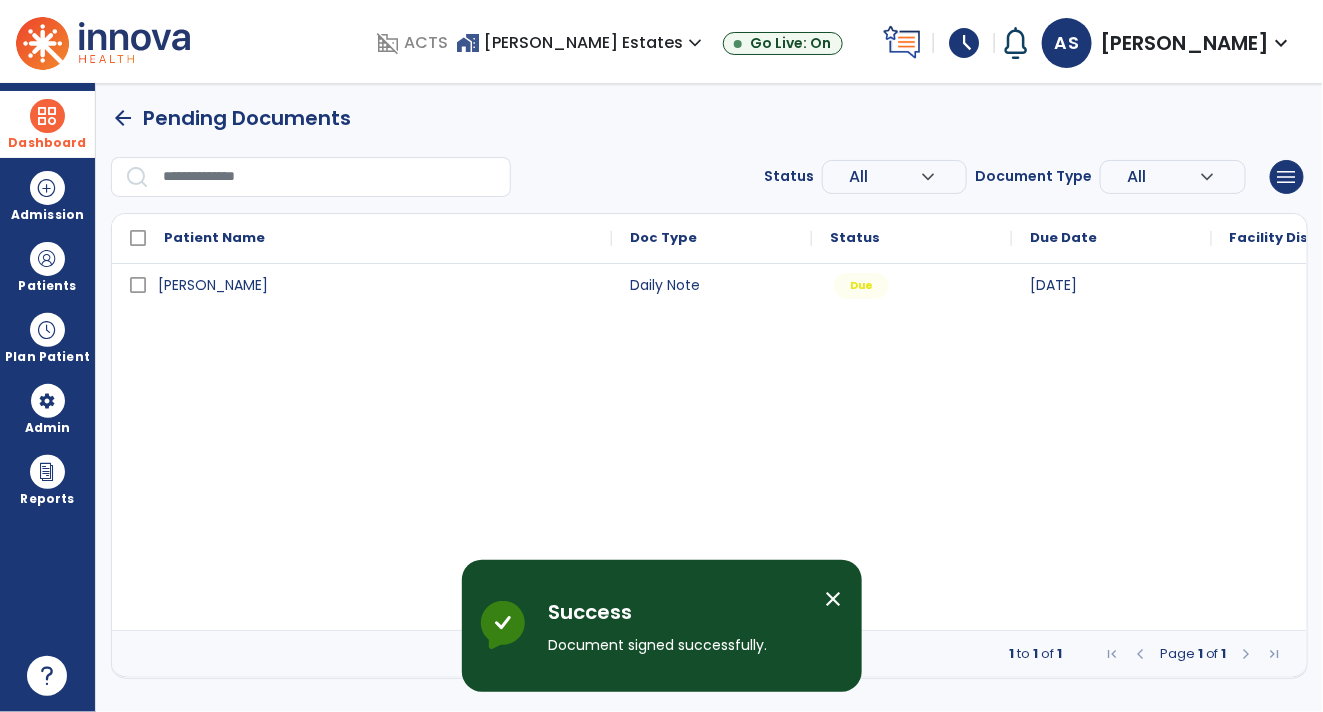 scroll, scrollTop: 0, scrollLeft: 0, axis: both 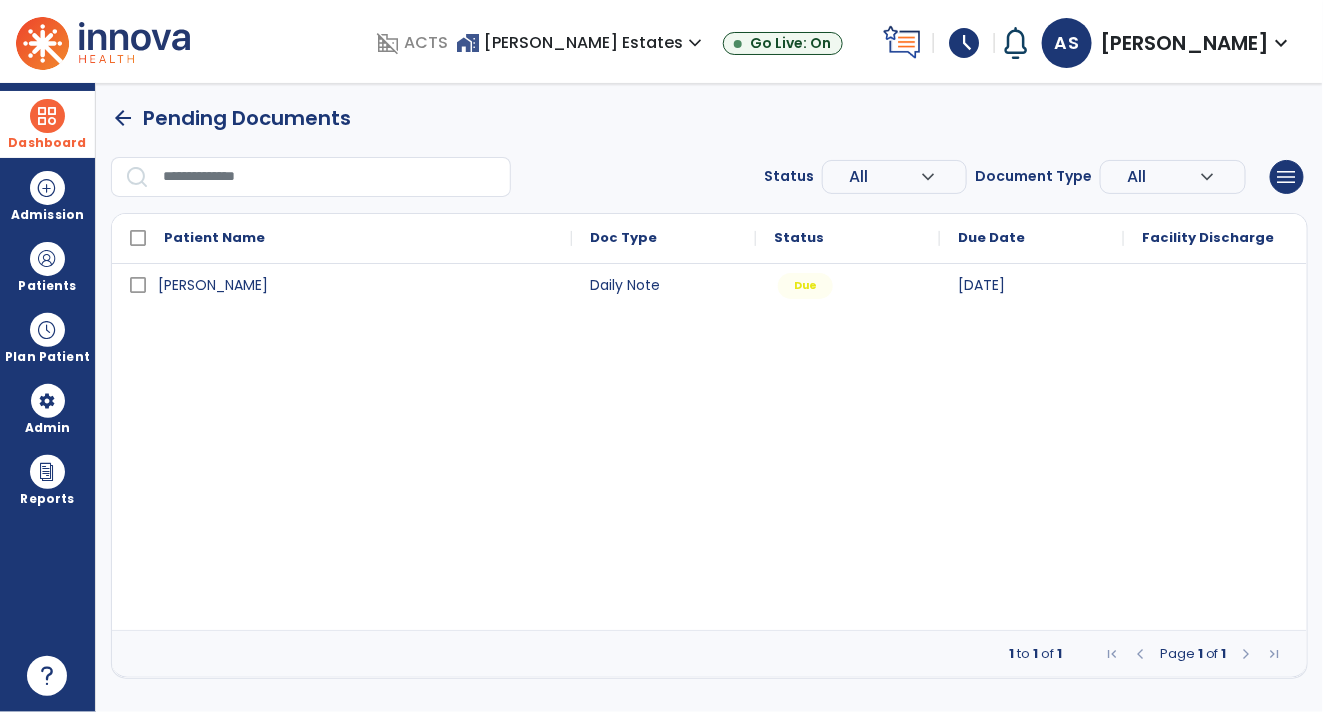 click on "schedule" at bounding box center [964, 43] 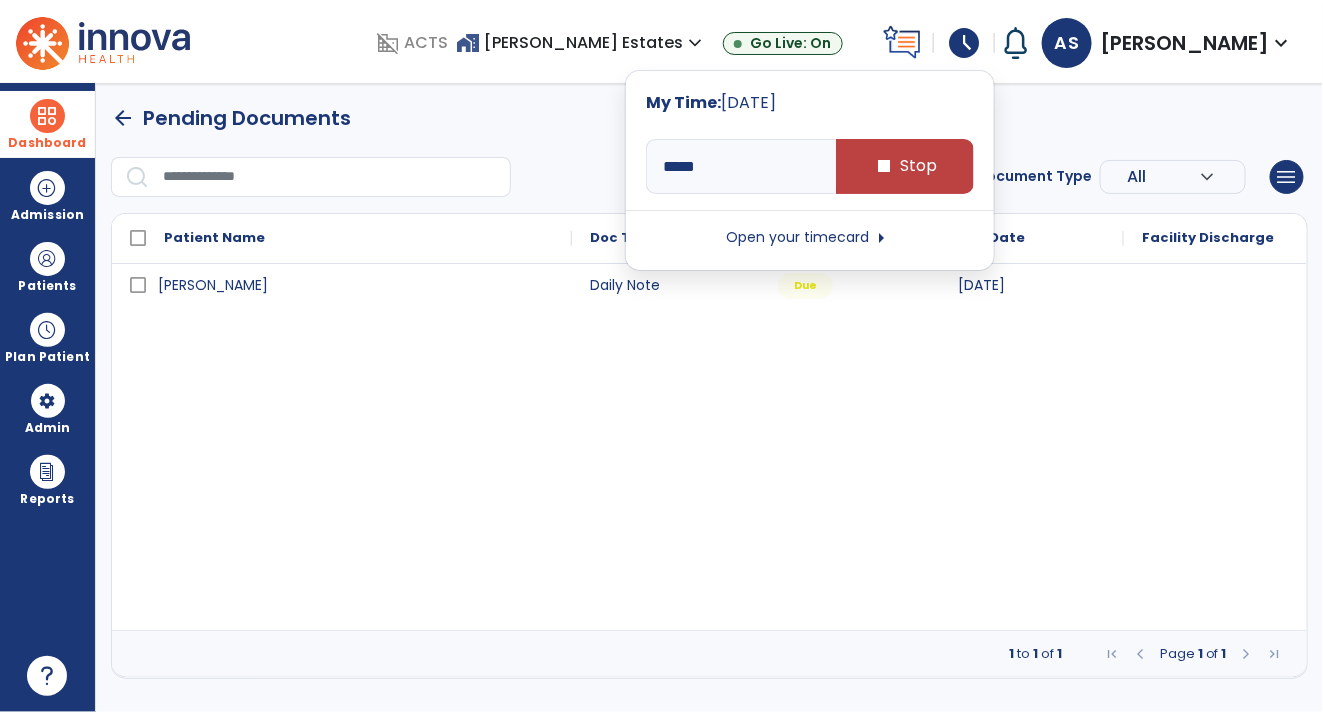 click on "[PERSON_NAME], [PERSON_NAME] Note Due [DATE]" at bounding box center [709, 447] 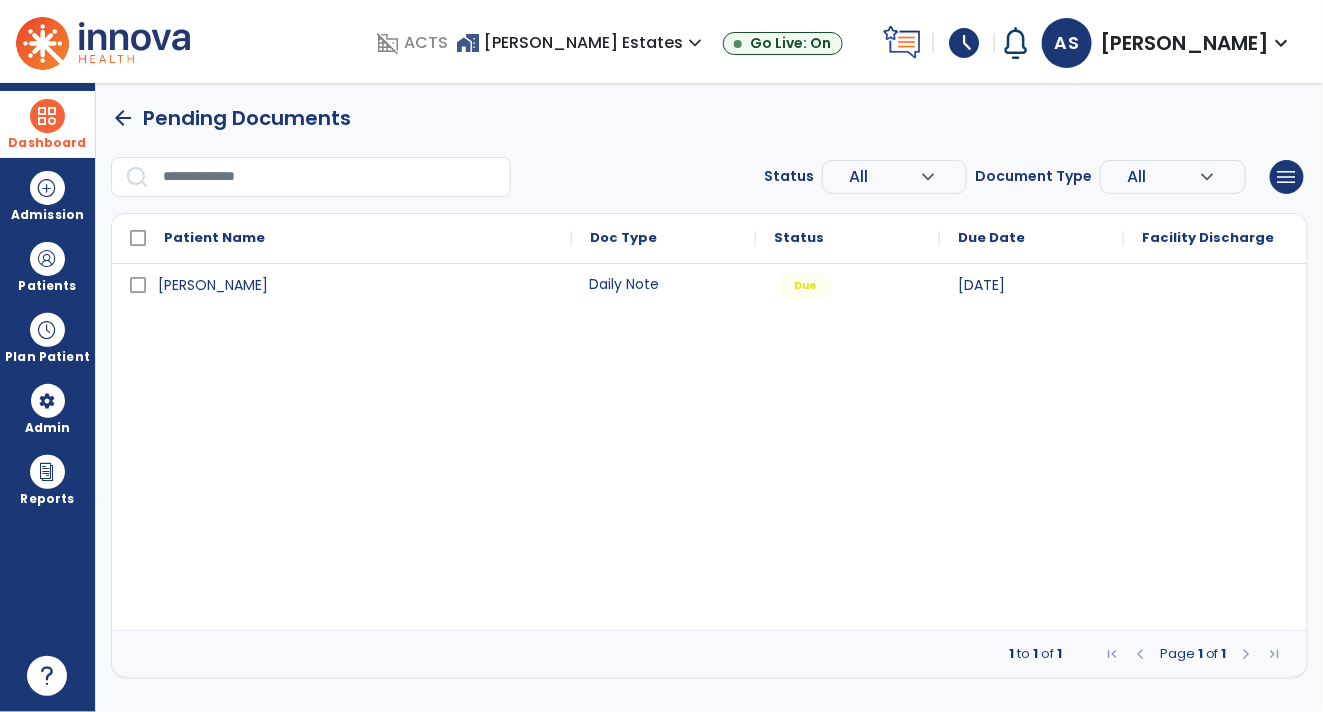 click on "Daily Note" at bounding box center (664, 284) 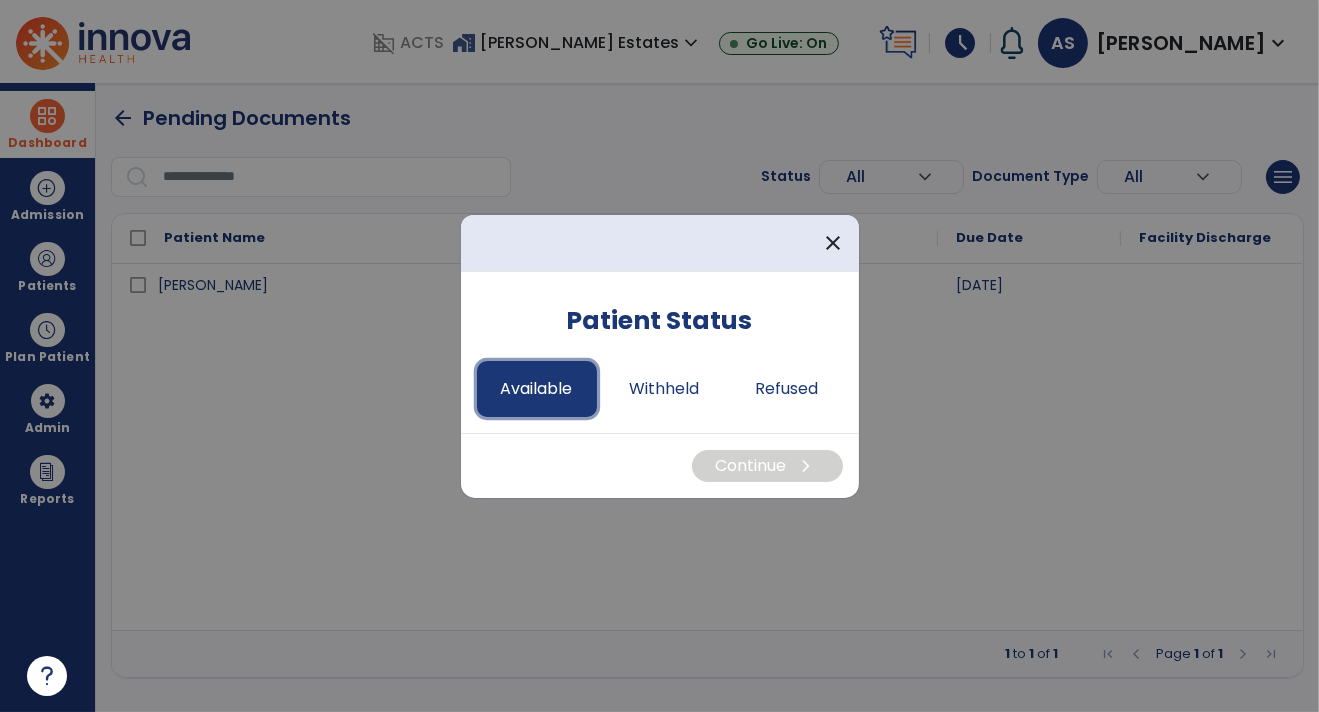 click on "Available" at bounding box center (537, 389) 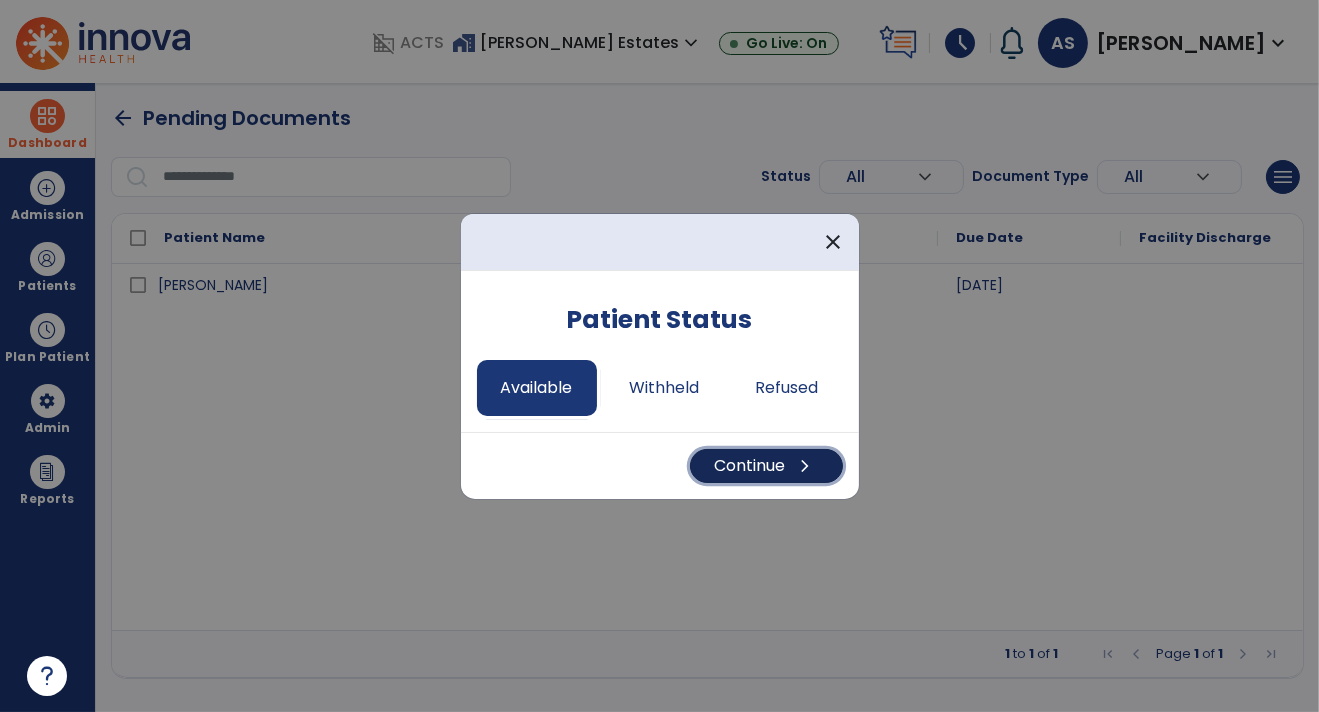 click on "Continue   chevron_right" at bounding box center (766, 466) 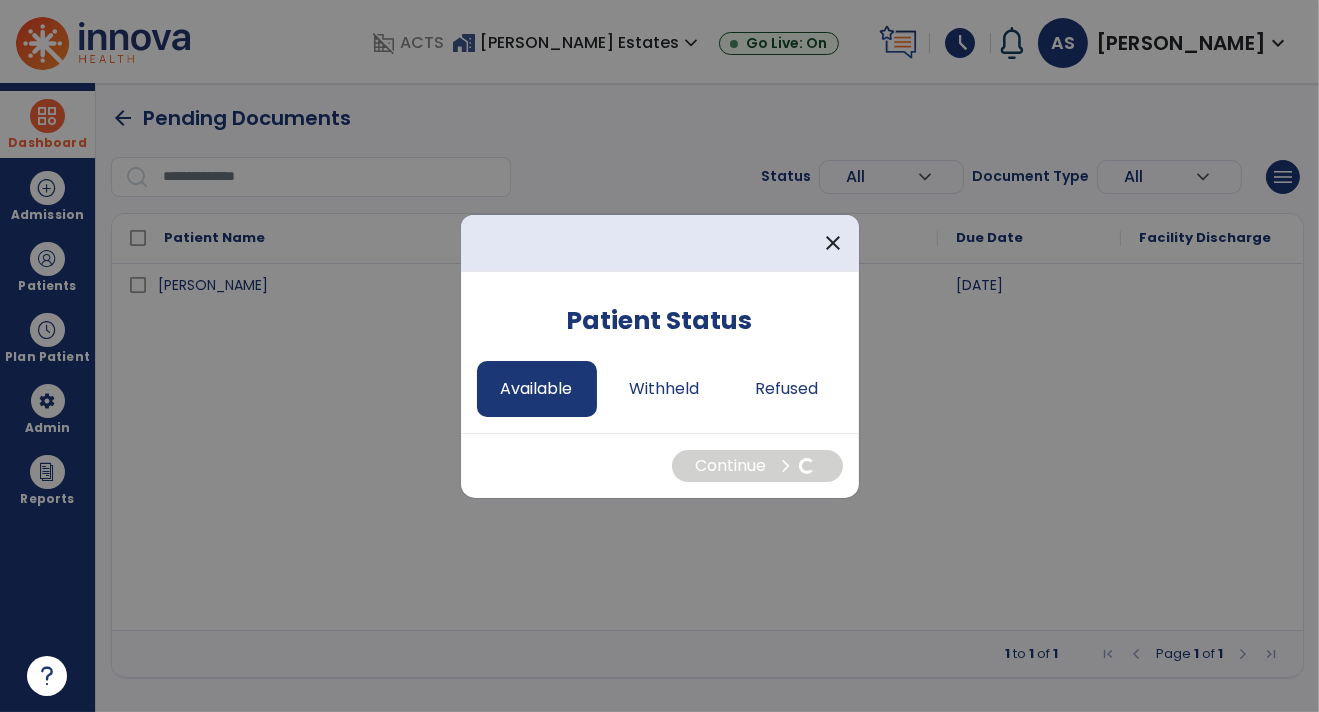 select on "*" 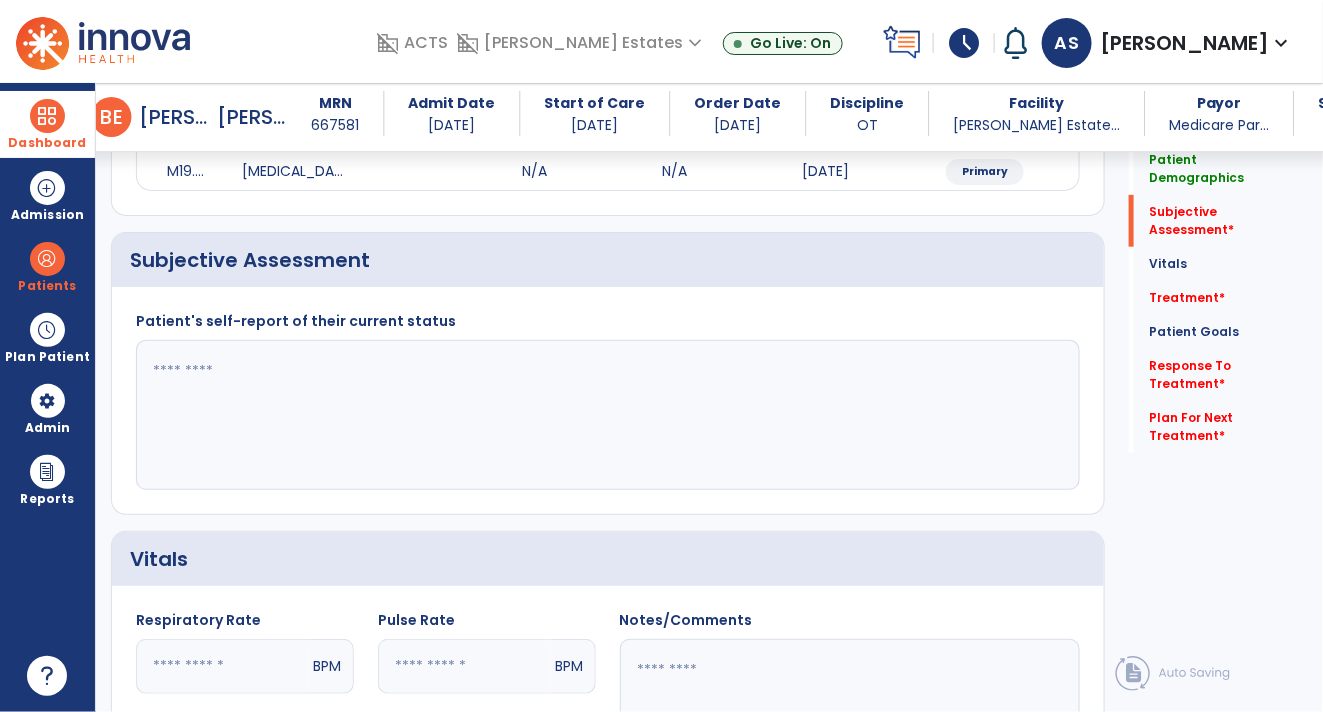 scroll, scrollTop: 293, scrollLeft: 0, axis: vertical 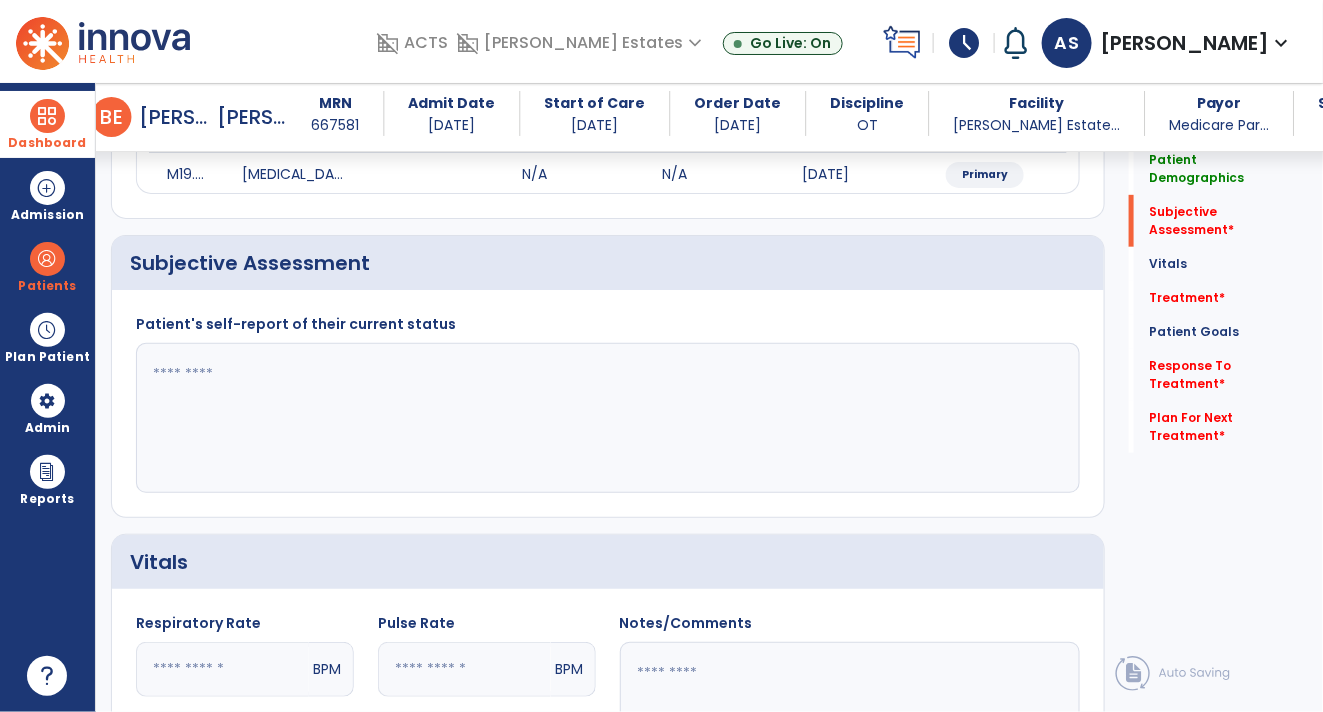 click 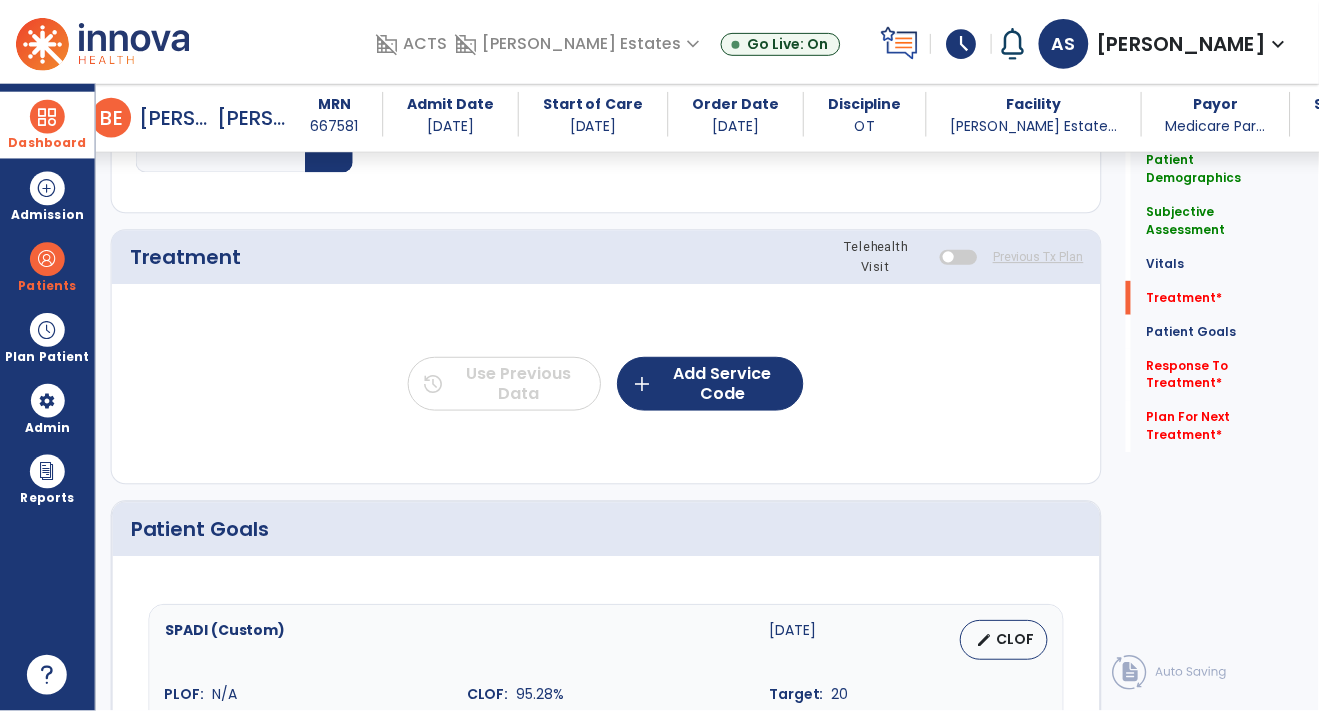 scroll, scrollTop: 1056, scrollLeft: 0, axis: vertical 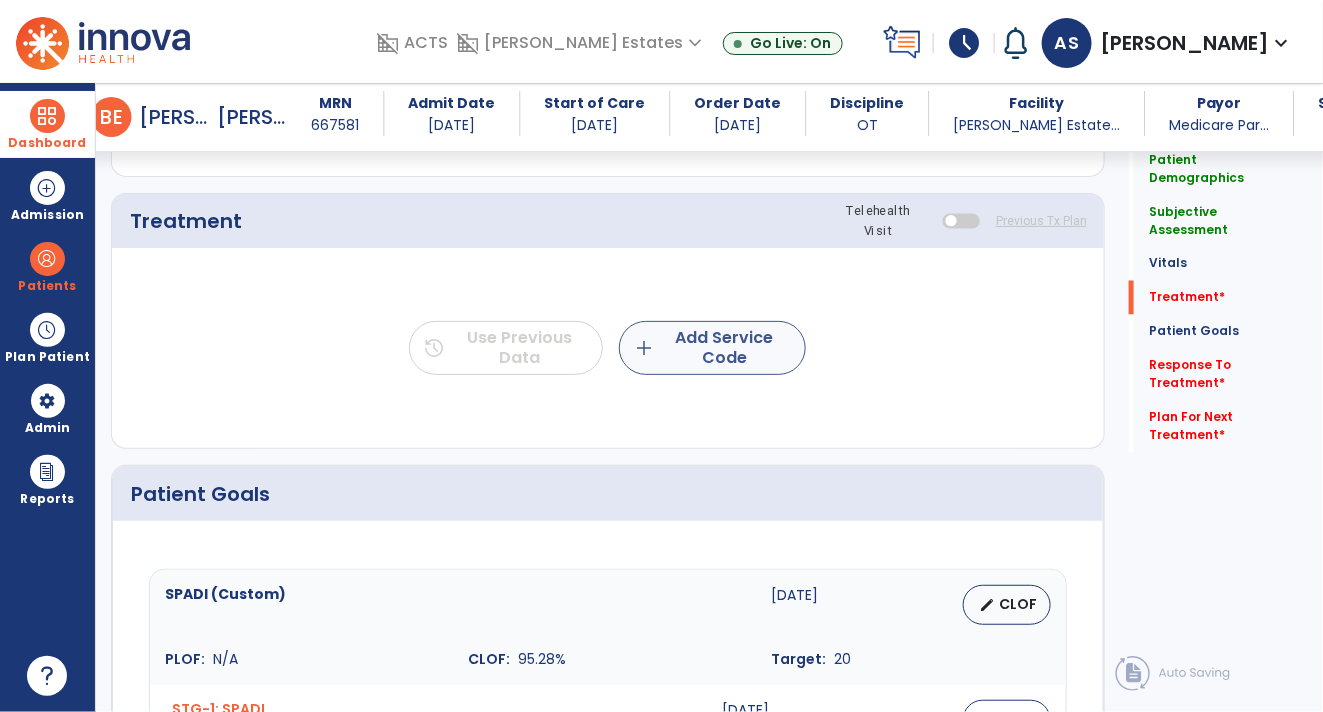 type on "**********" 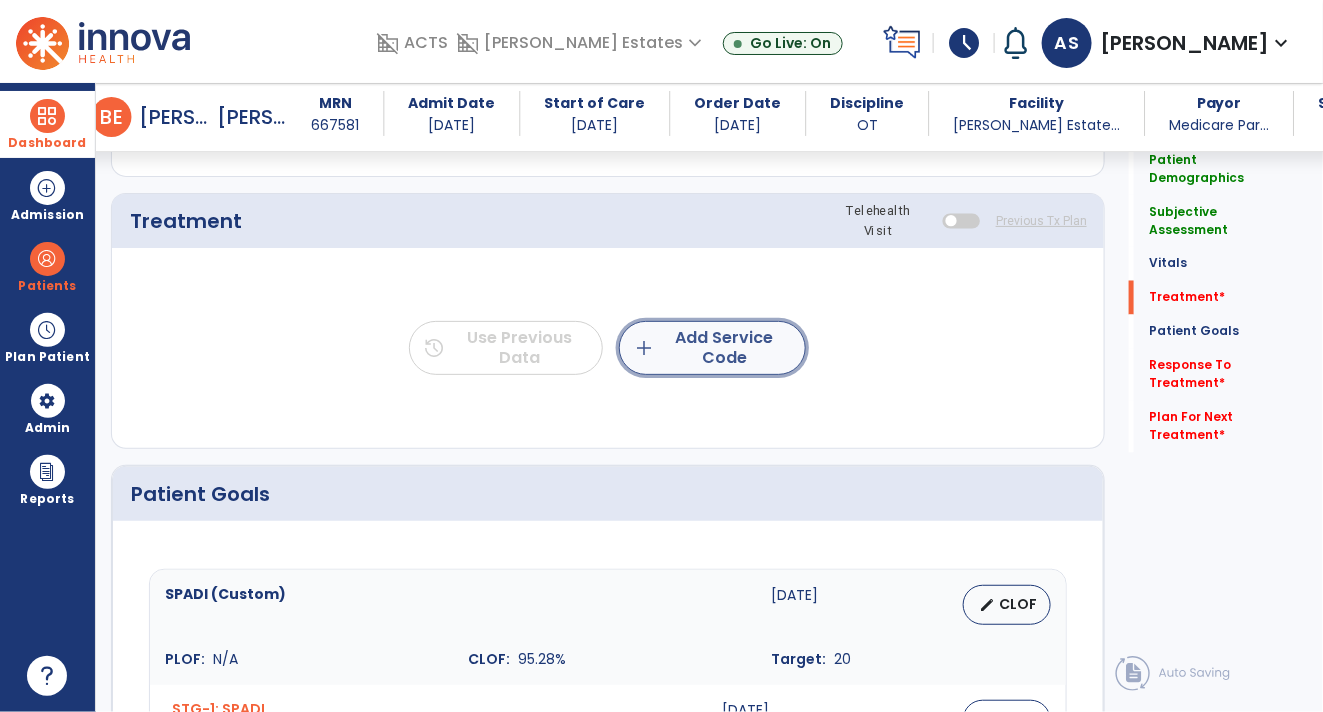click on "add  Add Service Code" 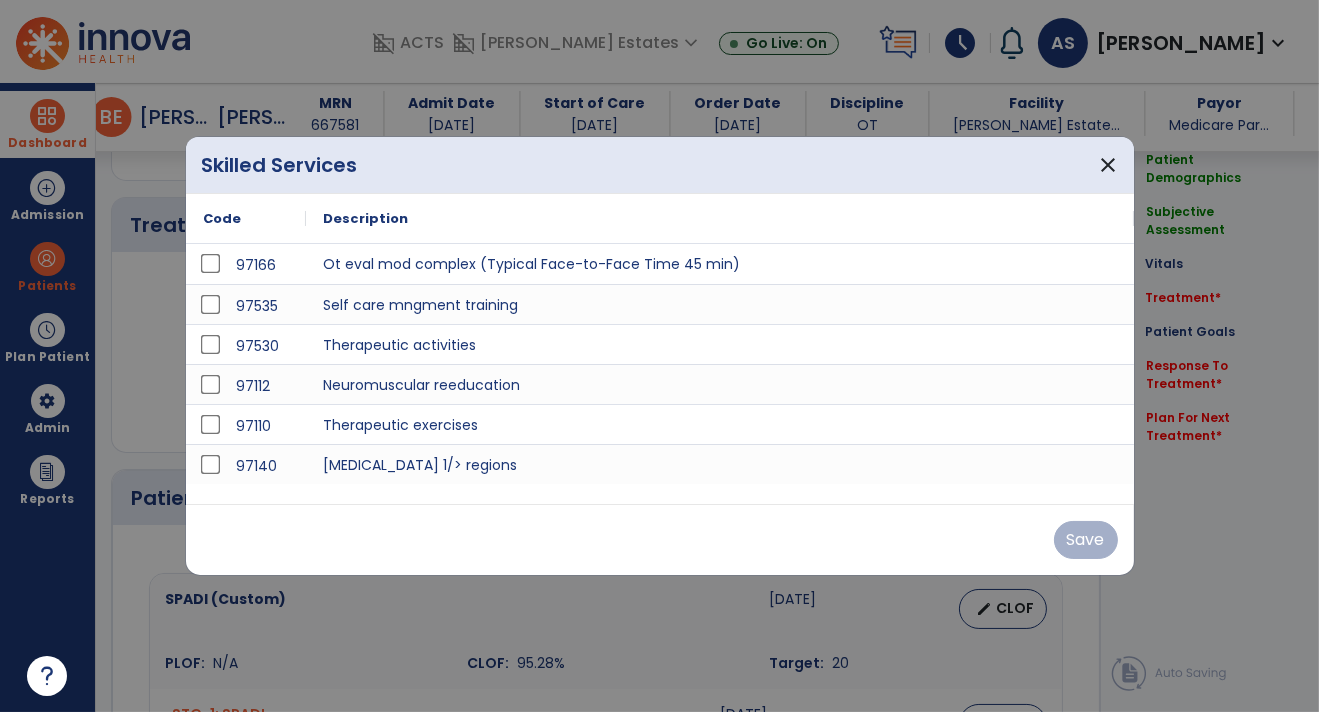 scroll, scrollTop: 1056, scrollLeft: 0, axis: vertical 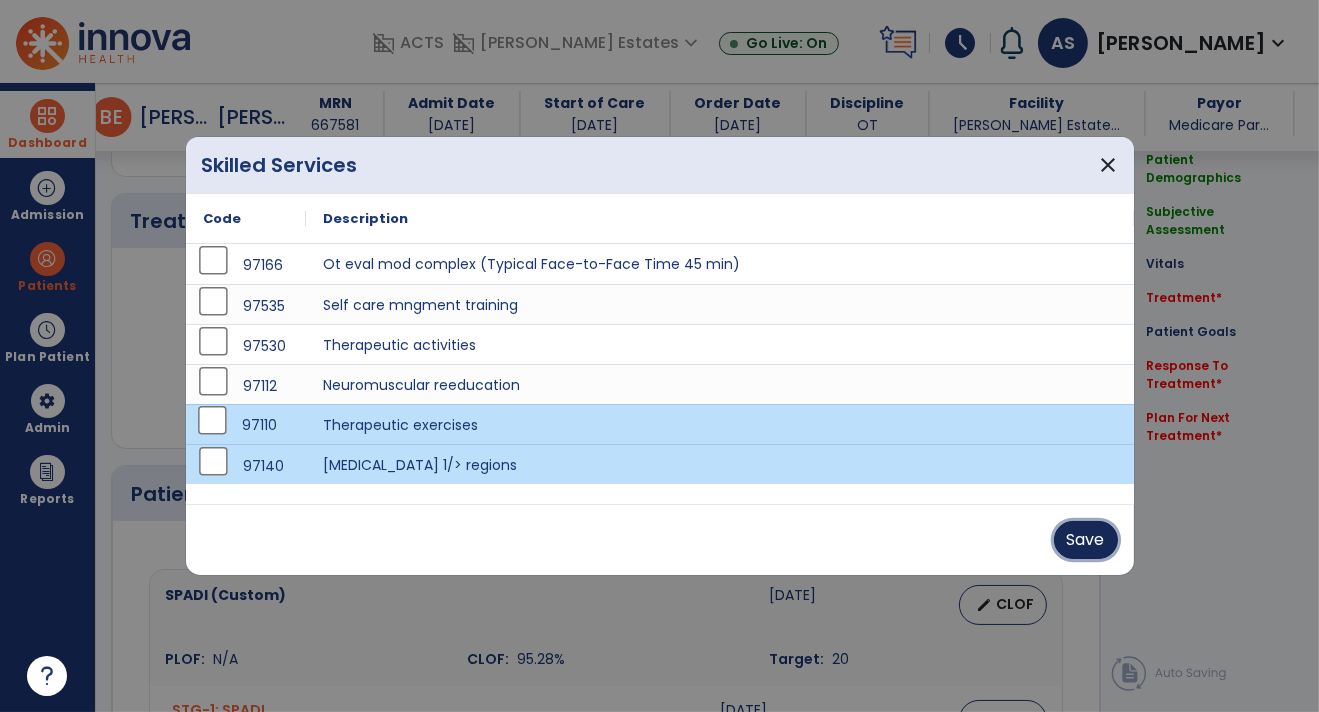 click on "Save" at bounding box center [1086, 540] 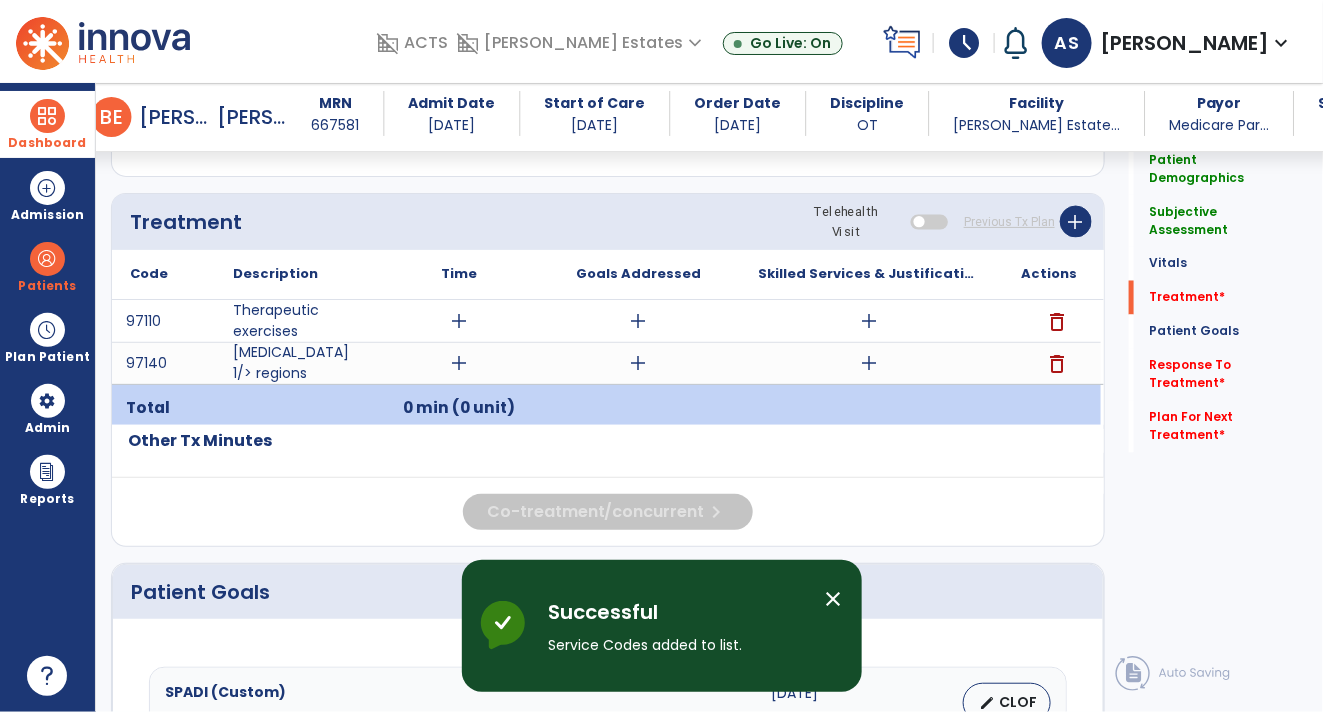 click on "add" at bounding box center [869, 321] 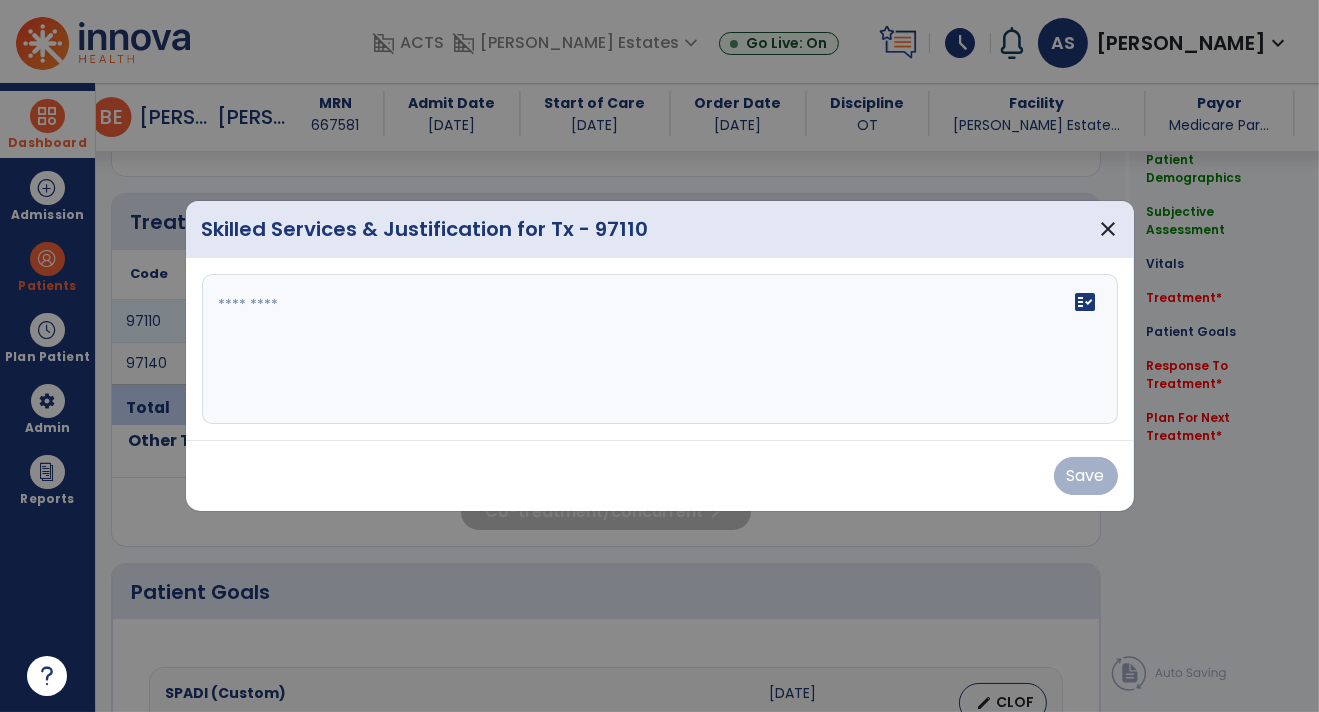click at bounding box center (660, 349) 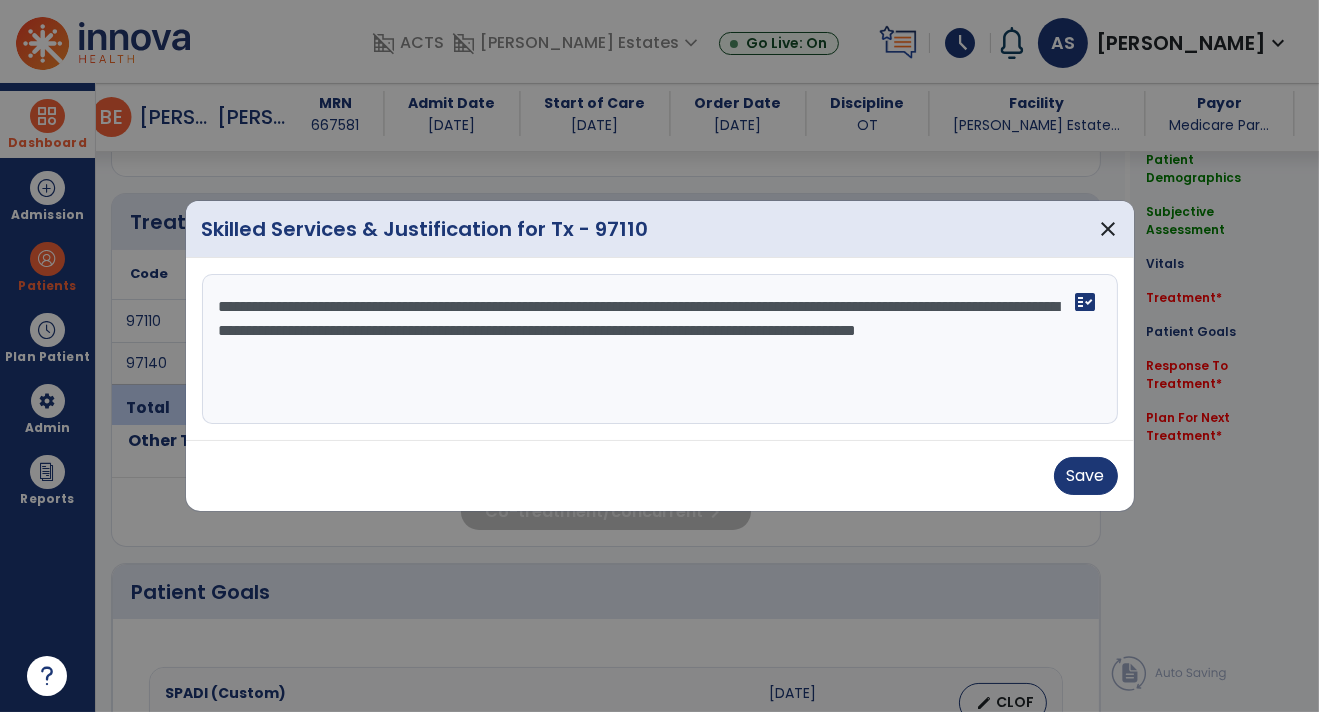 click on "**********" at bounding box center [660, 349] 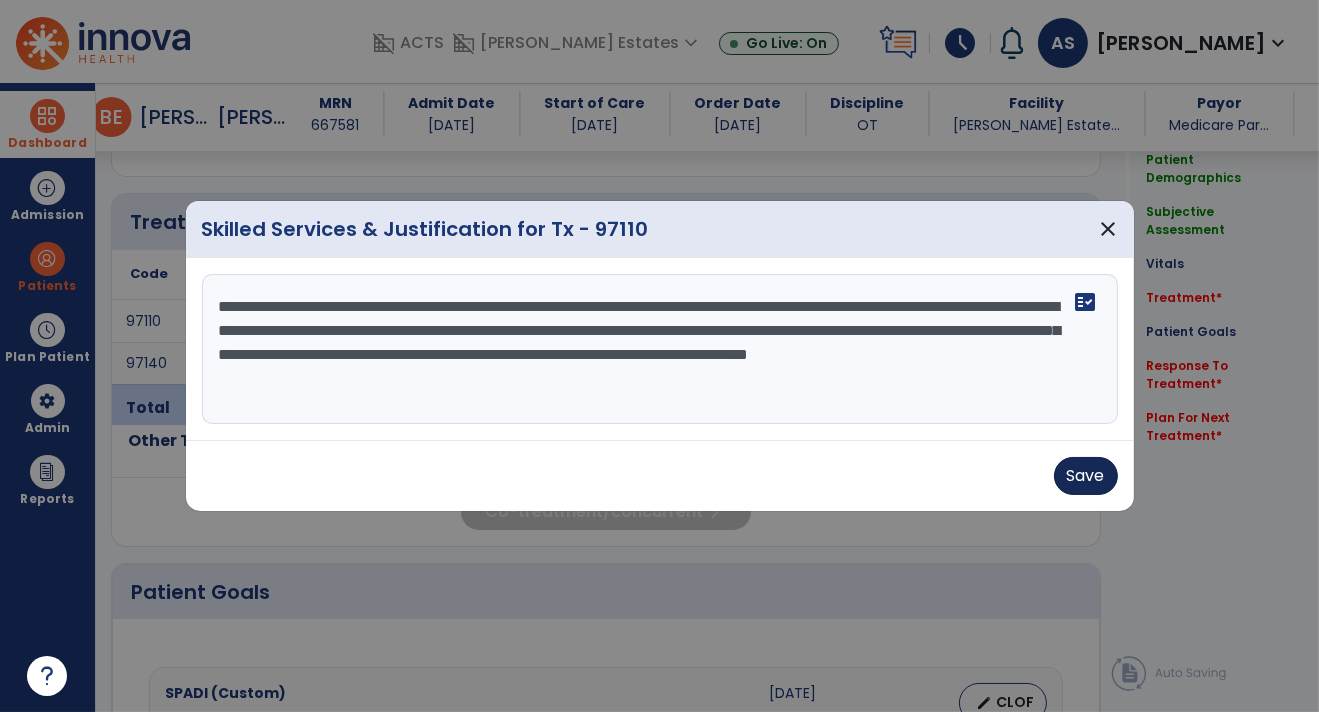 type on "**********" 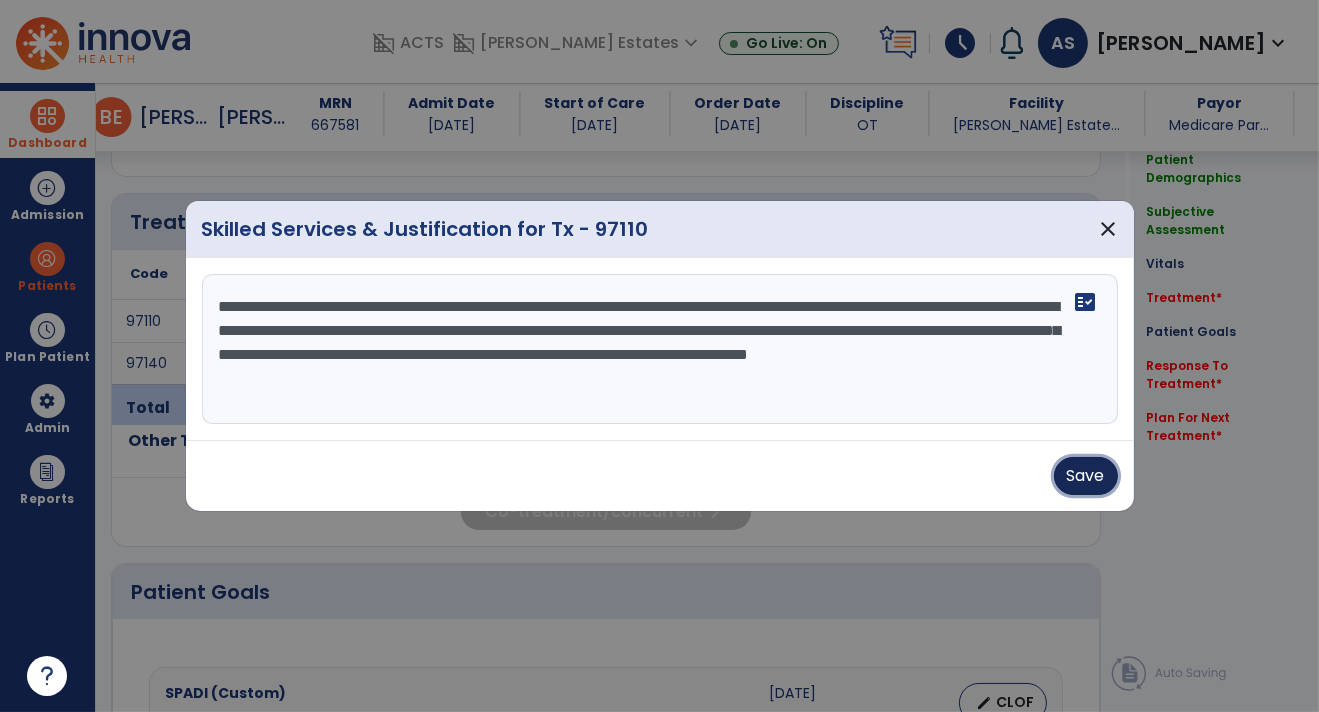 click on "Save" at bounding box center (1086, 476) 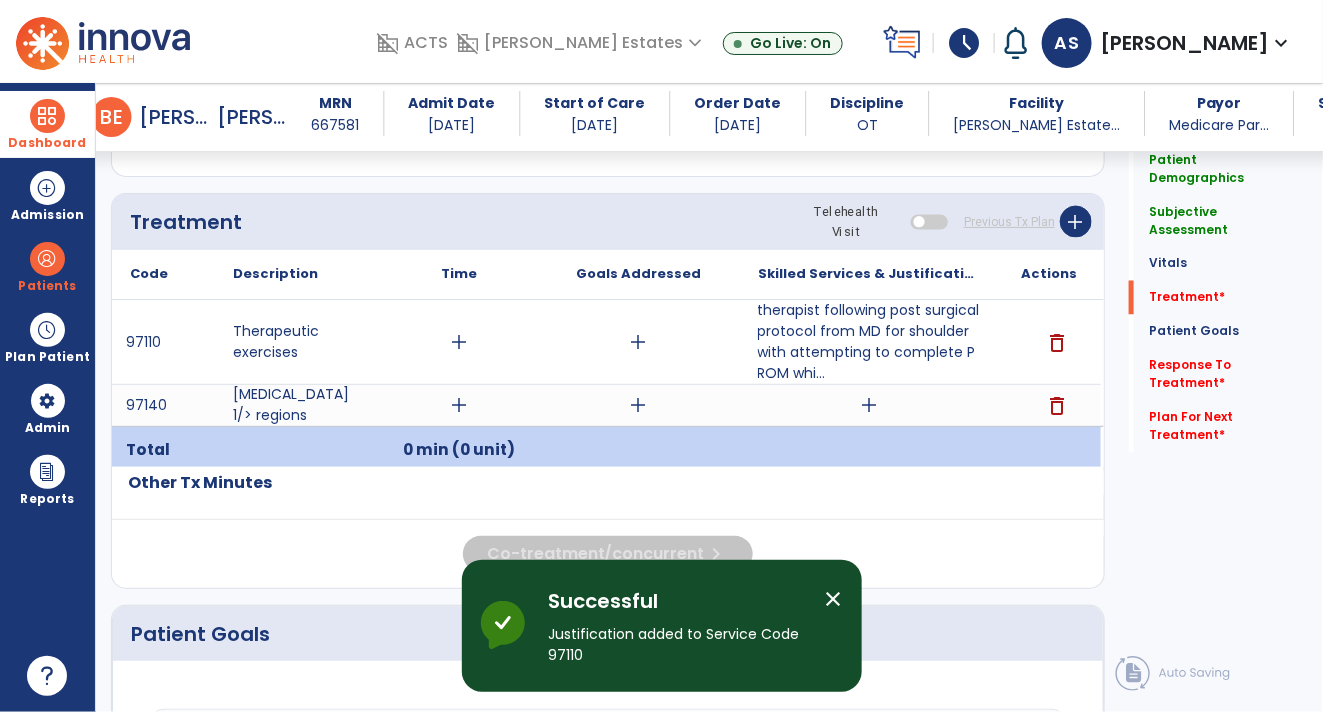 click on "add" at bounding box center [459, 342] 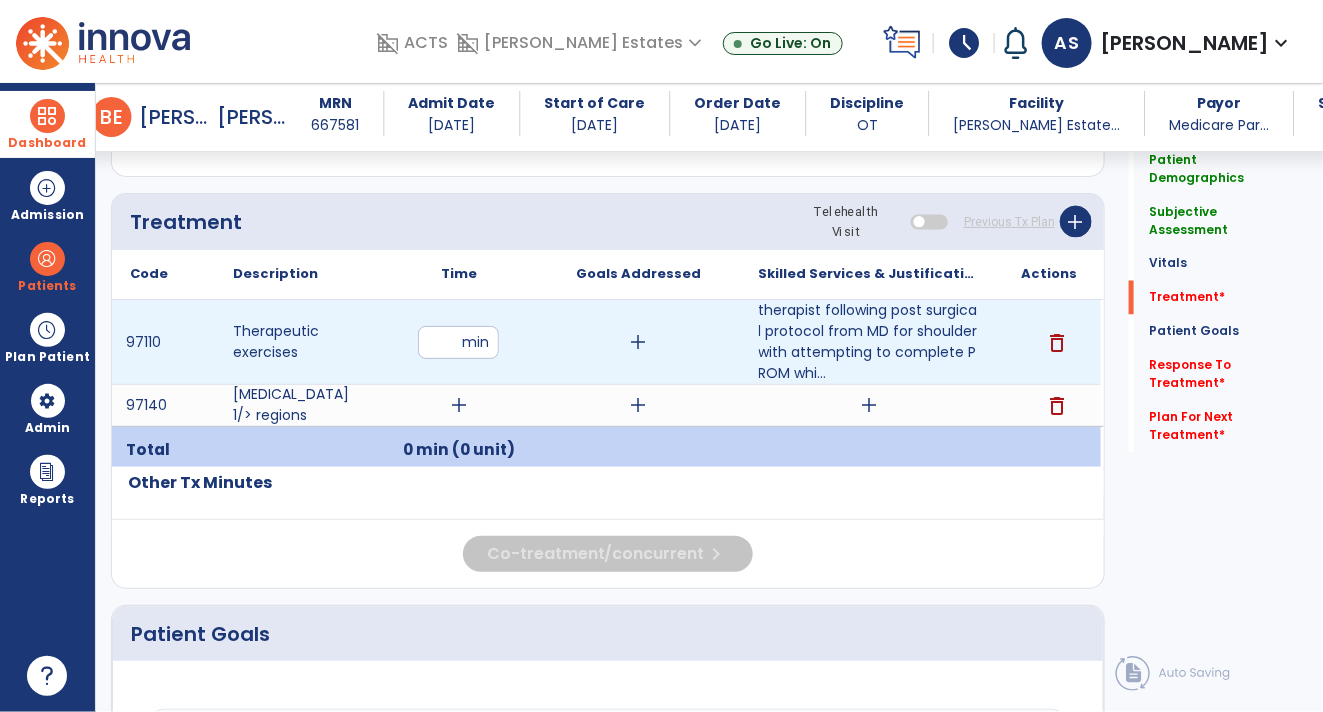 type on "**" 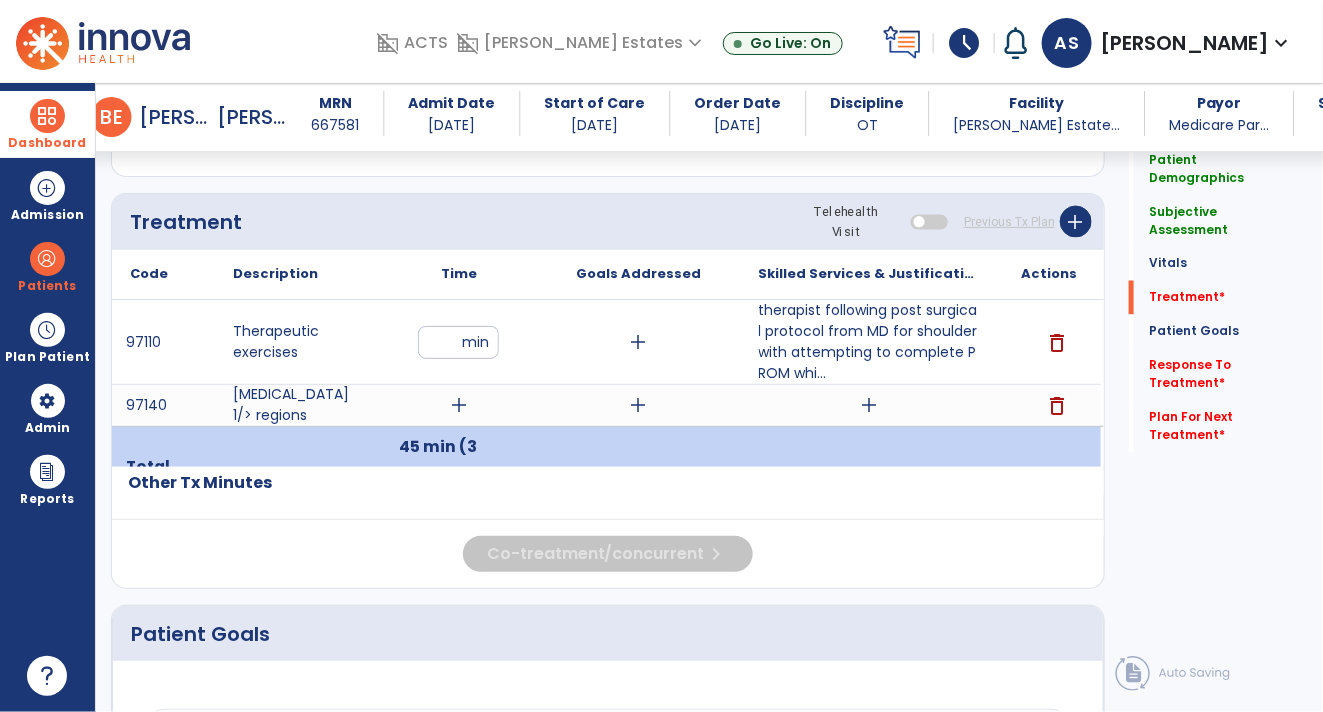 click on "45 min (3 units)" at bounding box center (459, 467) 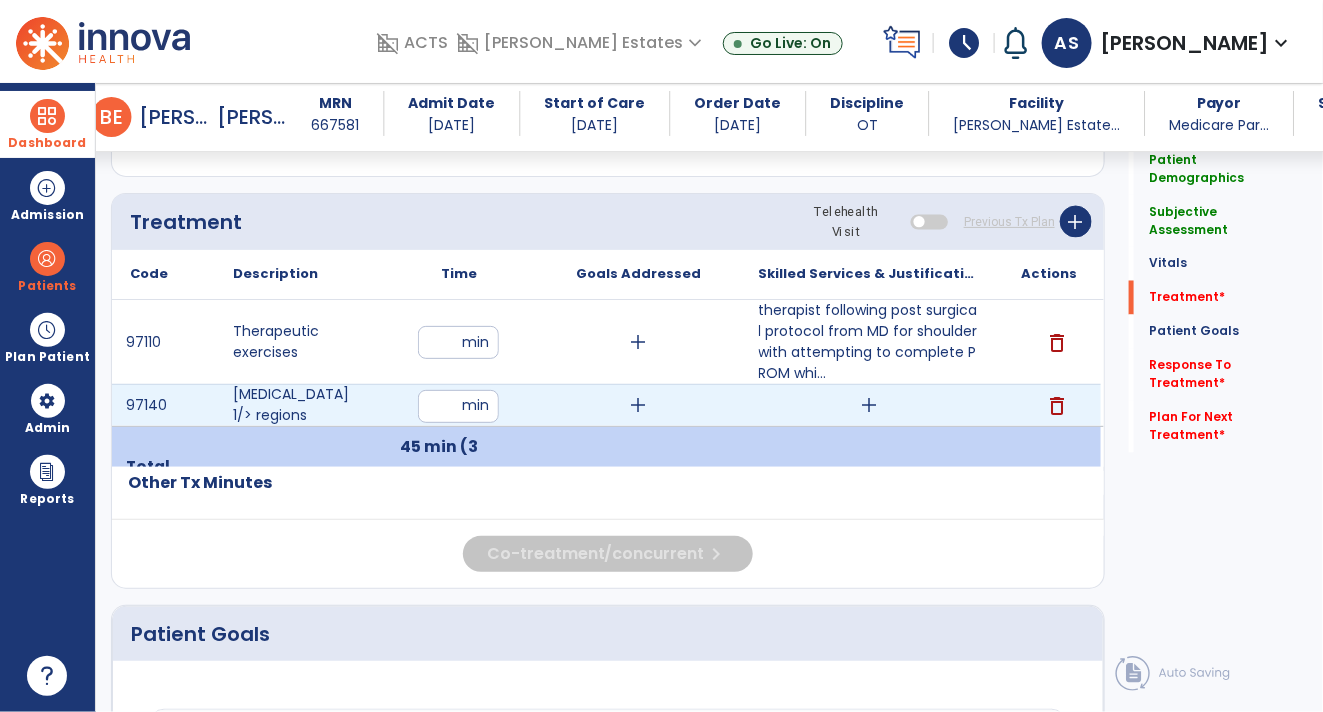 type on "**" 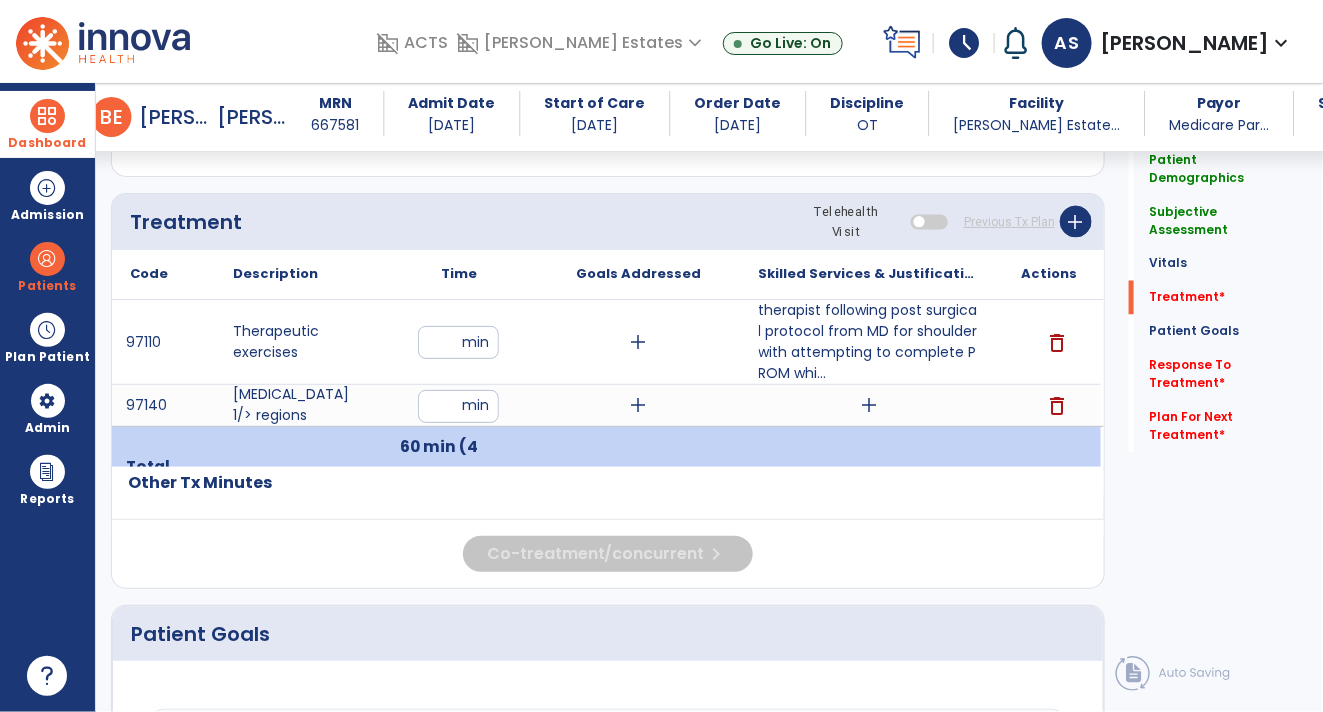 click on "add" at bounding box center [869, 405] 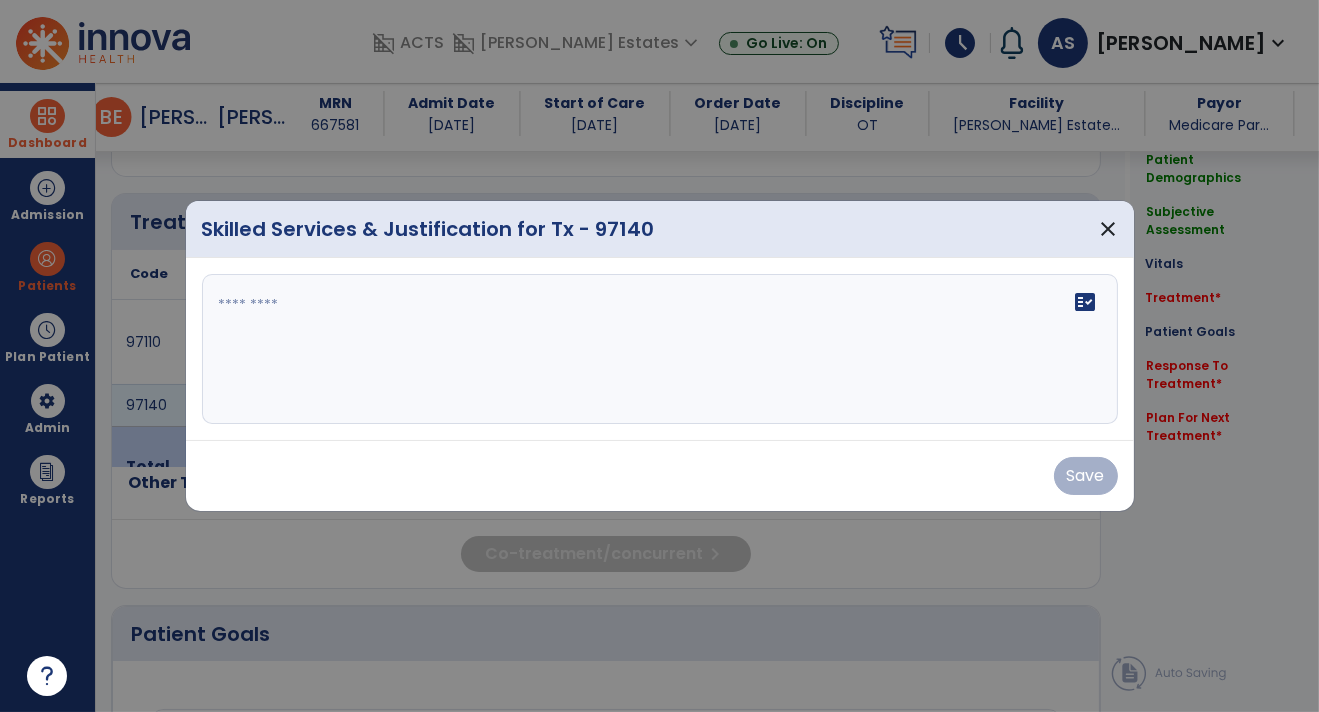 scroll, scrollTop: 1056, scrollLeft: 0, axis: vertical 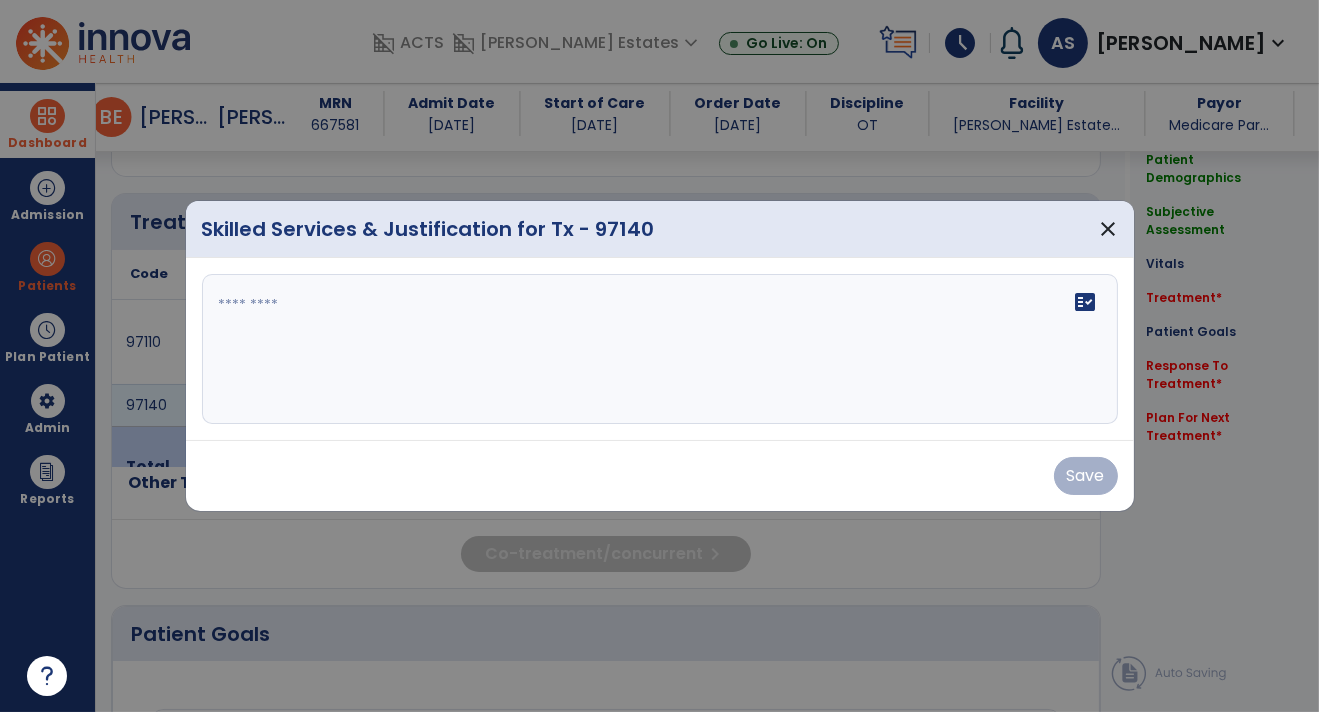 click at bounding box center (660, 349) 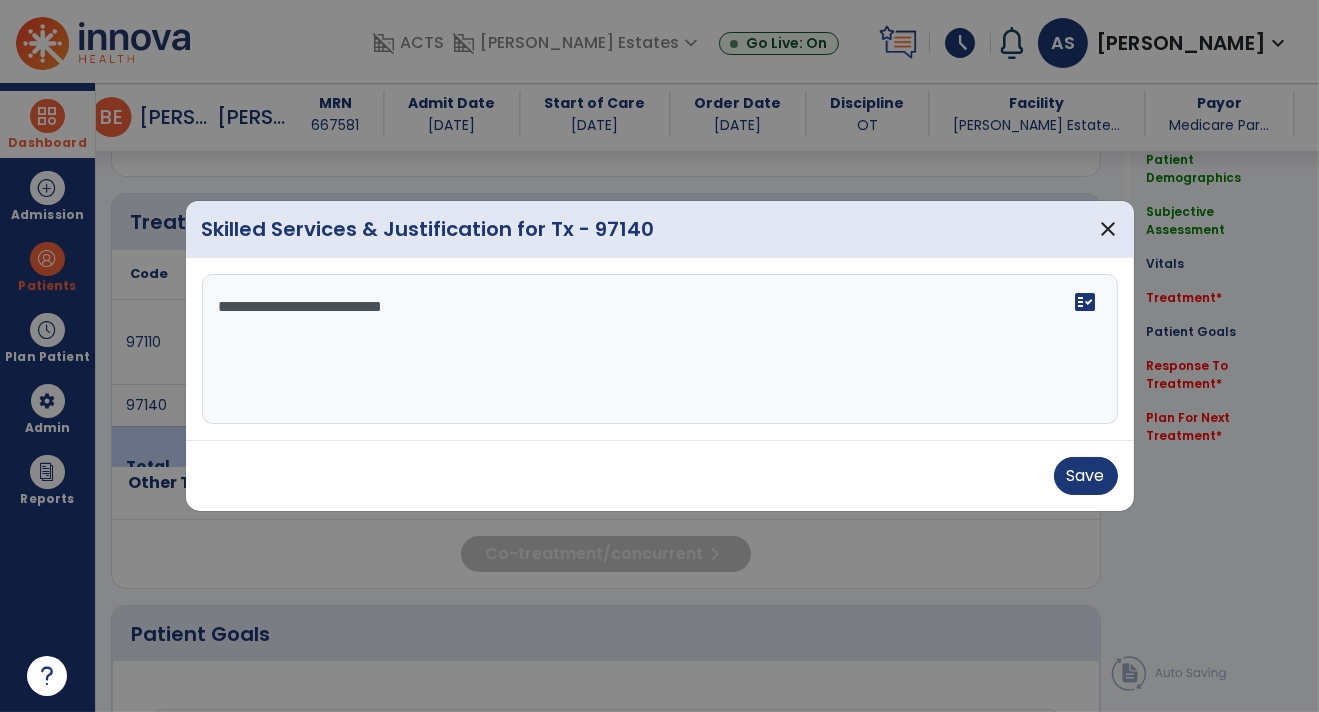 type on "**********" 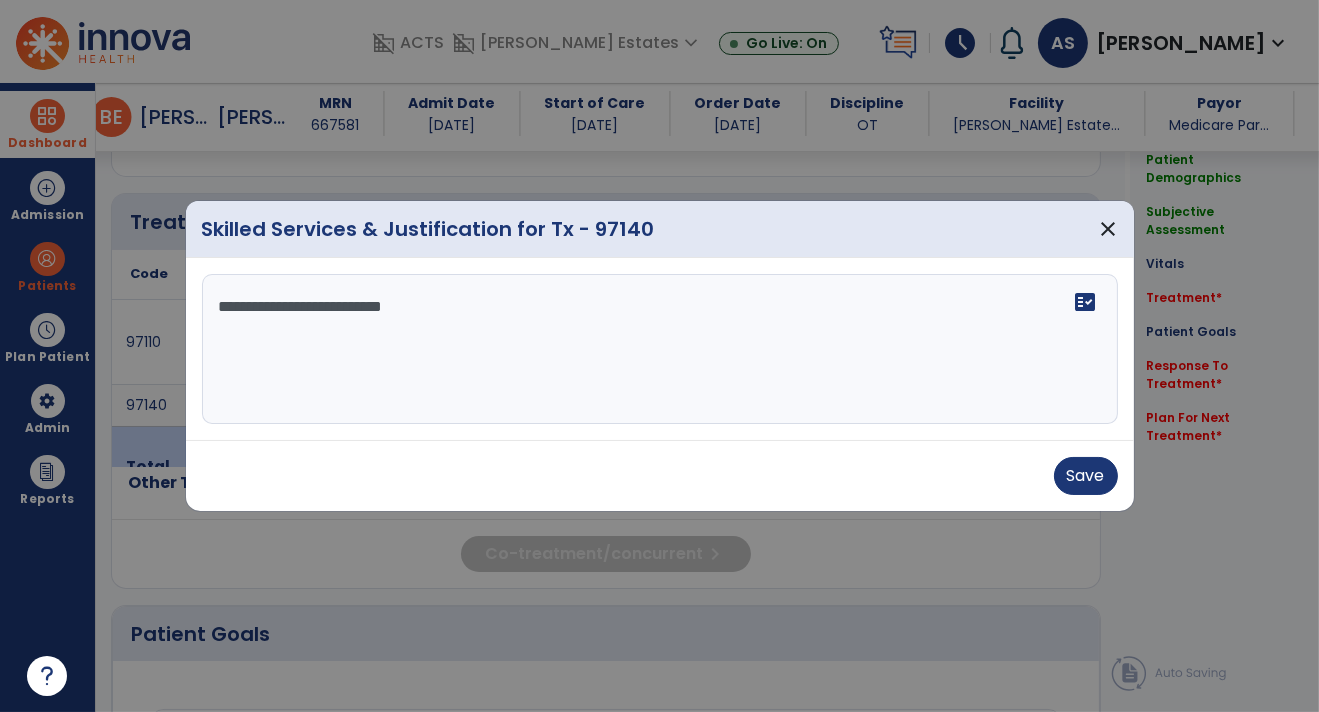 drag, startPoint x: 546, startPoint y: 316, endPoint x: -44, endPoint y: 397, distance: 595.53424 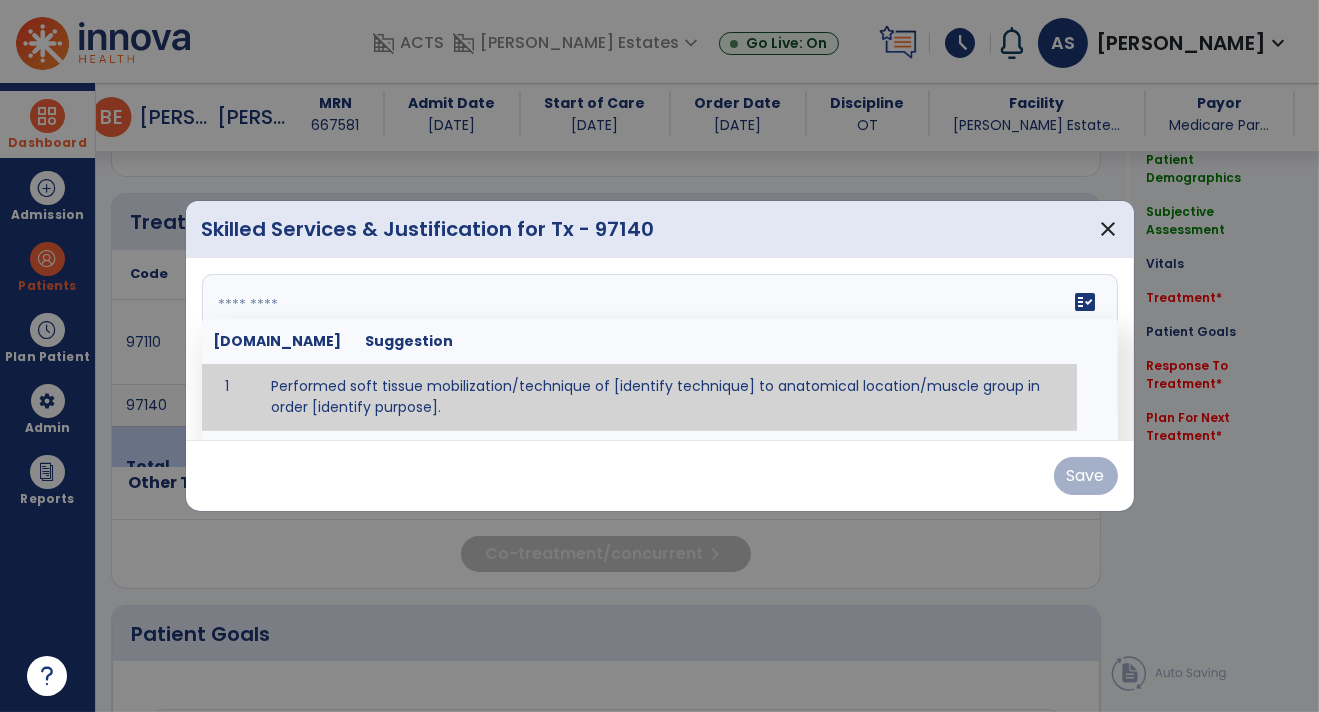 paste on "**********" 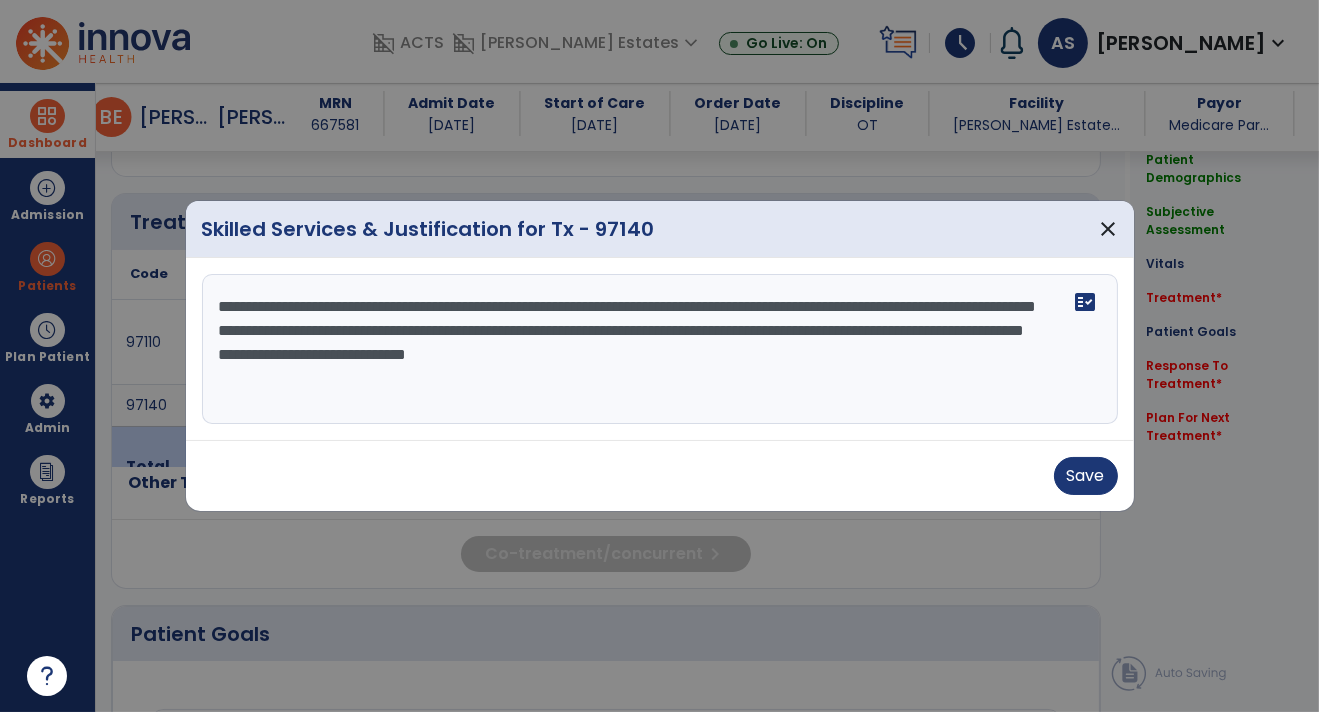click on "**********" at bounding box center [660, 349] 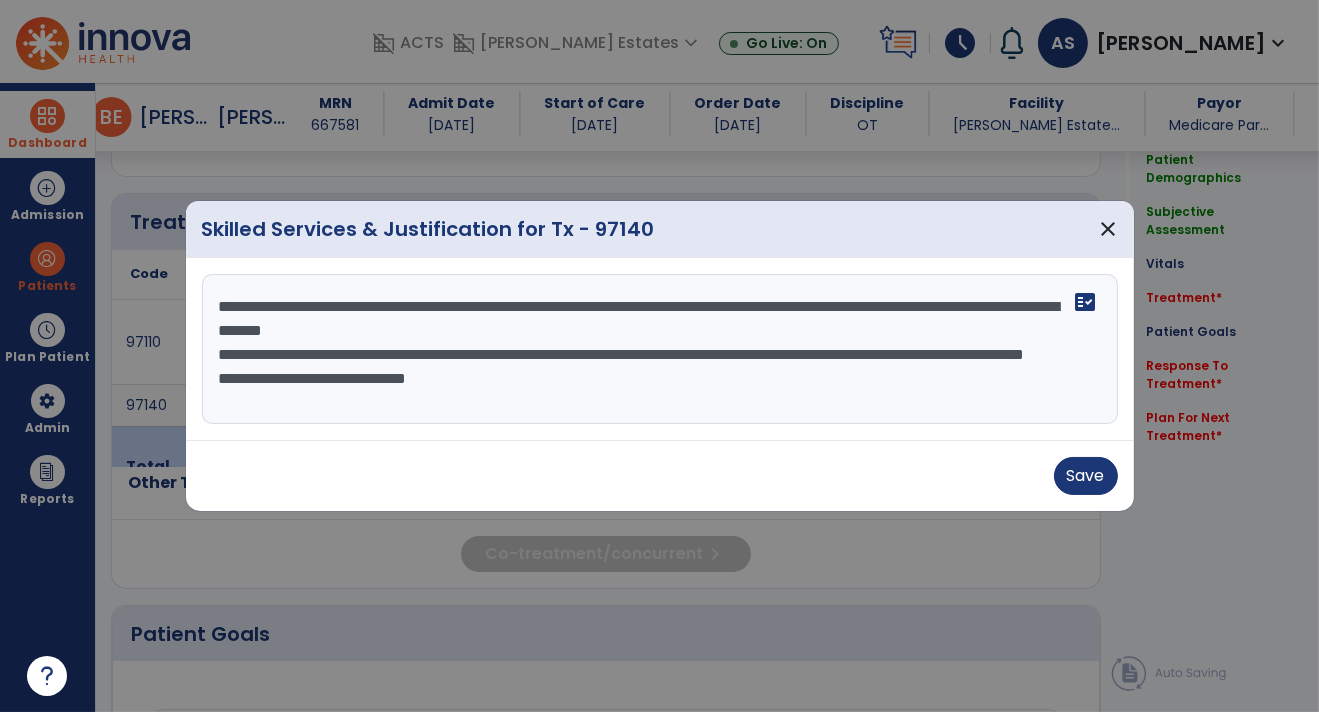 click on "**********" at bounding box center (660, 349) 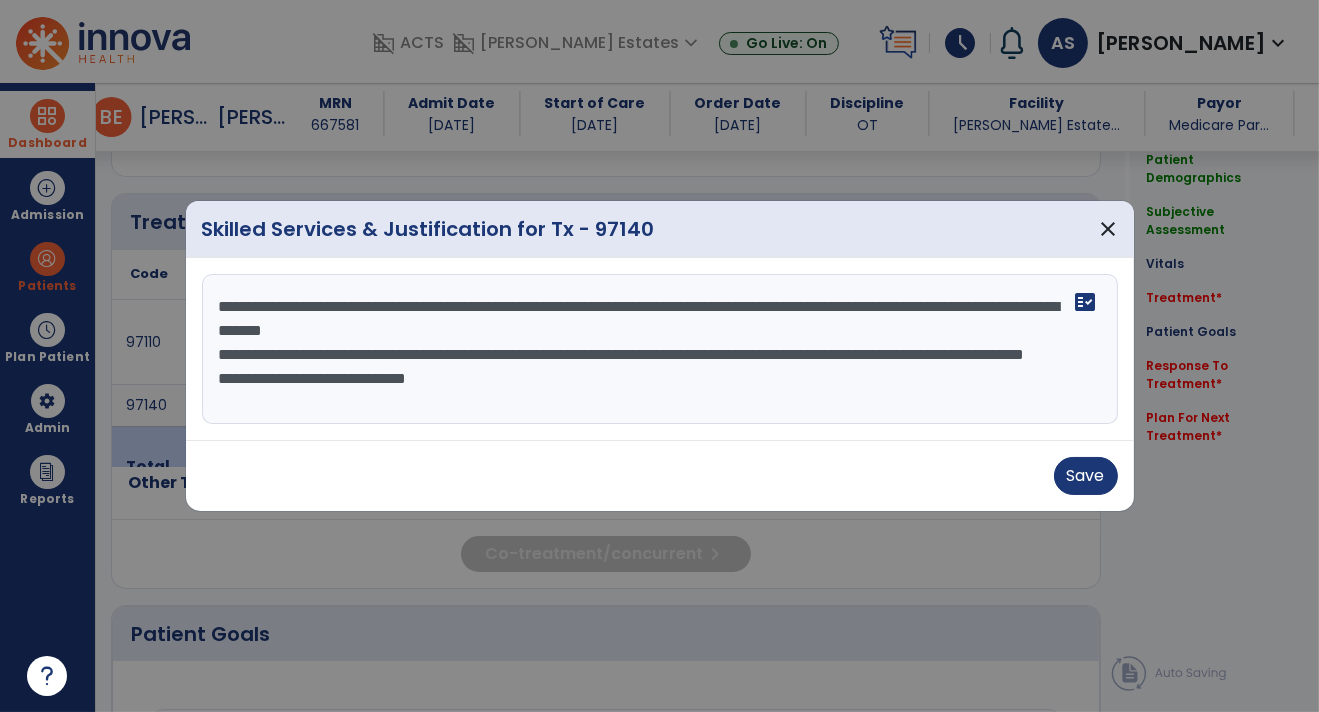 click on "**********" at bounding box center [660, 349] 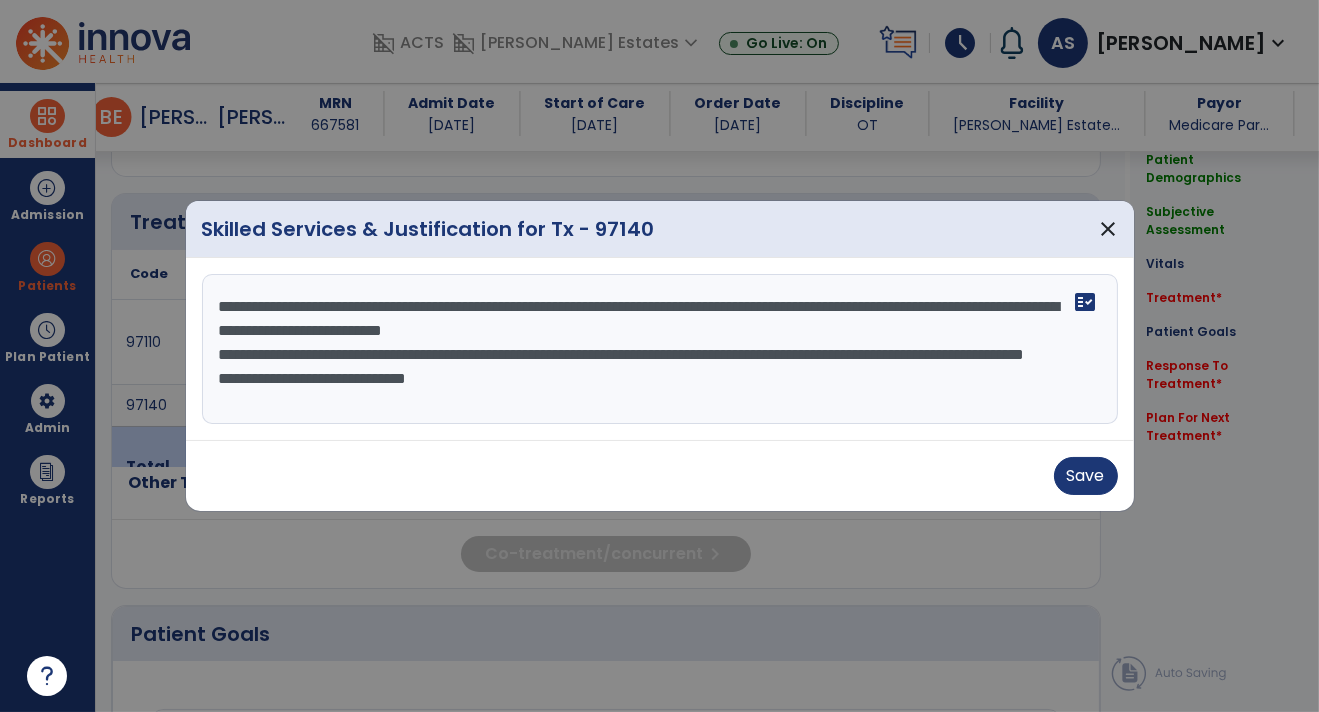 click on "**********" at bounding box center [660, 349] 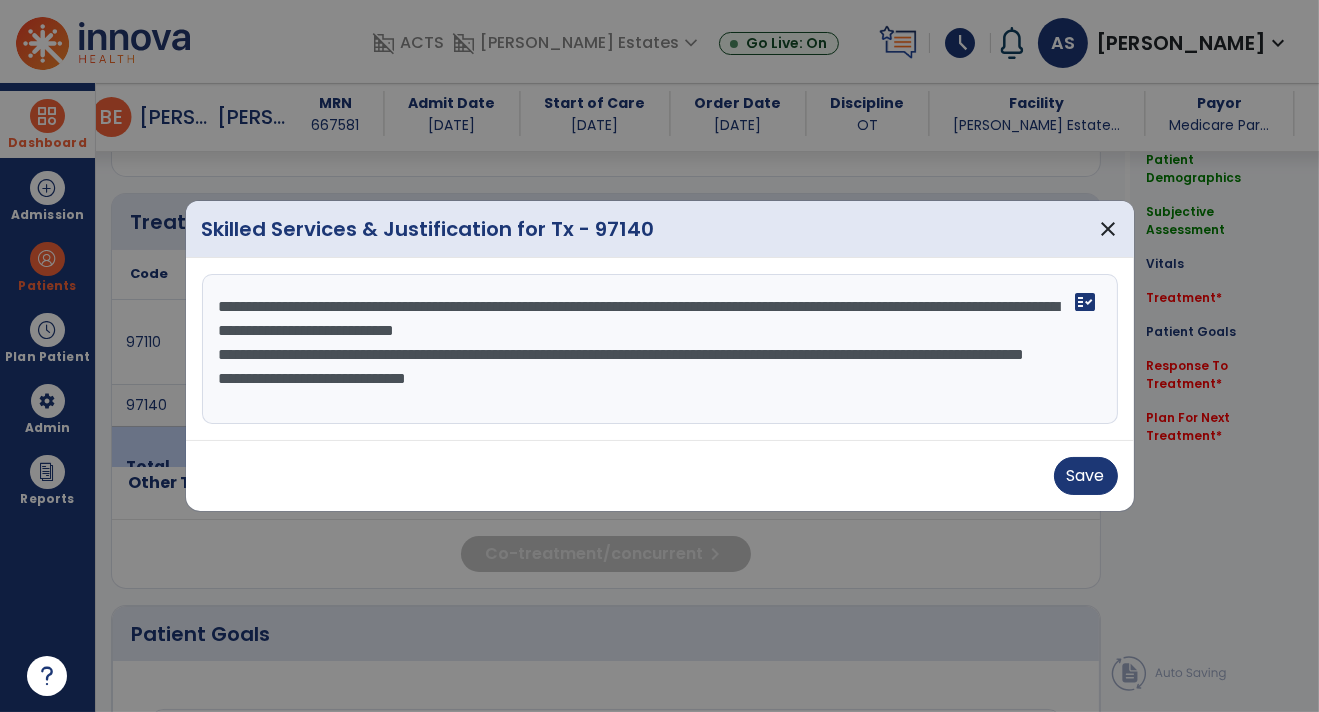 click on "**********" at bounding box center [660, 349] 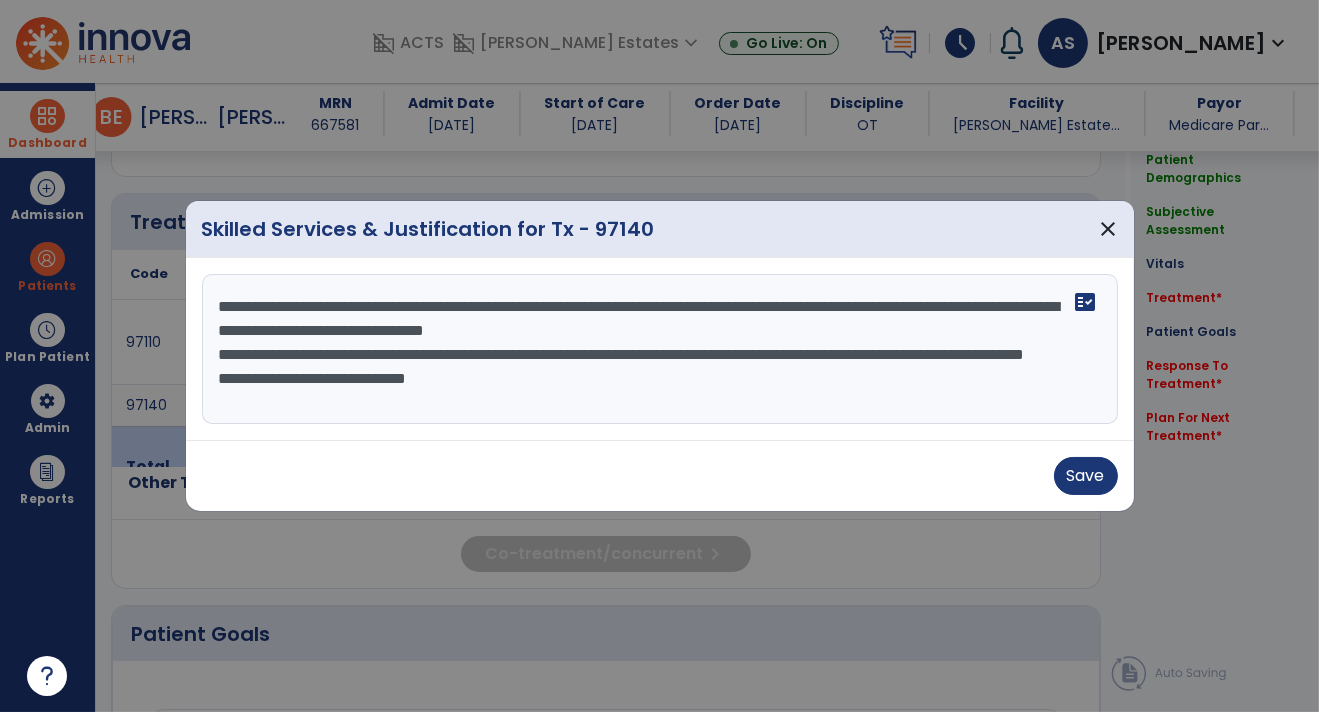 click on "**********" at bounding box center (660, 349) 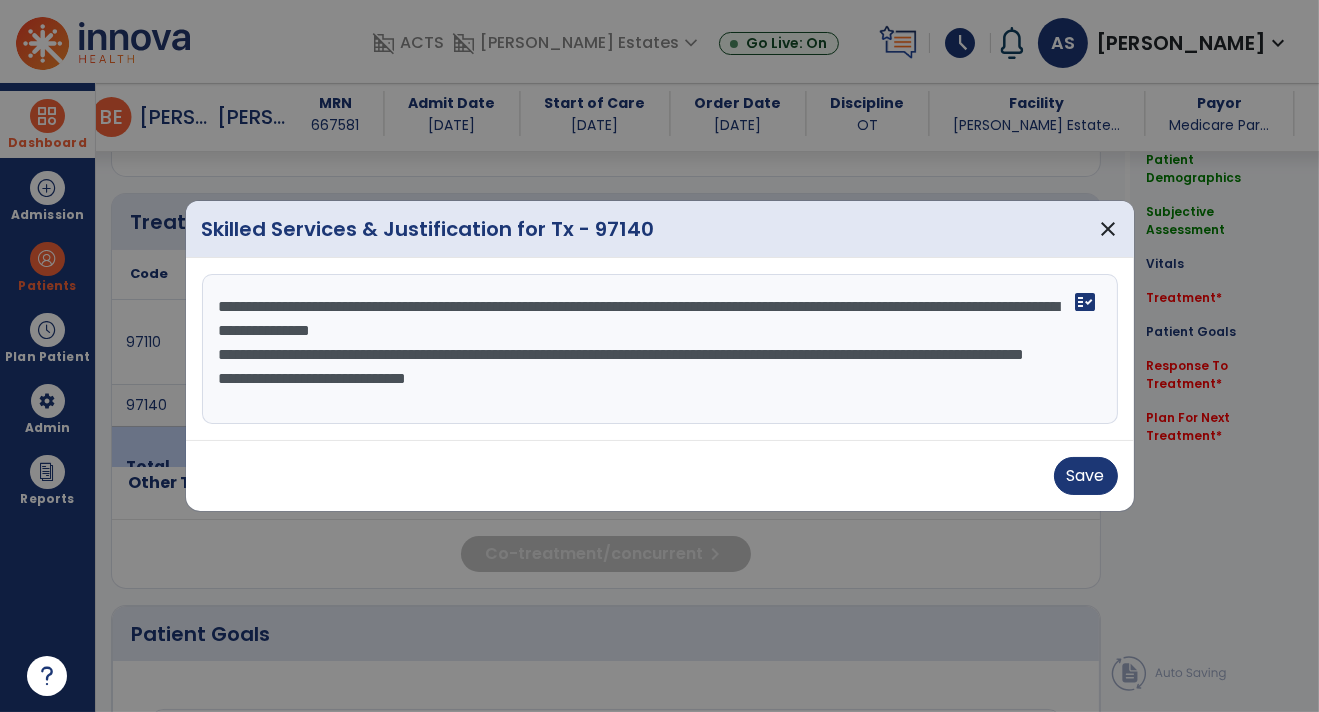 click on "**********" at bounding box center (660, 349) 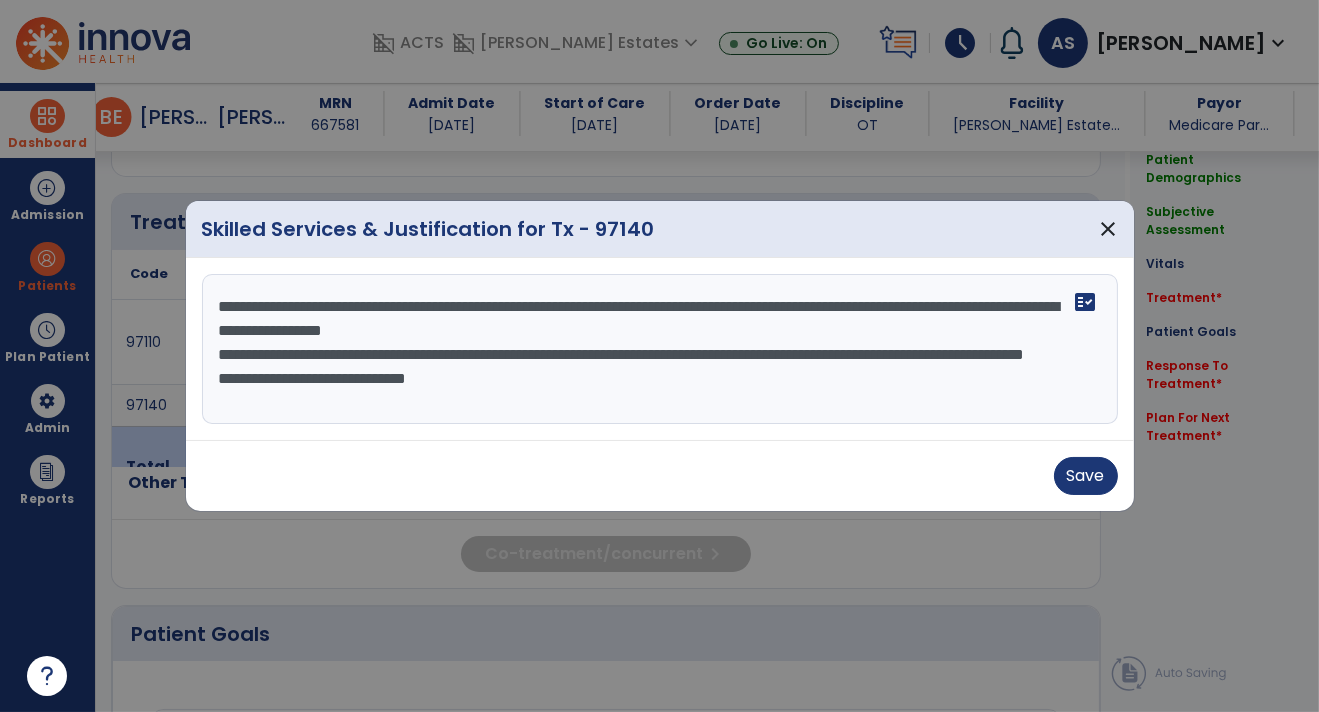 click on "**********" at bounding box center (660, 349) 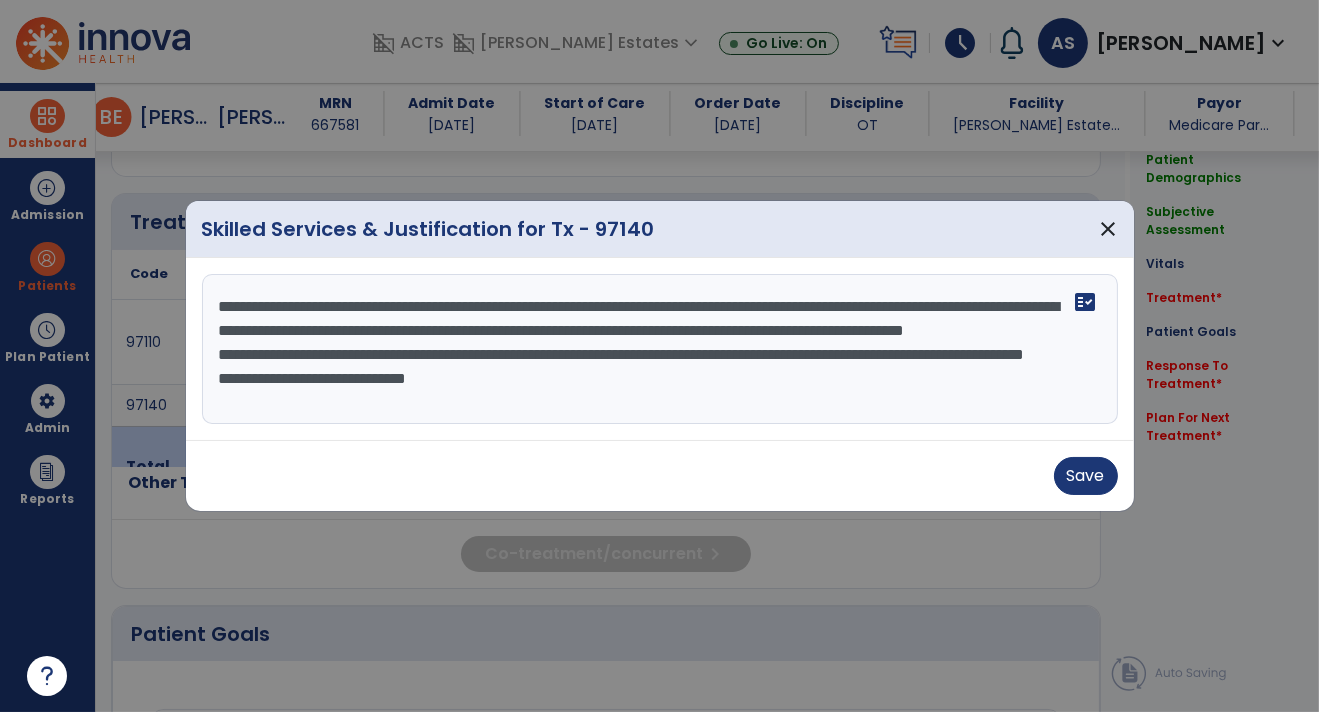 click on "**********" at bounding box center [660, 349] 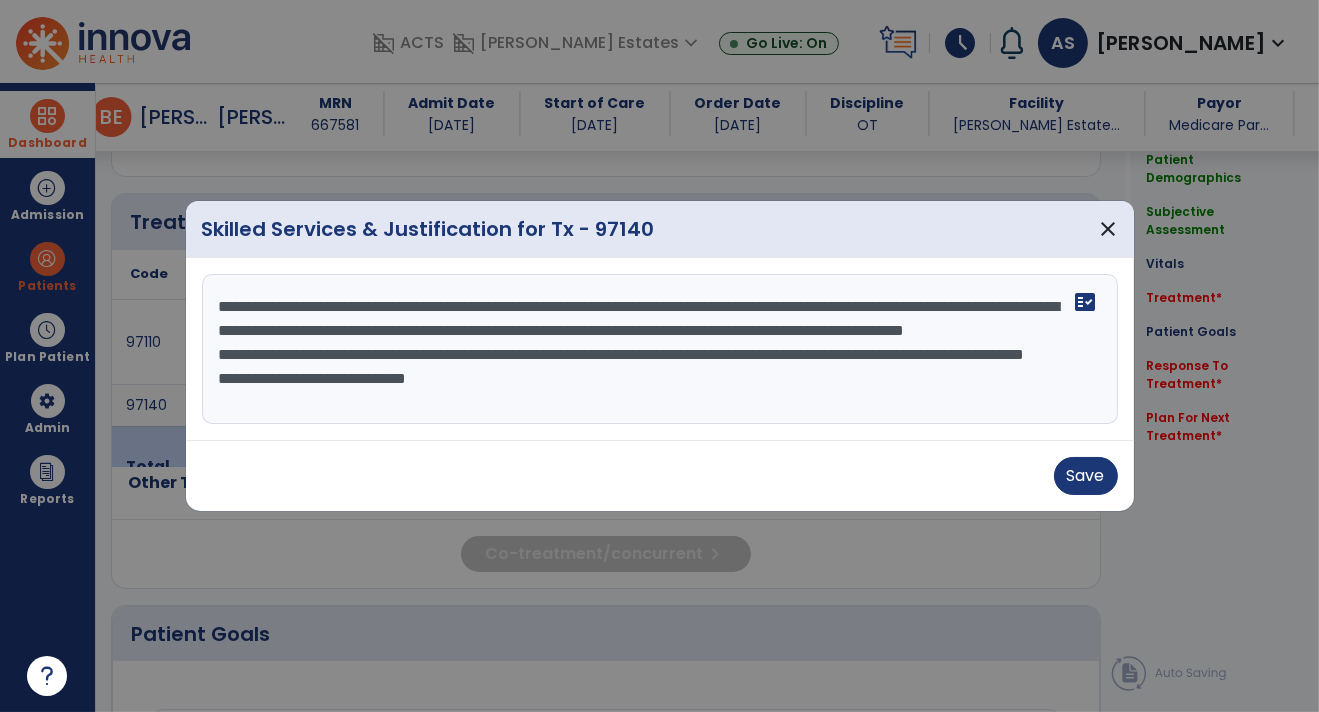 click on "**********" at bounding box center [660, 349] 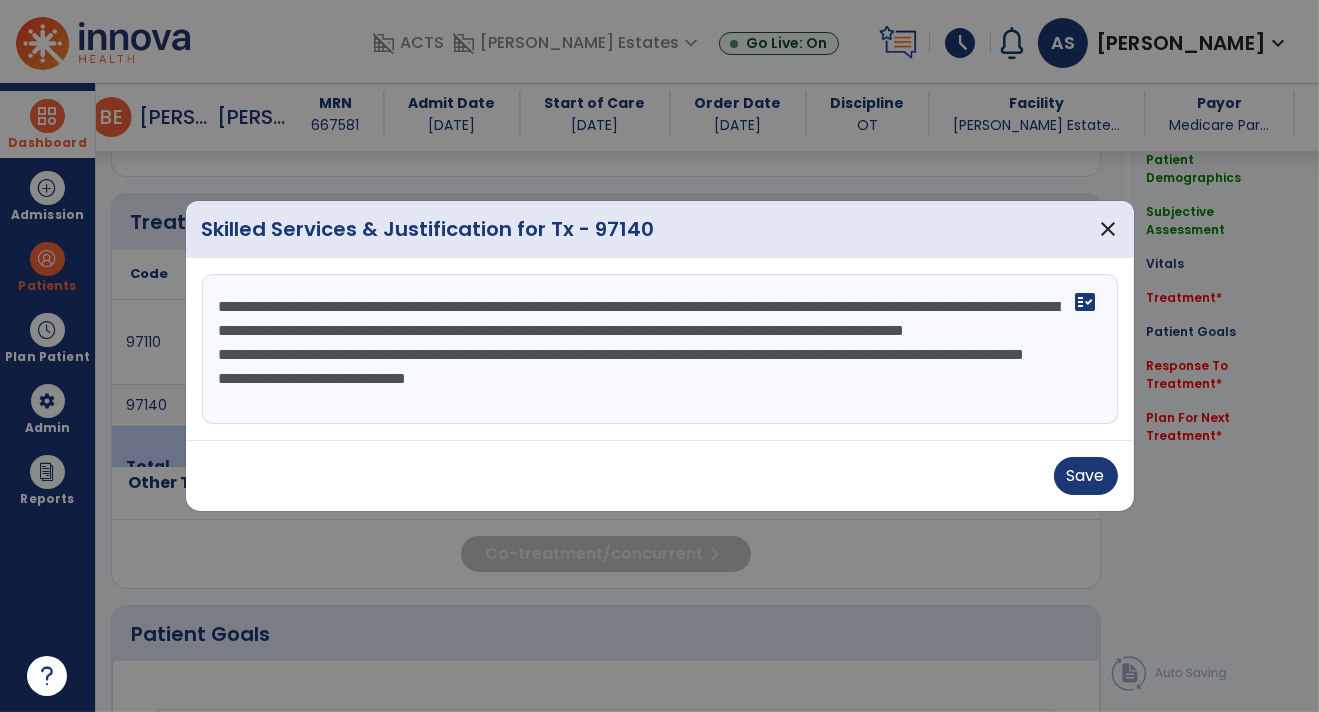 scroll, scrollTop: 15, scrollLeft: 0, axis: vertical 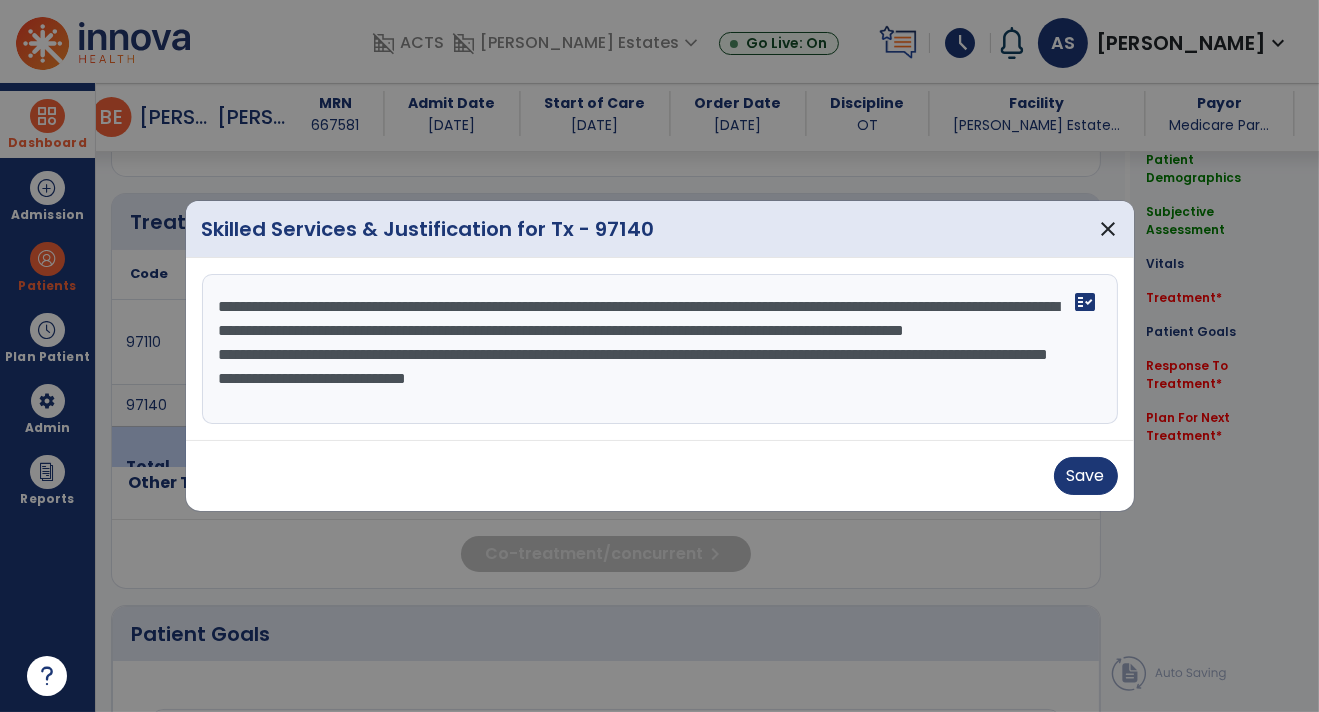 click on "**********" at bounding box center [660, 349] 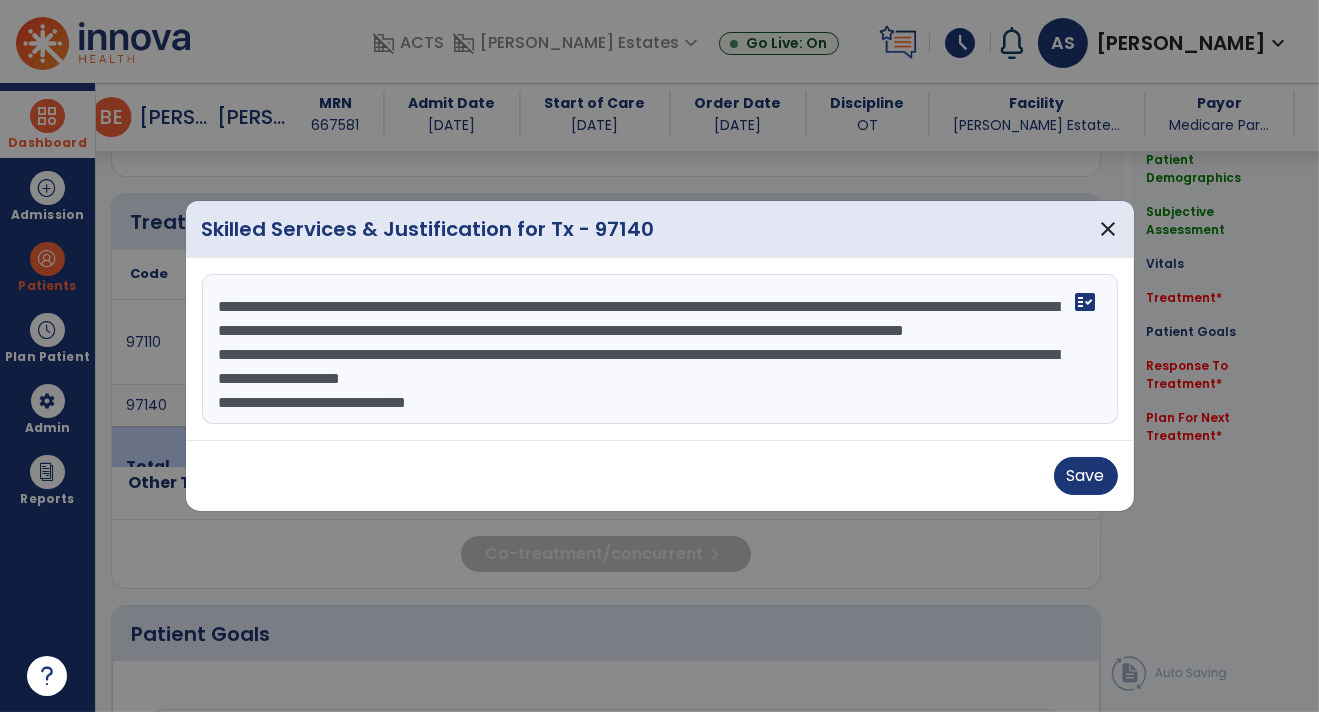 click on "**********" at bounding box center [660, 349] 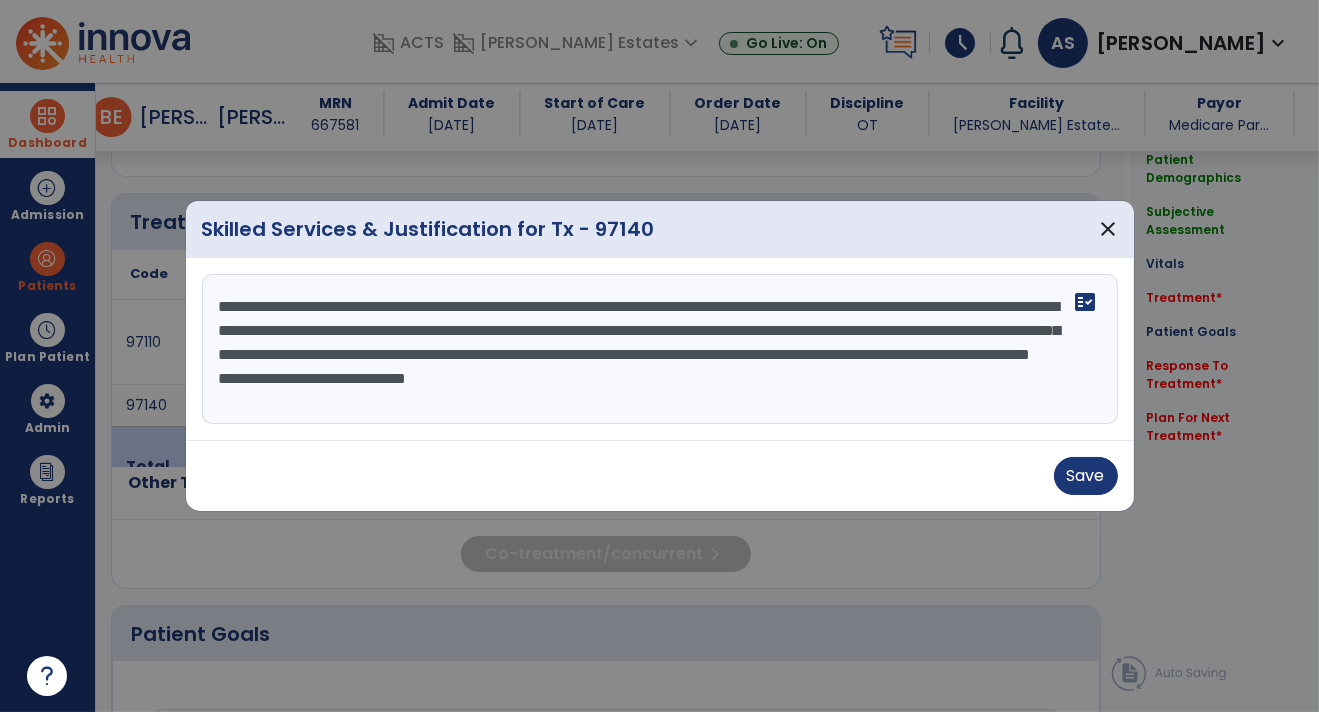 click on "**********" at bounding box center (660, 349) 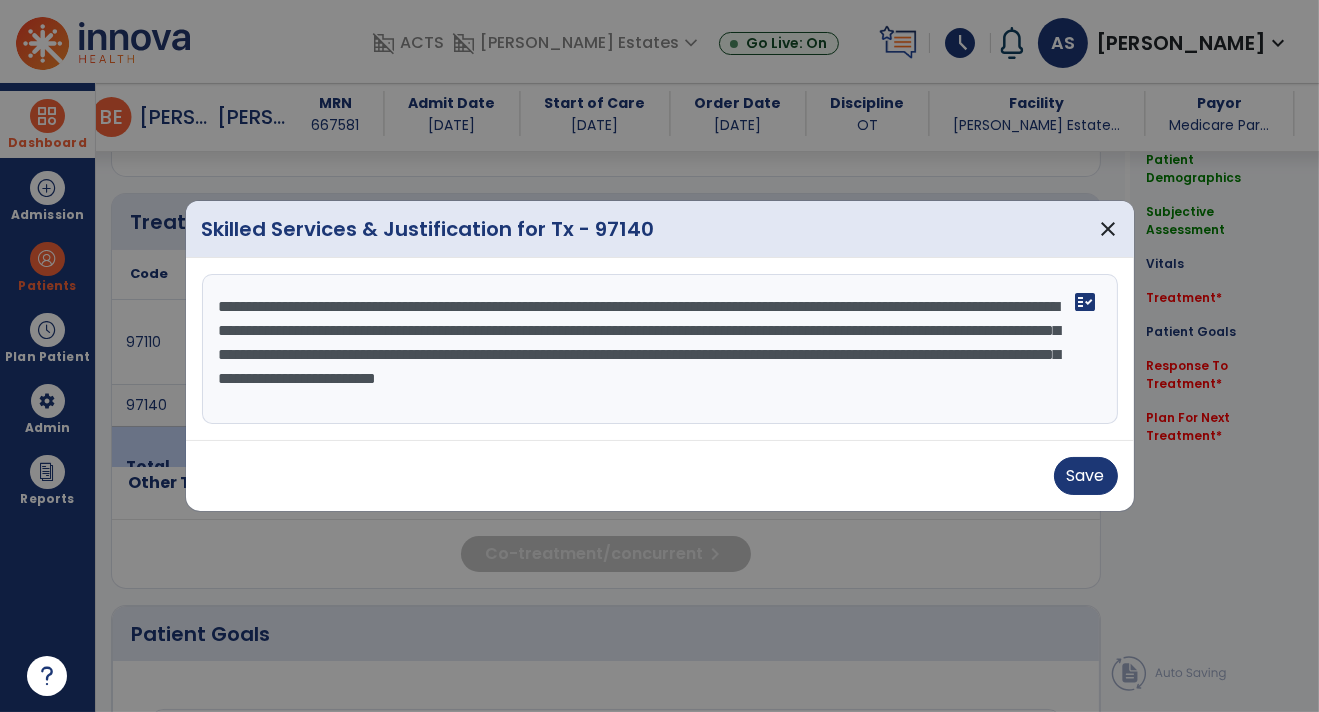 scroll, scrollTop: 0, scrollLeft: 0, axis: both 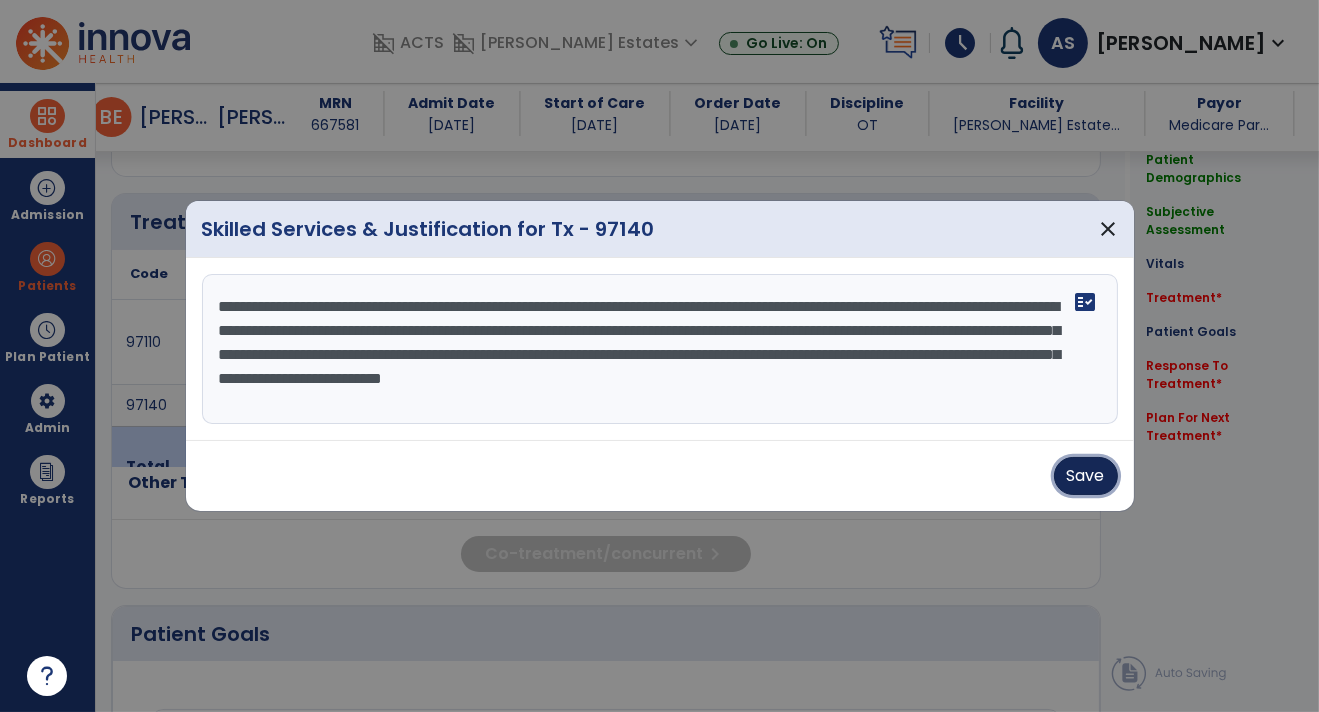 click on "Save" at bounding box center (1086, 476) 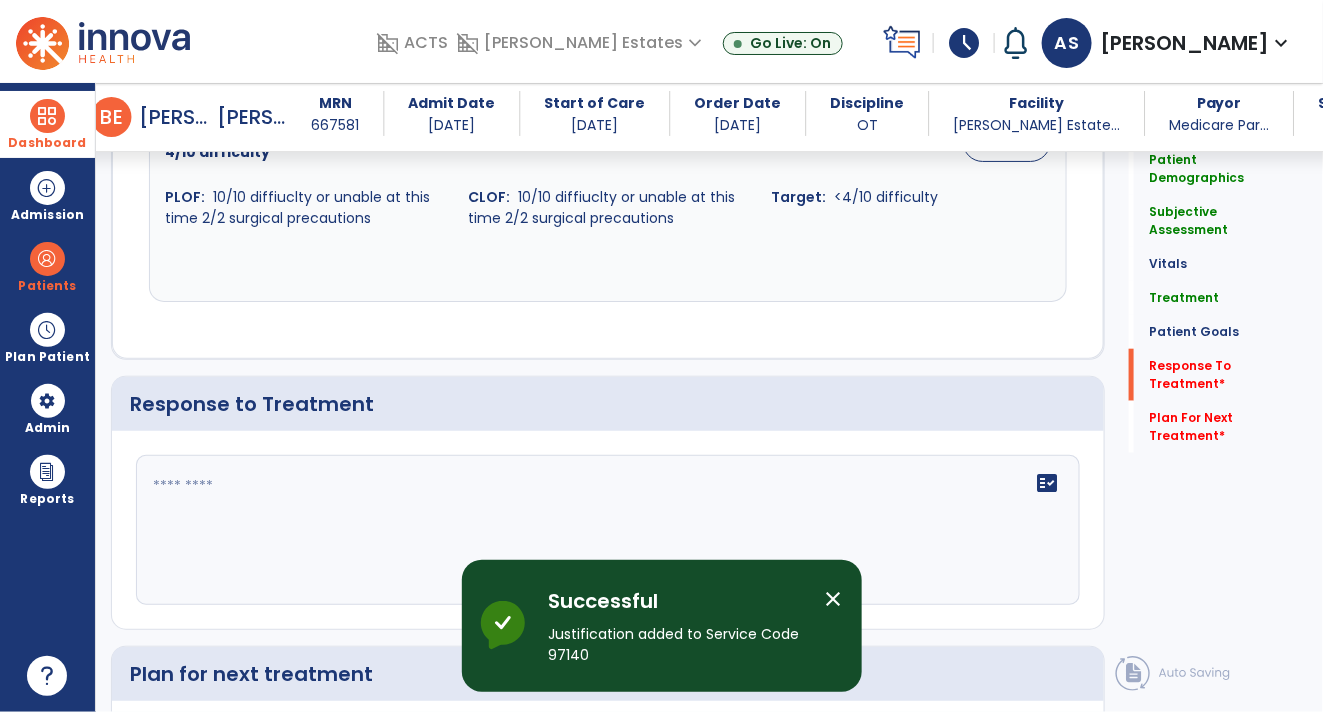 scroll, scrollTop: 3146, scrollLeft: 0, axis: vertical 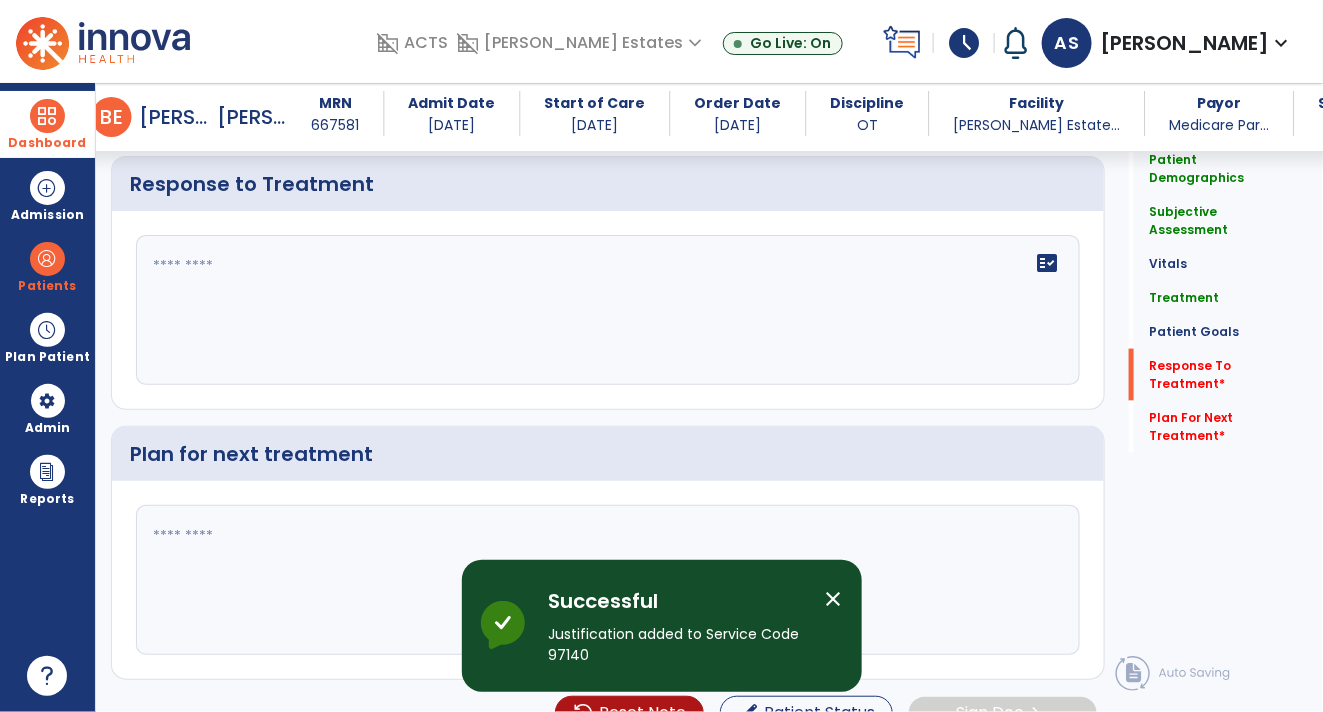 click 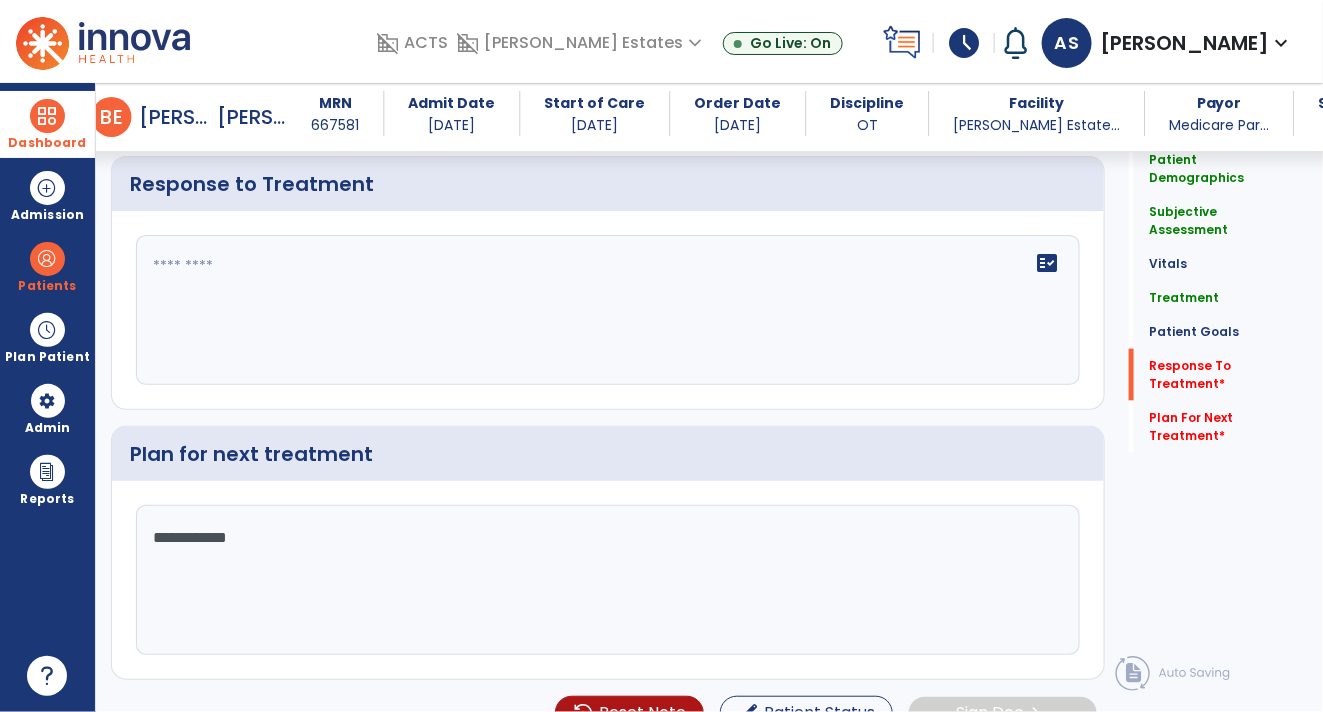 type on "**********" 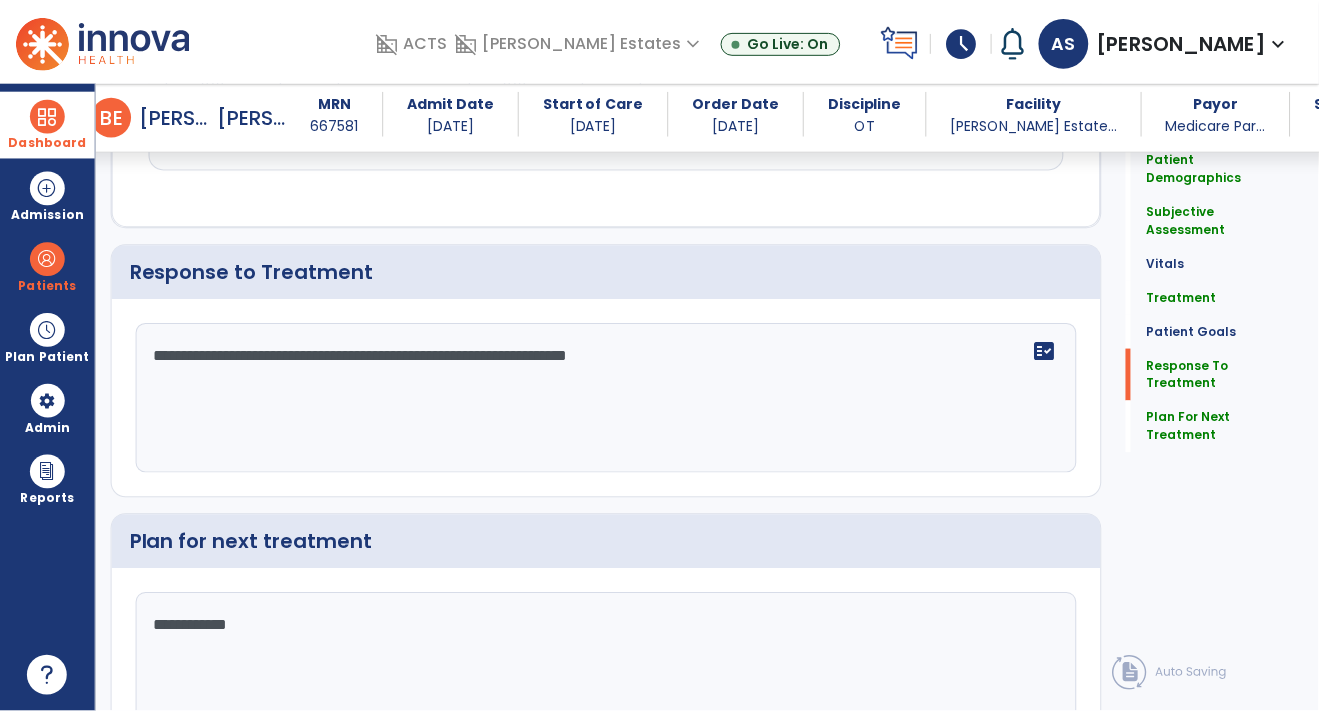 scroll, scrollTop: 3146, scrollLeft: 0, axis: vertical 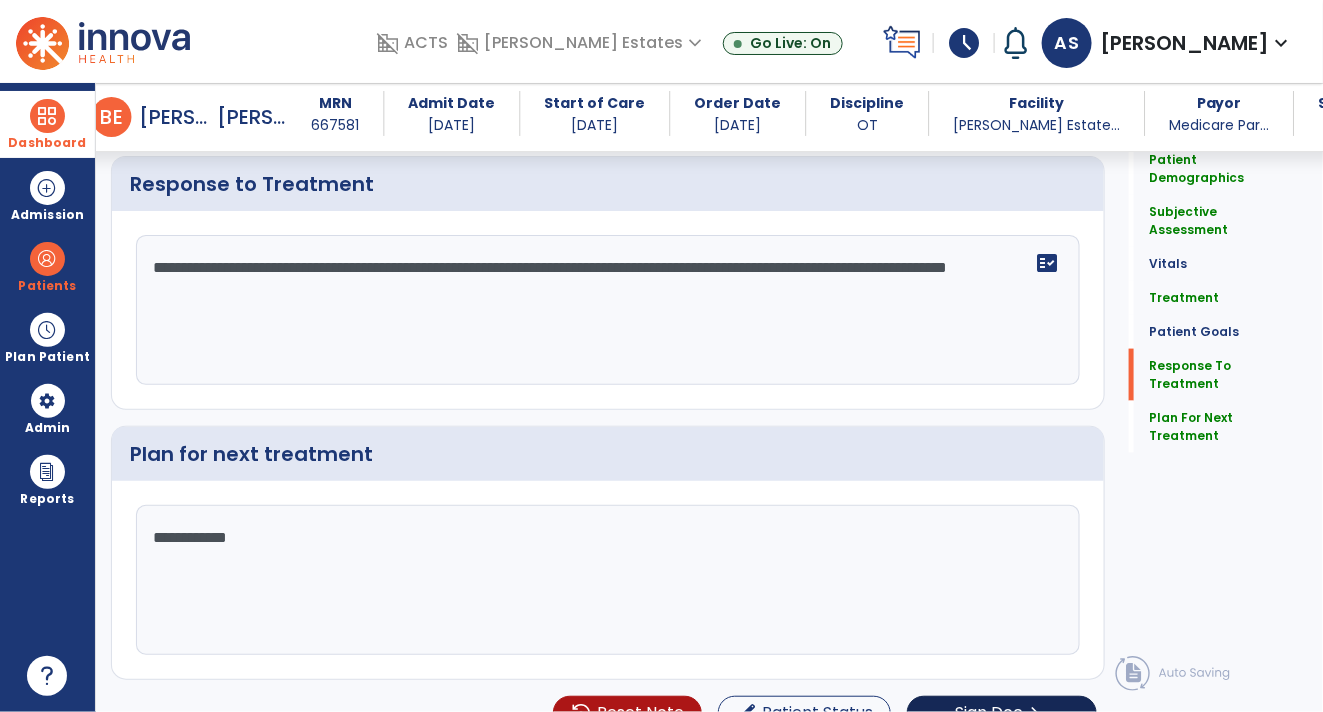 type on "**********" 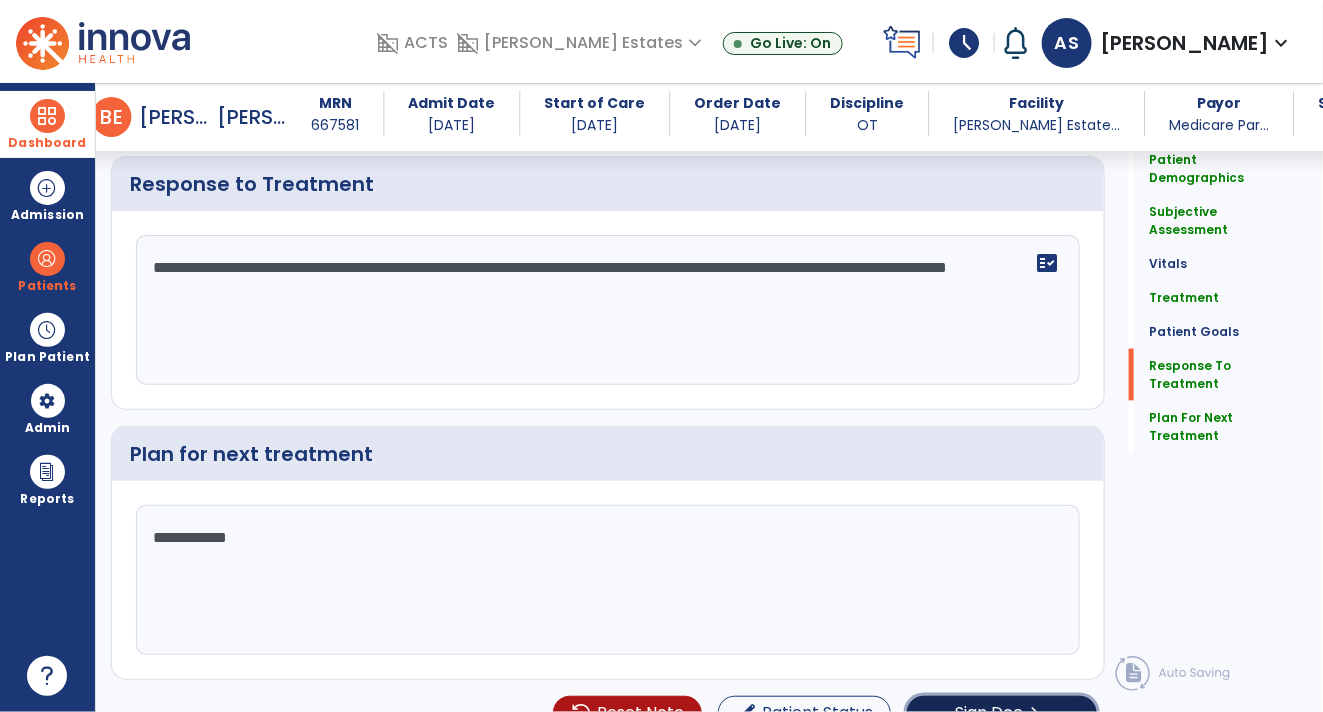 click on "Sign Doc" 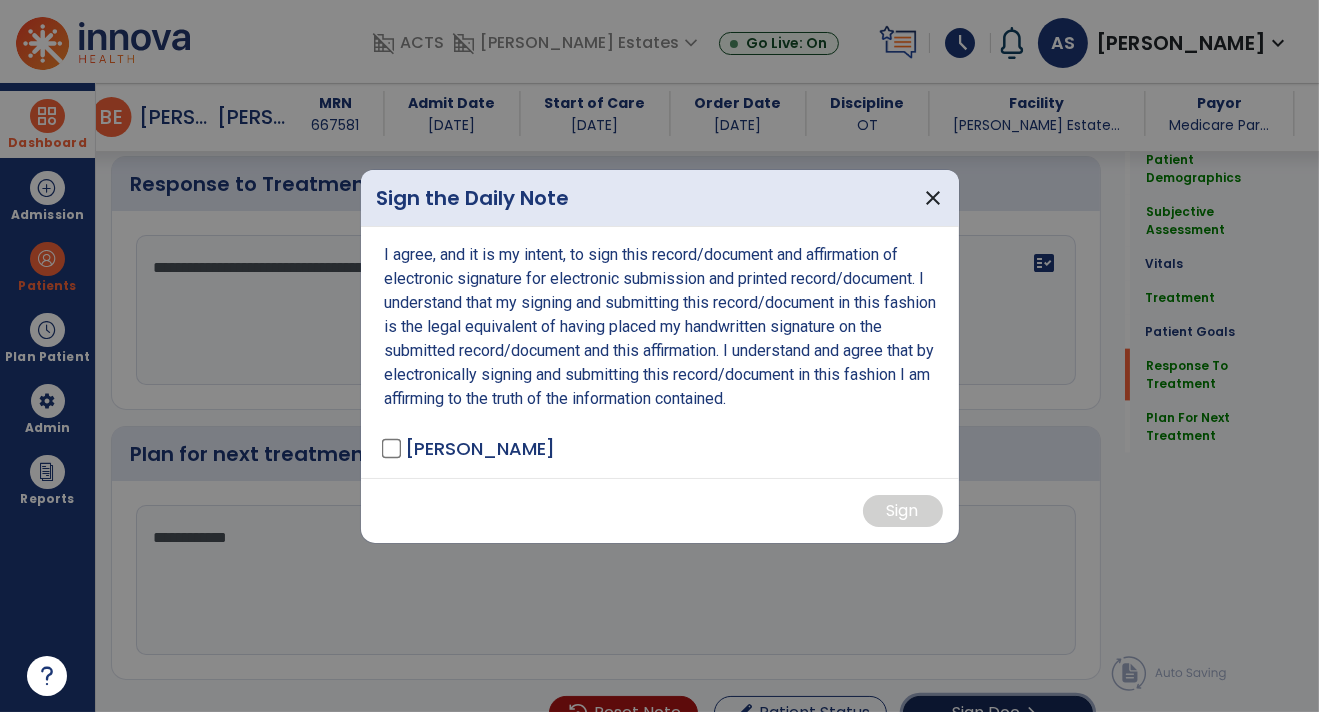 scroll, scrollTop: 3146, scrollLeft: 0, axis: vertical 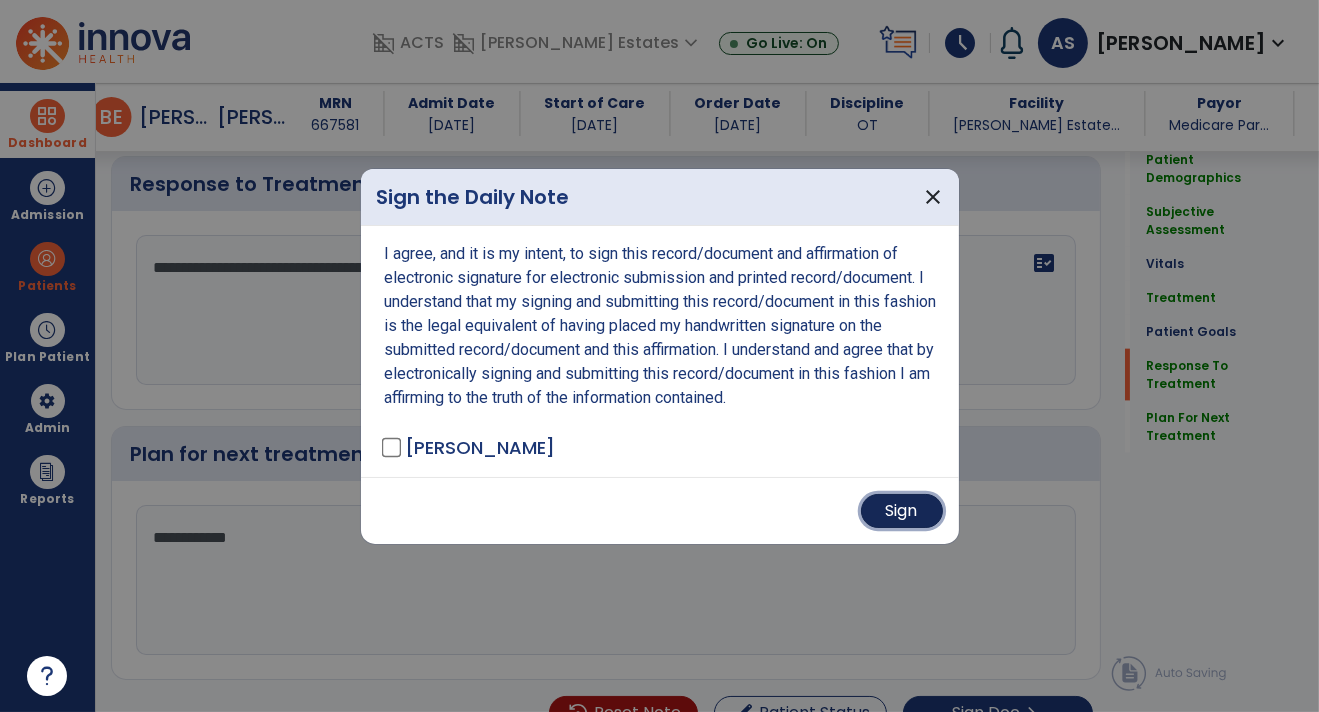 click on "Sign" at bounding box center (902, 511) 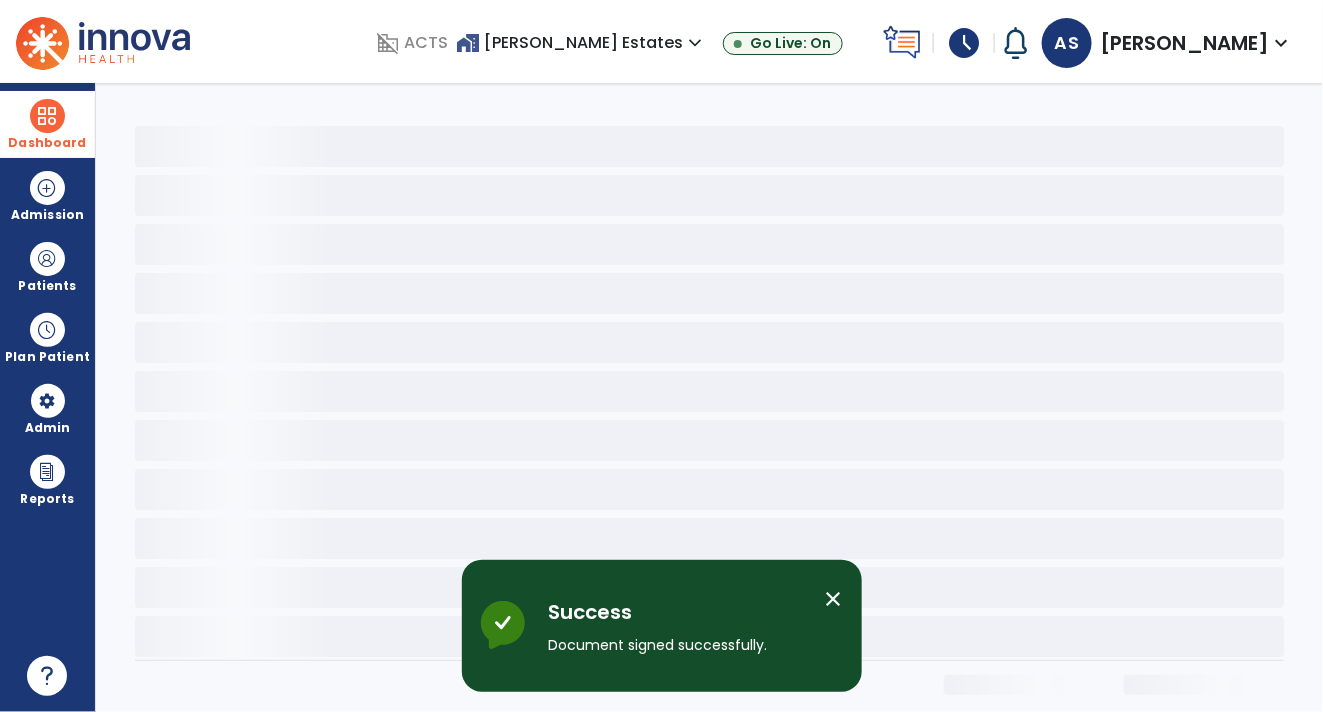 scroll, scrollTop: 0, scrollLeft: 0, axis: both 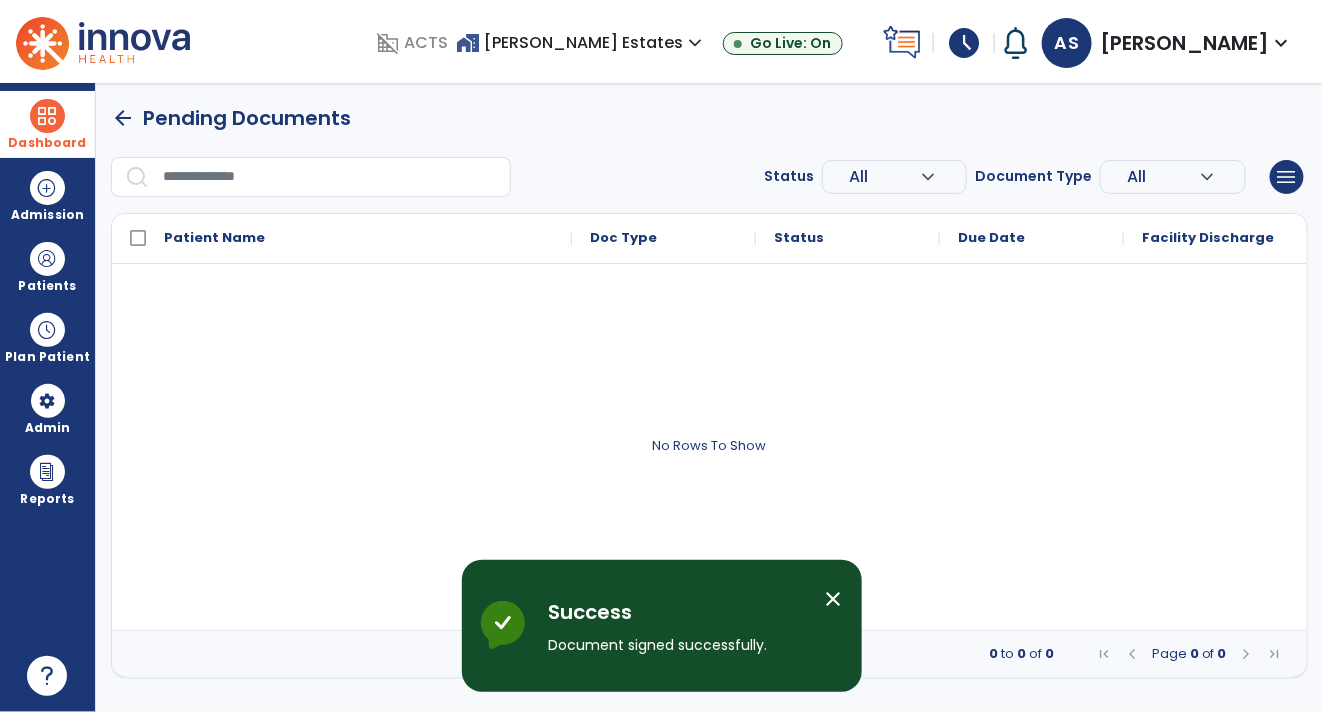 click on "Dashboard" at bounding box center [47, 143] 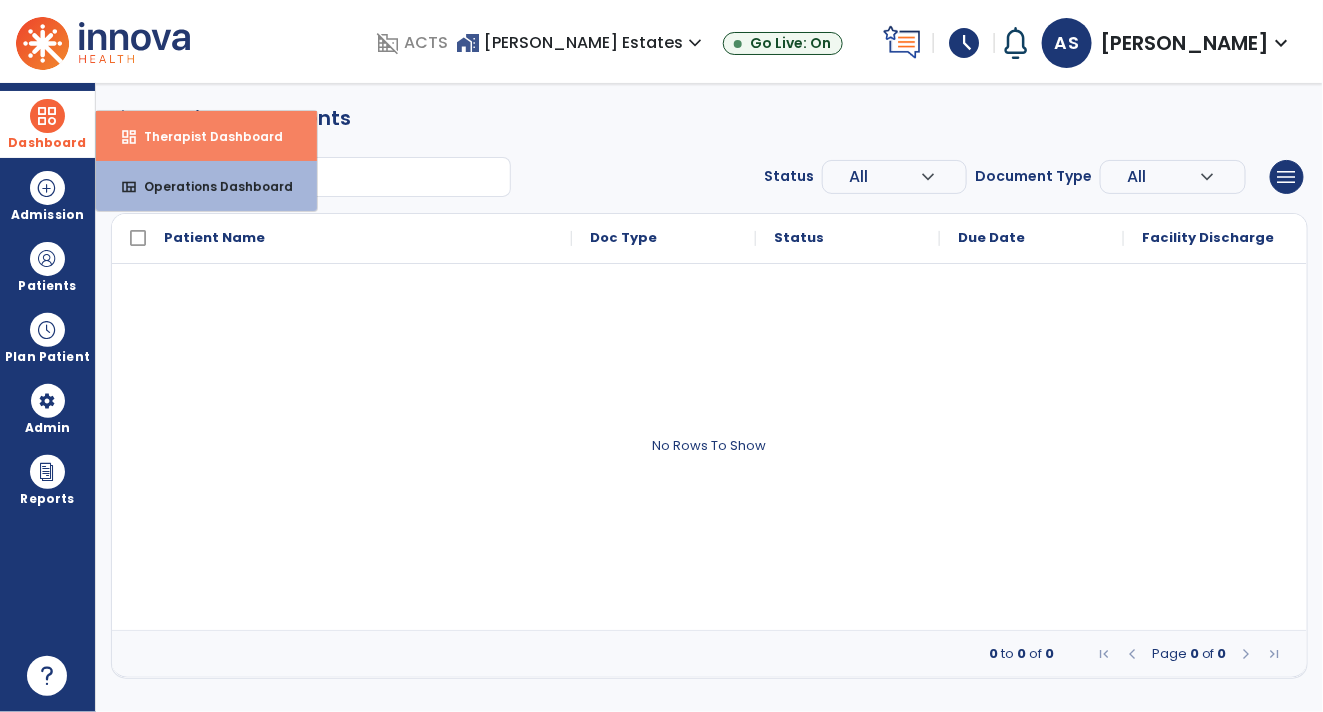 click on "dashboard  Therapist Dashboard" at bounding box center (206, 136) 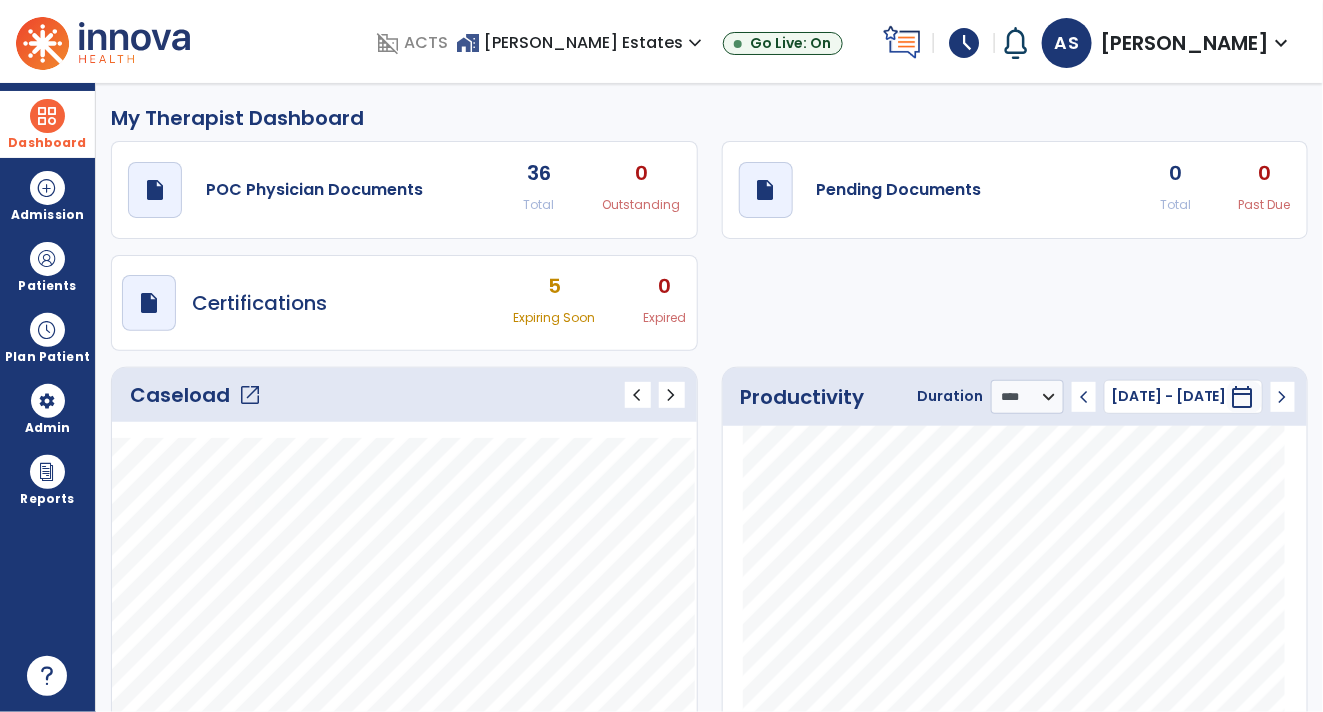 click on "schedule" at bounding box center (964, 43) 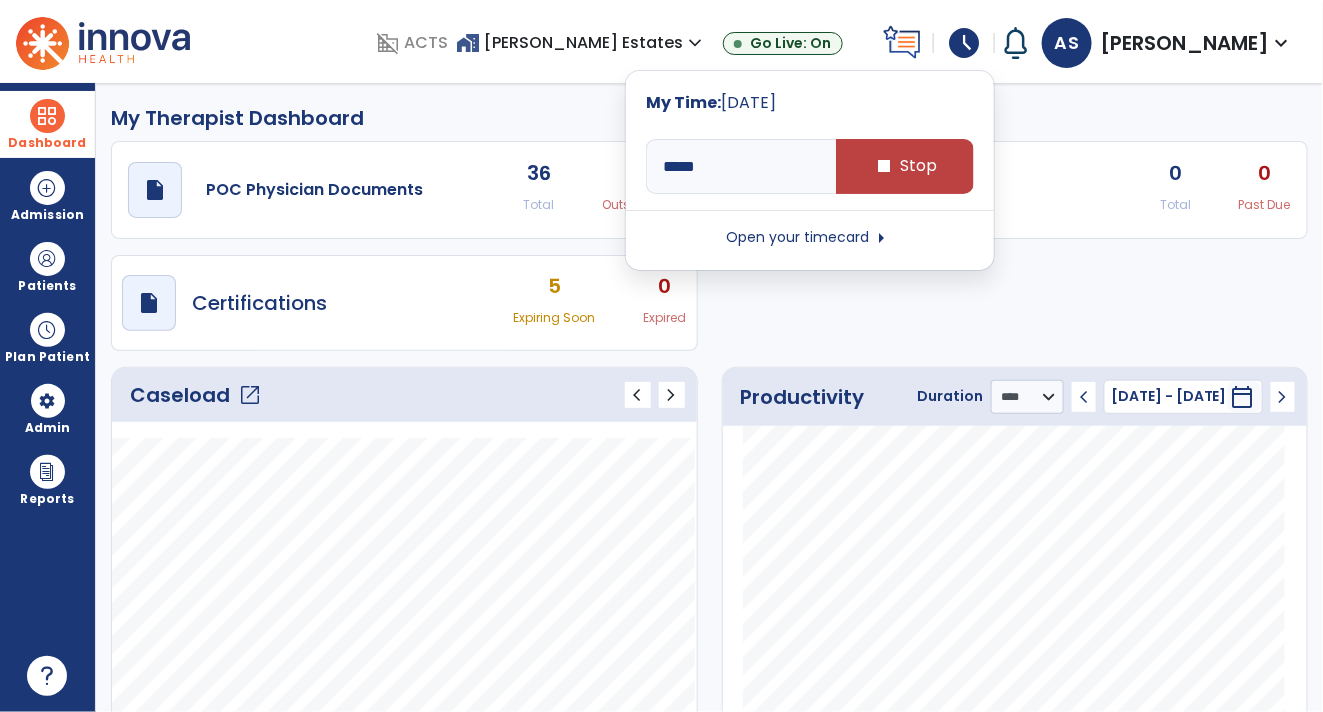 click on "Open your timecard  arrow_right" at bounding box center (810, 238) 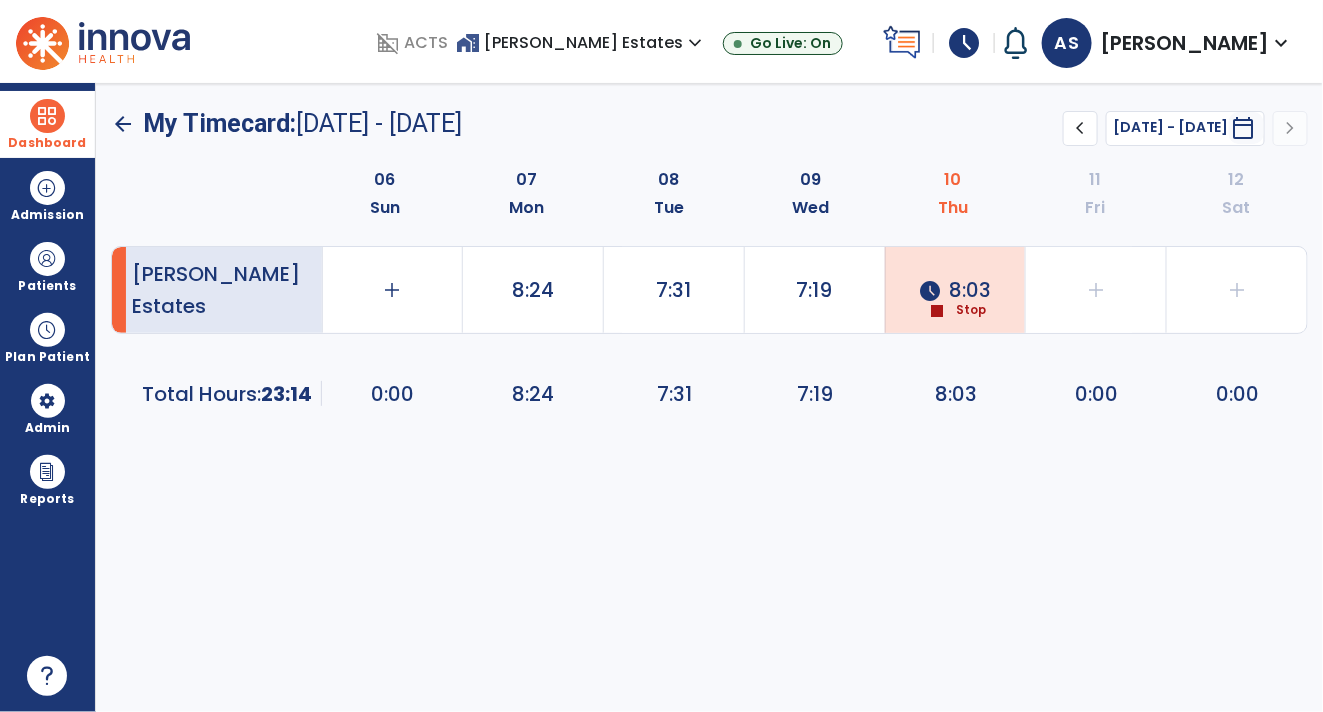 click on "schedule  8:03  stop  Stop" 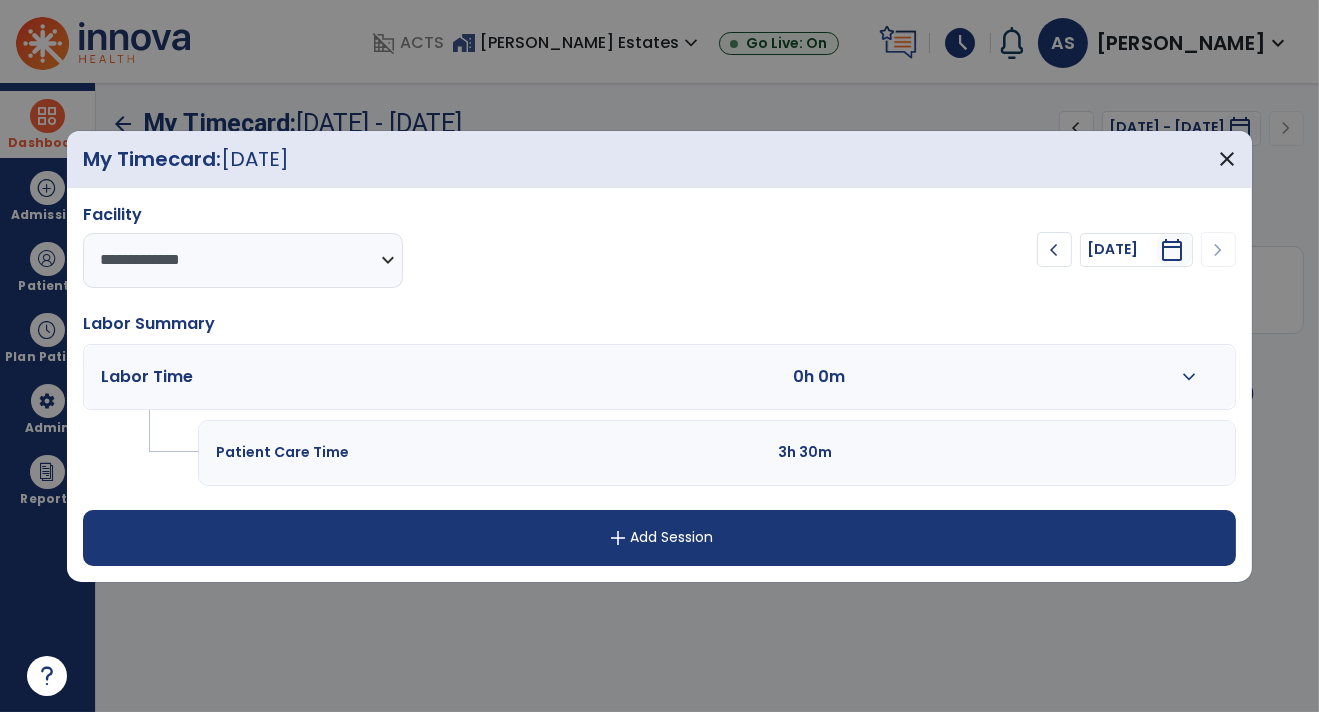 click on "Labor Time  0h 0m   expand_more" at bounding box center [659, 377] 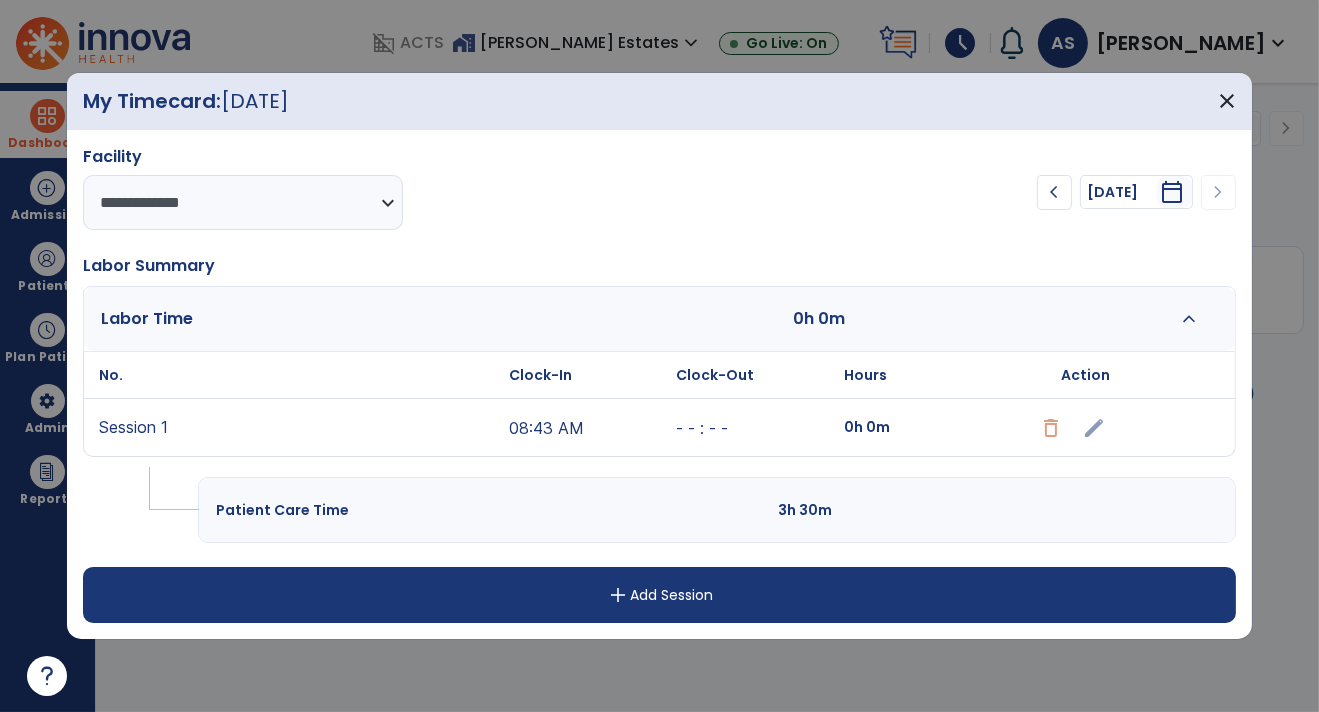 click on "edit" at bounding box center (1085, 427) 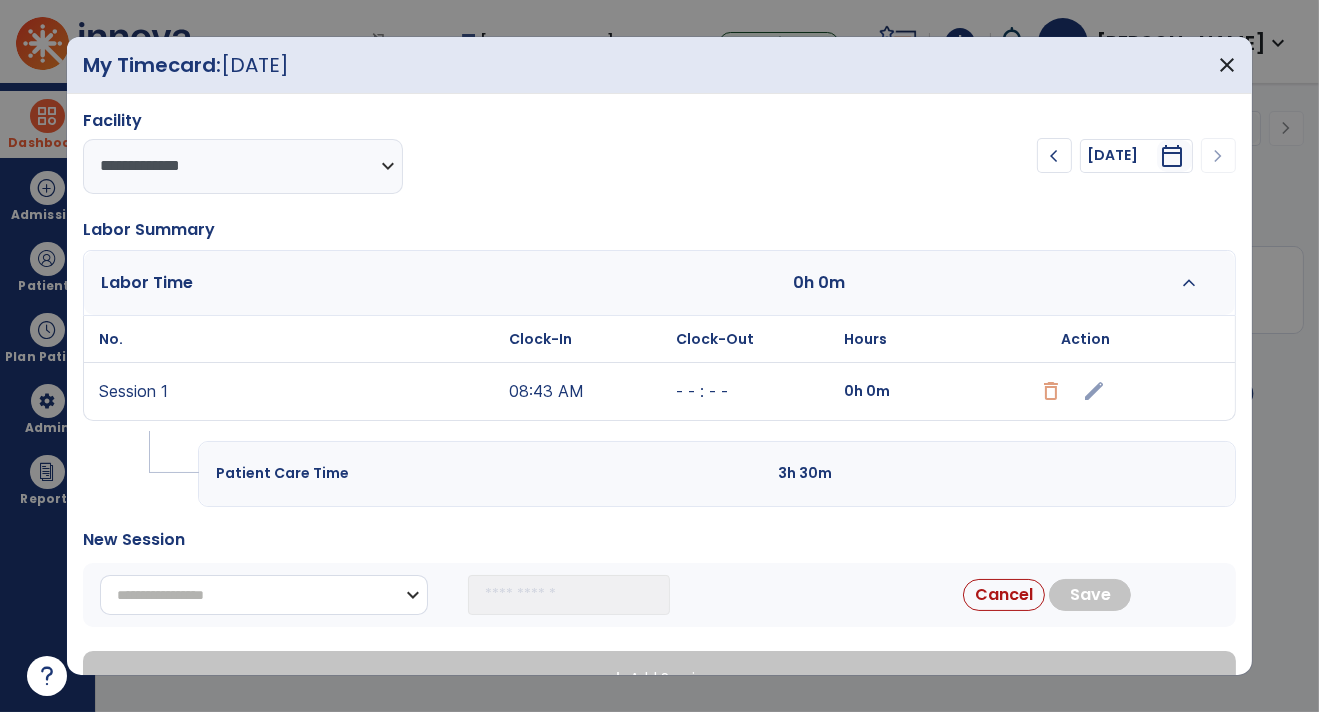 click on "**********" at bounding box center [264, 595] 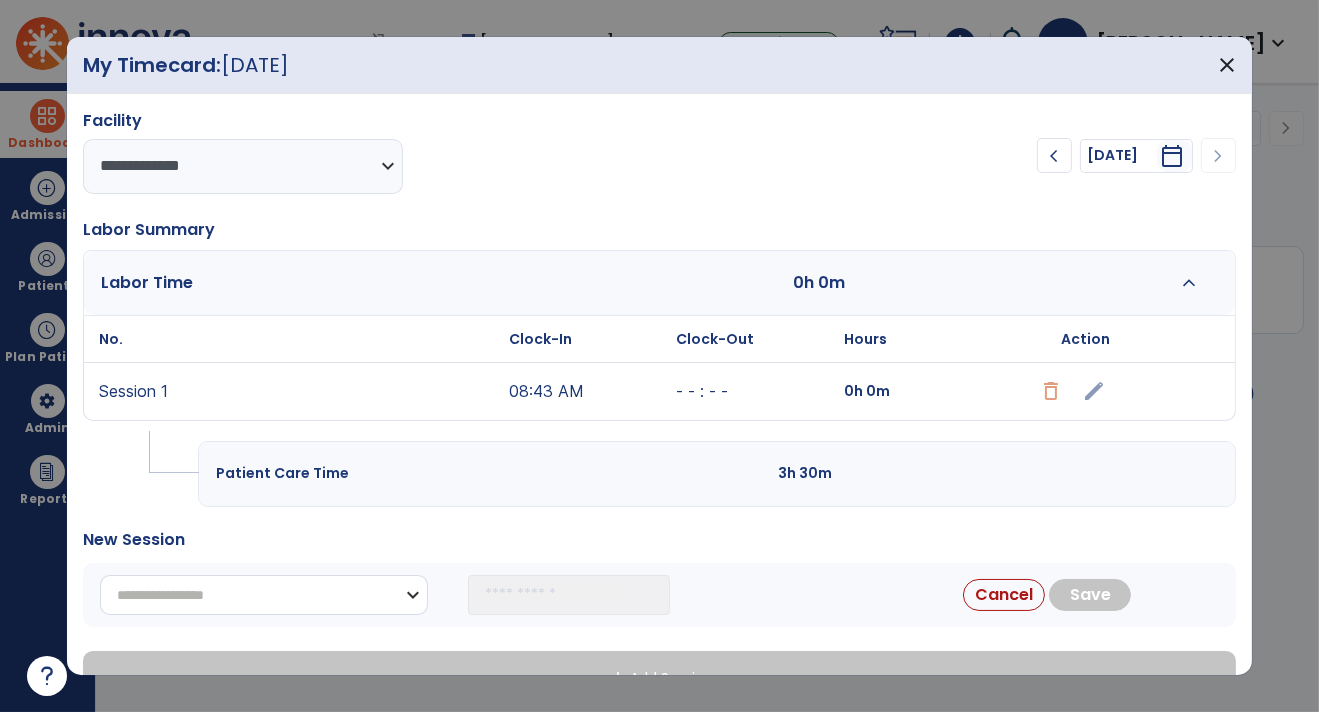 select on "**********" 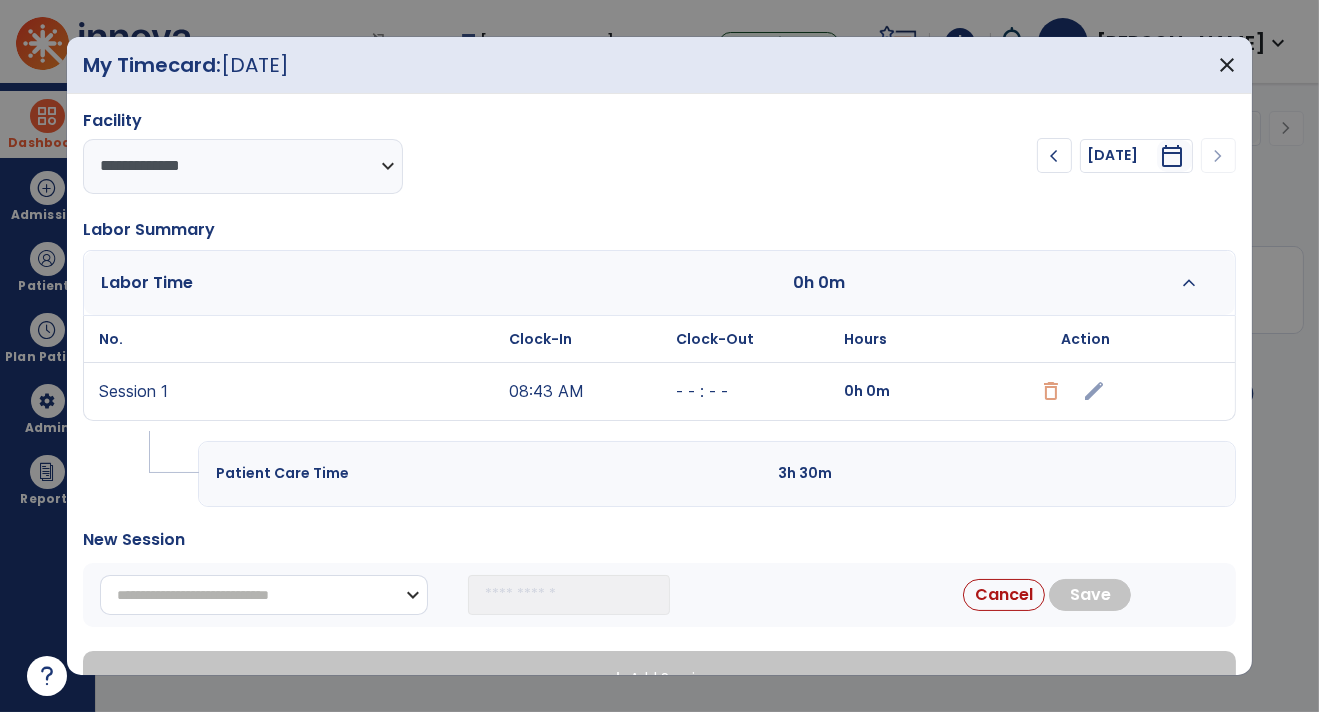 click on "**********" at bounding box center (264, 595) 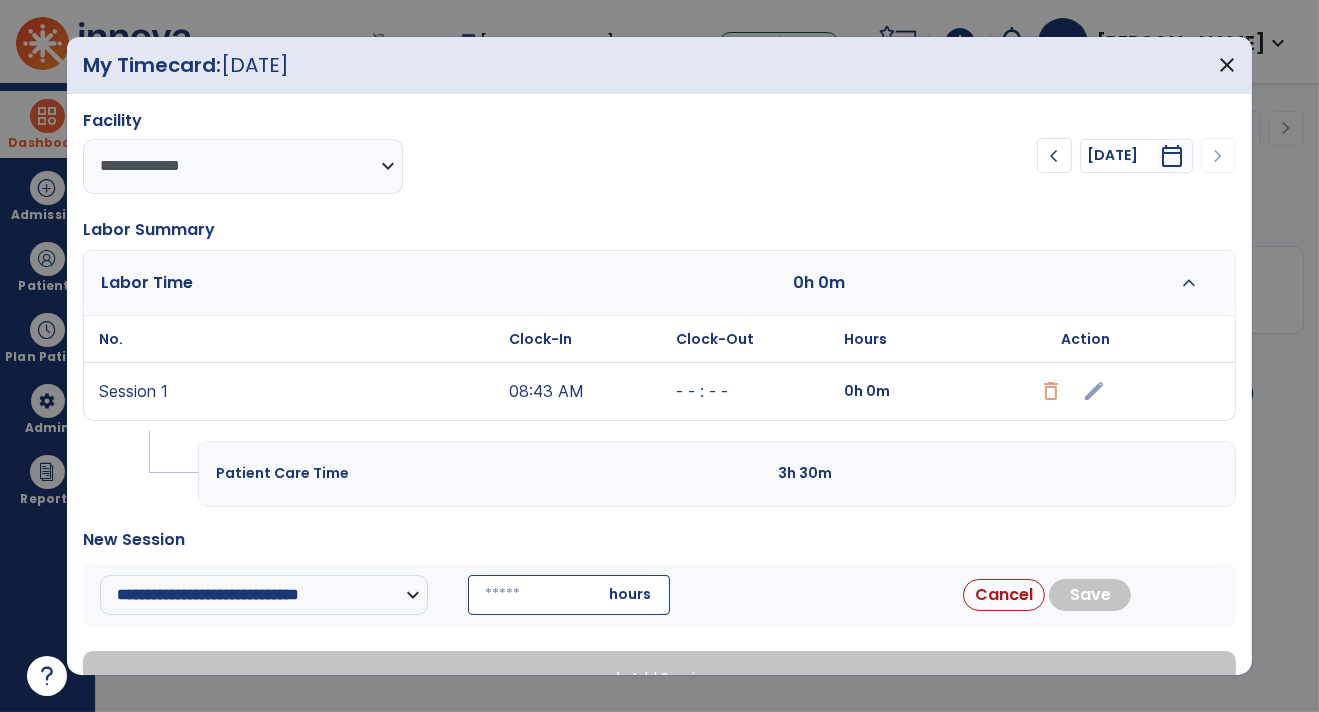 click at bounding box center [569, 595] 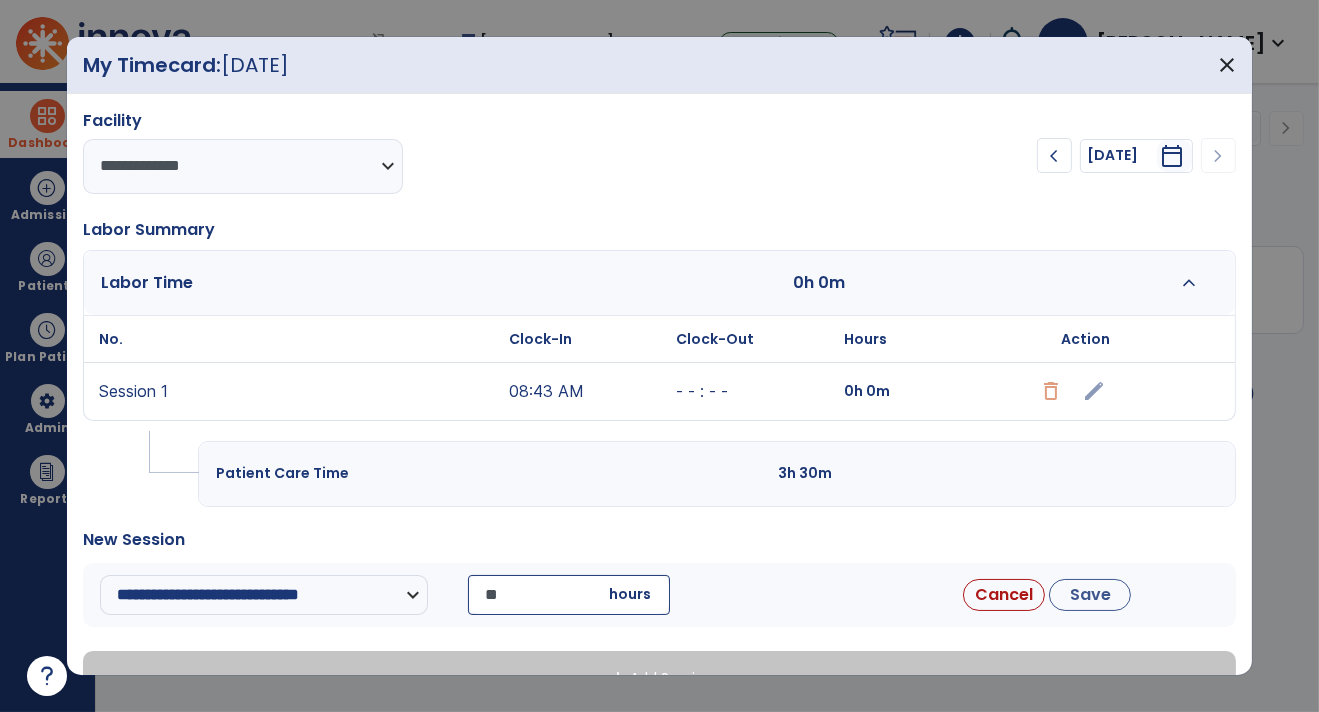 type on "*" 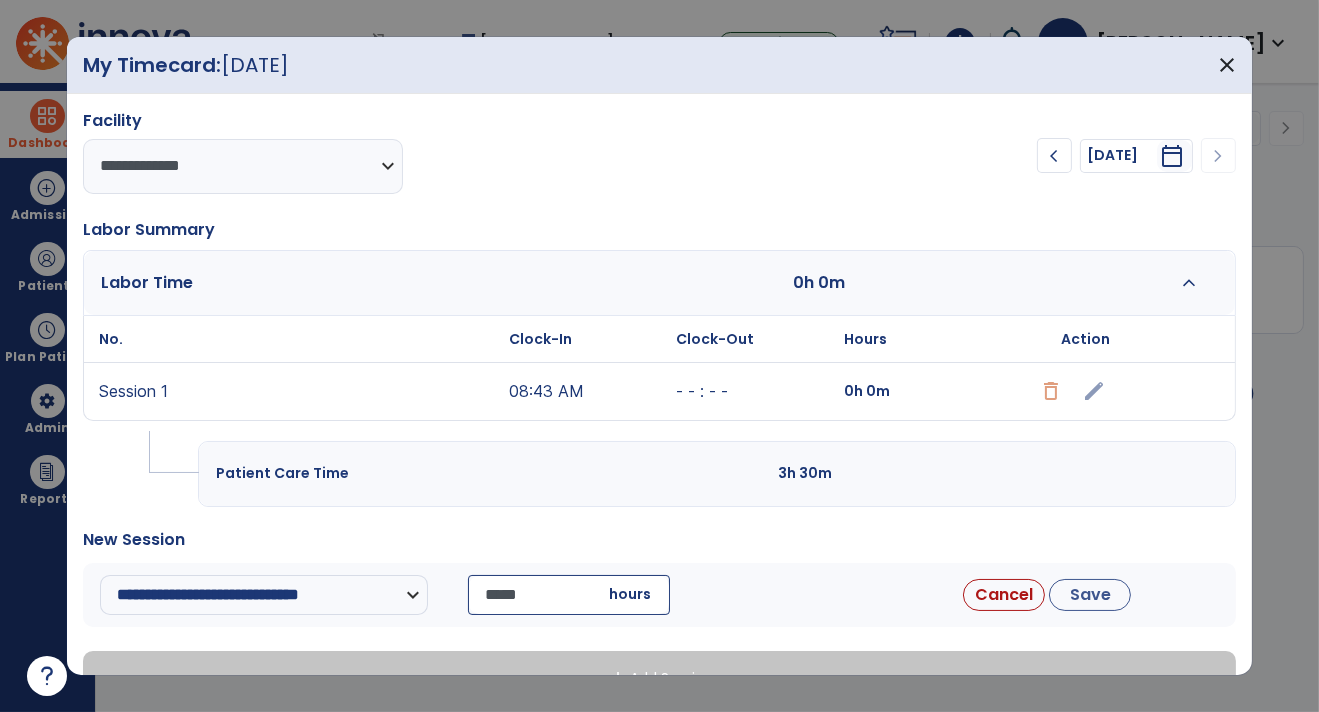 type on "*****" 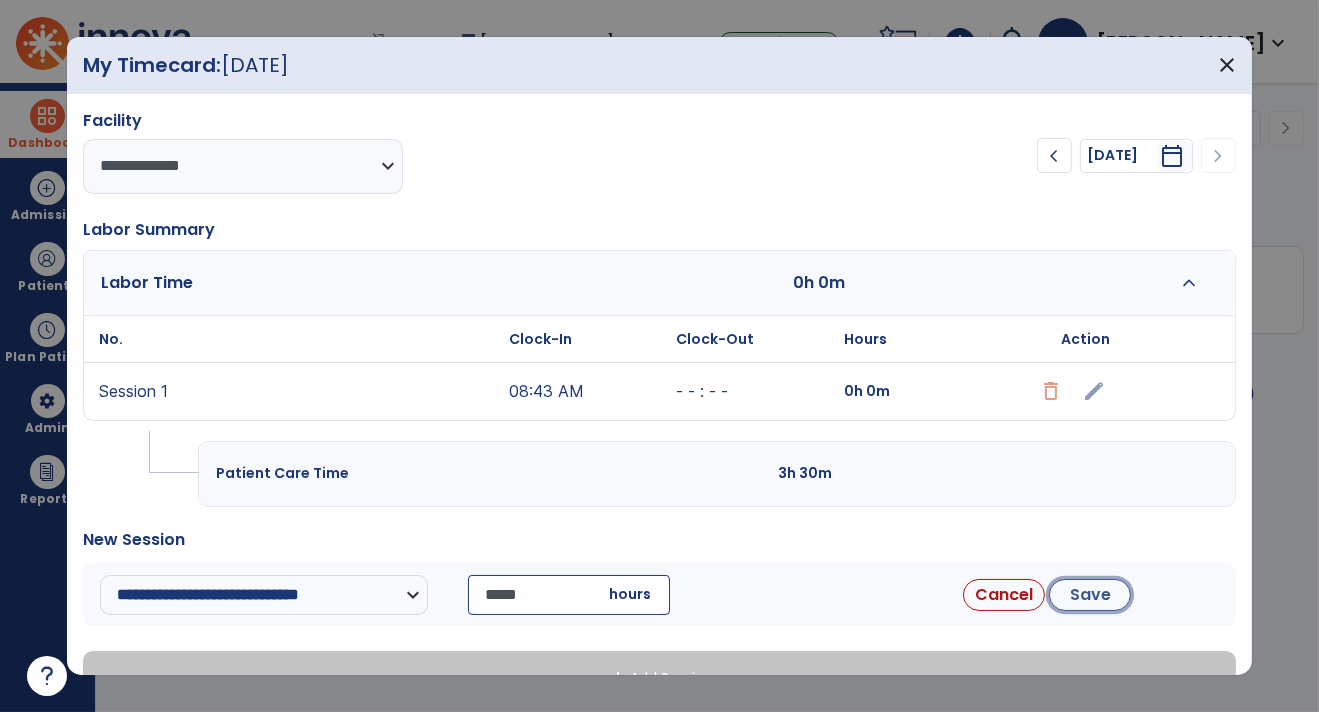 click on "Save" at bounding box center (1090, 595) 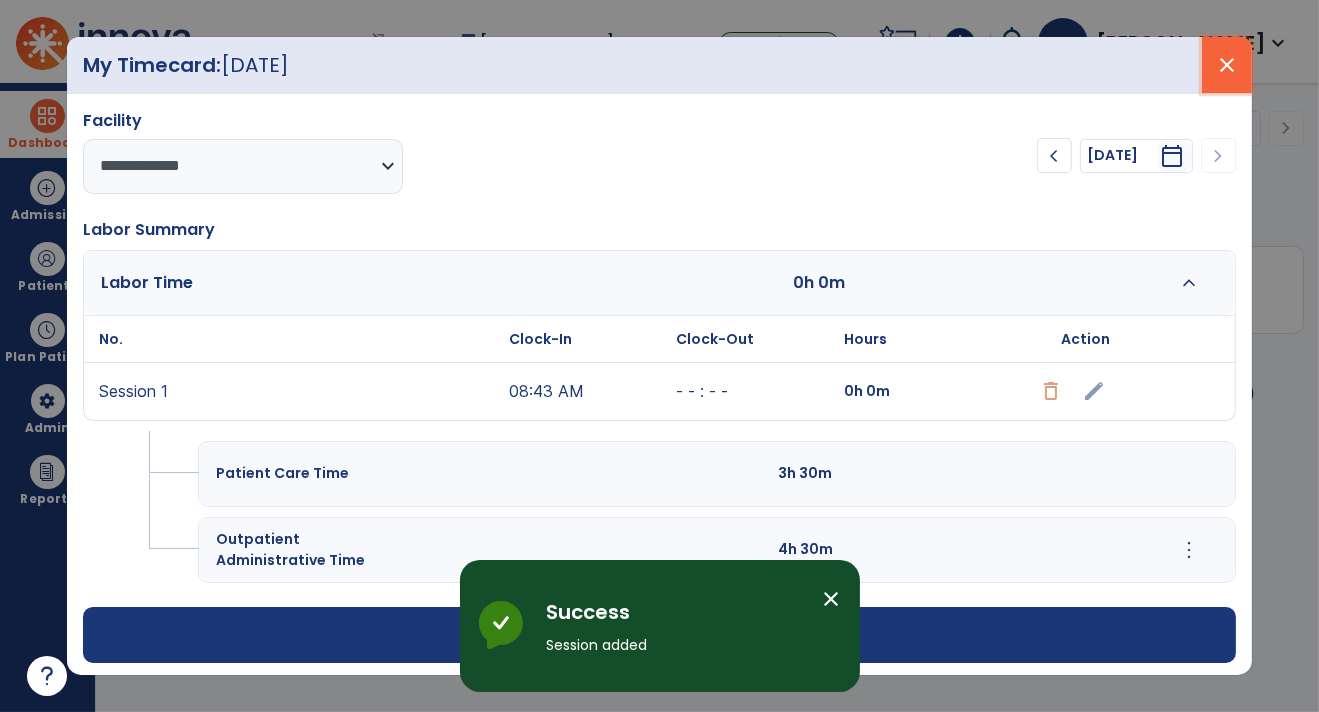 click on "close" at bounding box center [1227, 65] 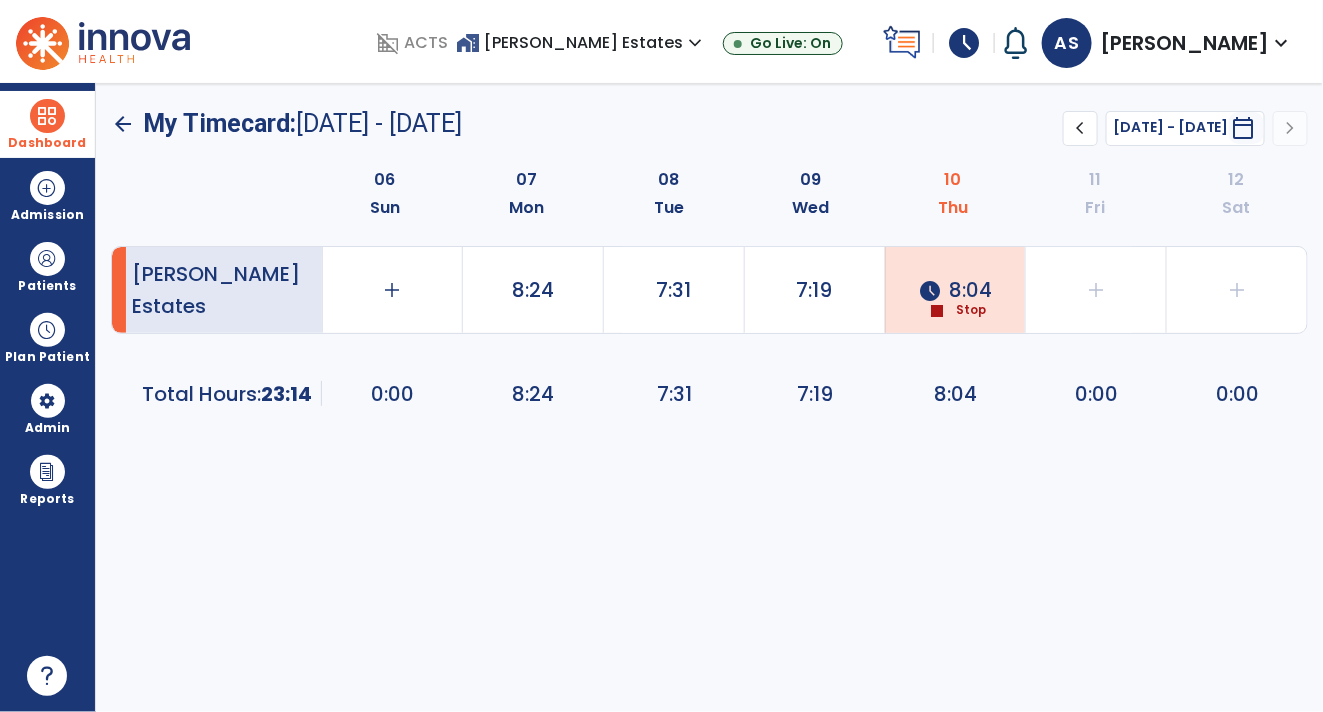 click on "schedule" at bounding box center (964, 43) 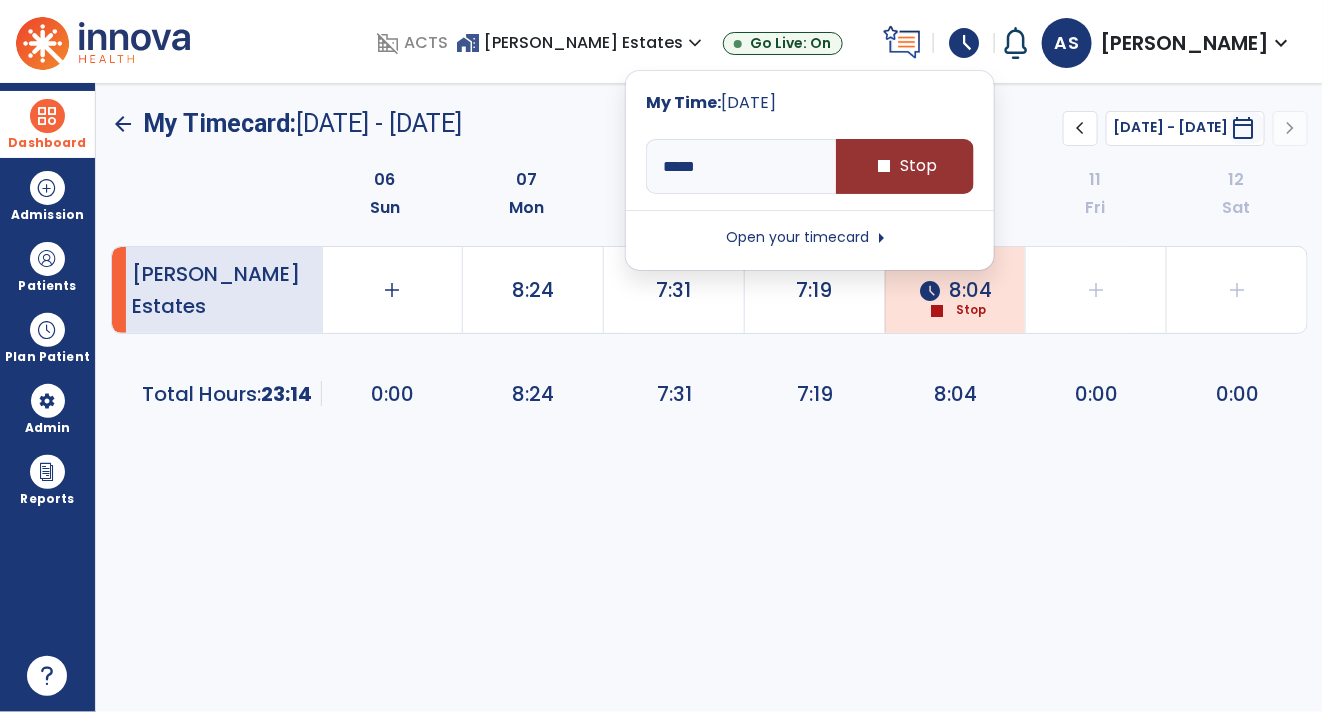 click on "stop  Stop" at bounding box center (905, 166) 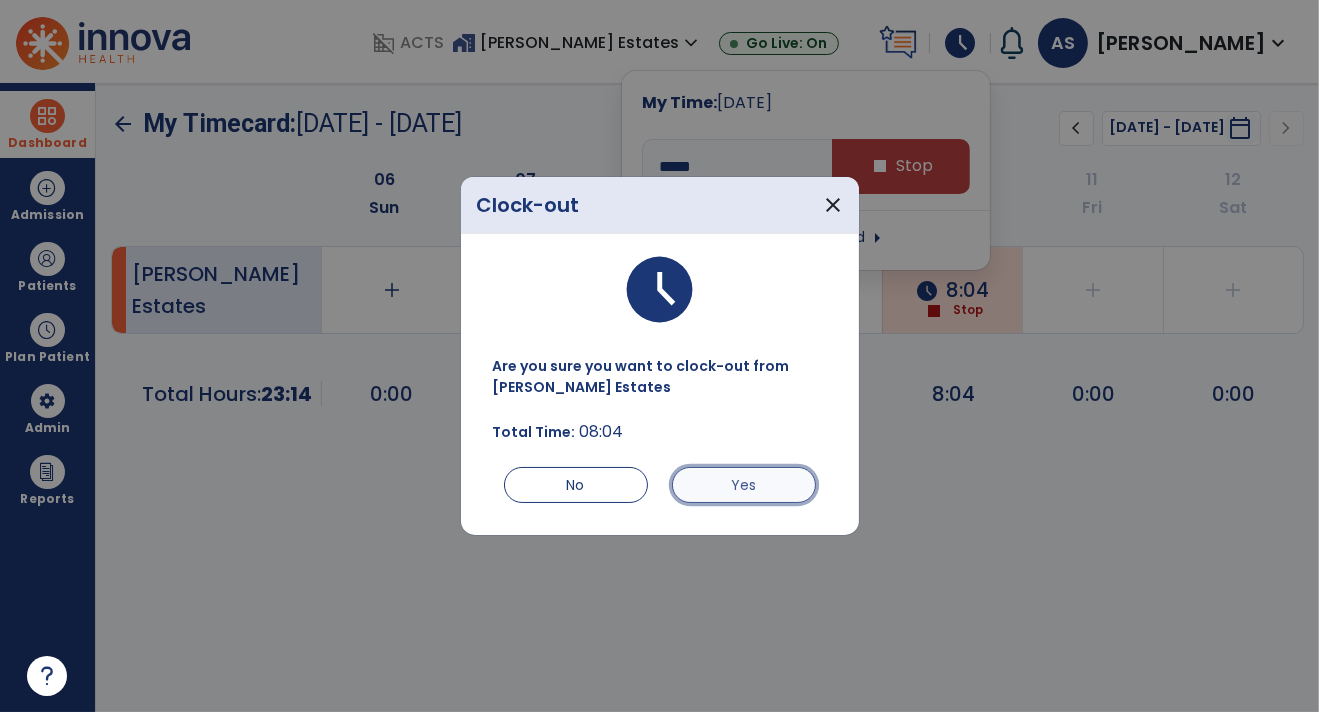click on "Yes" at bounding box center [744, 485] 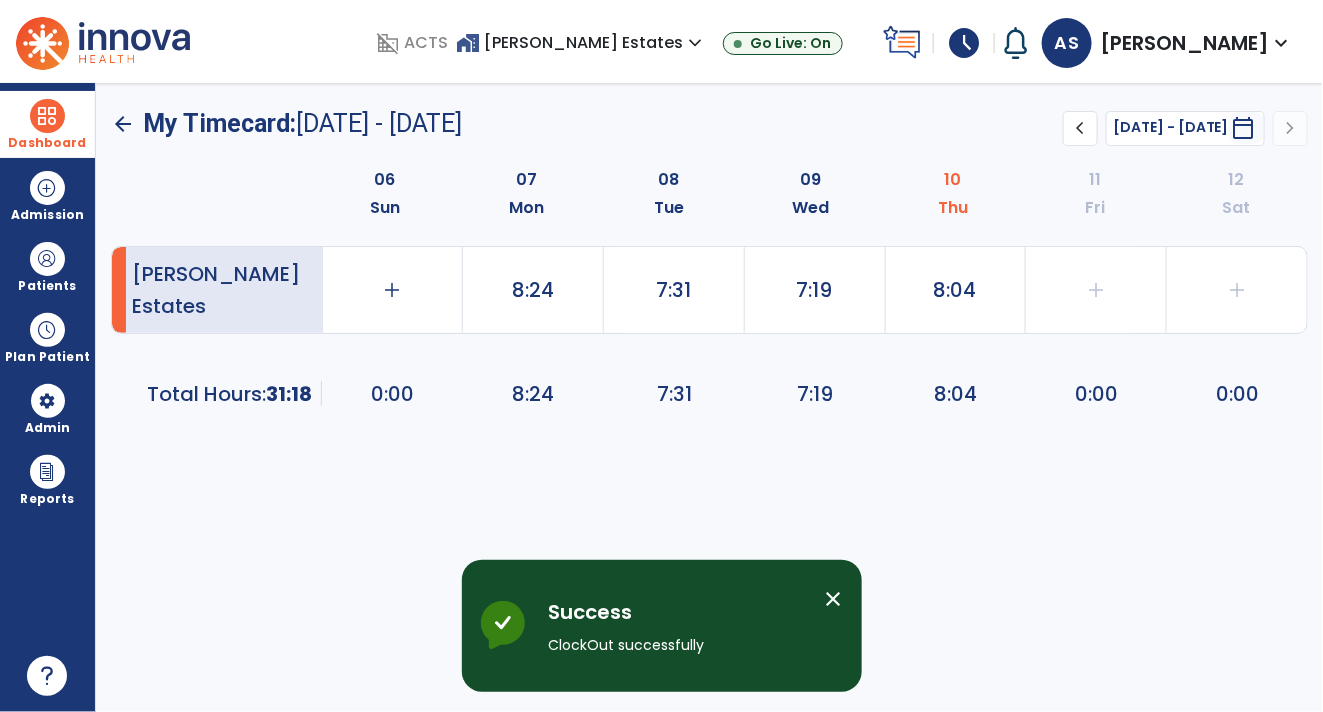 click on "schedule" at bounding box center (964, 43) 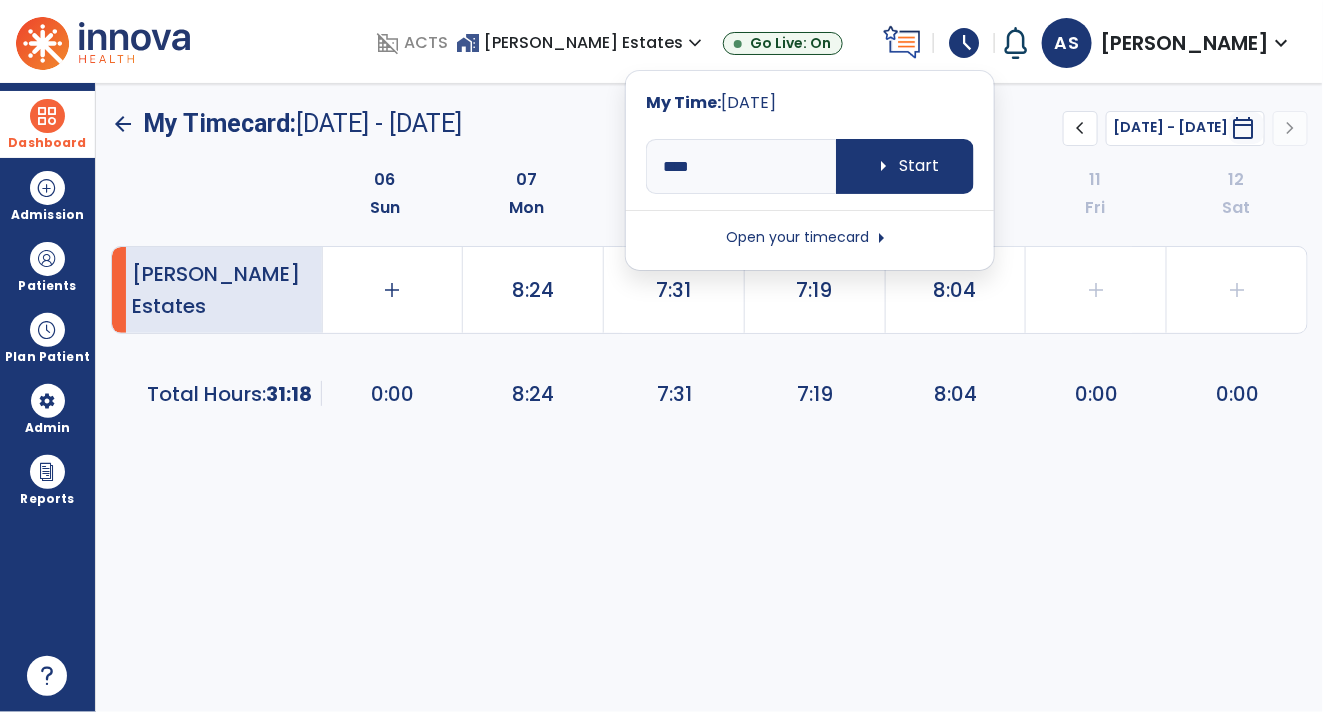 click on "Open your timecard  arrow_right" at bounding box center [810, 238] 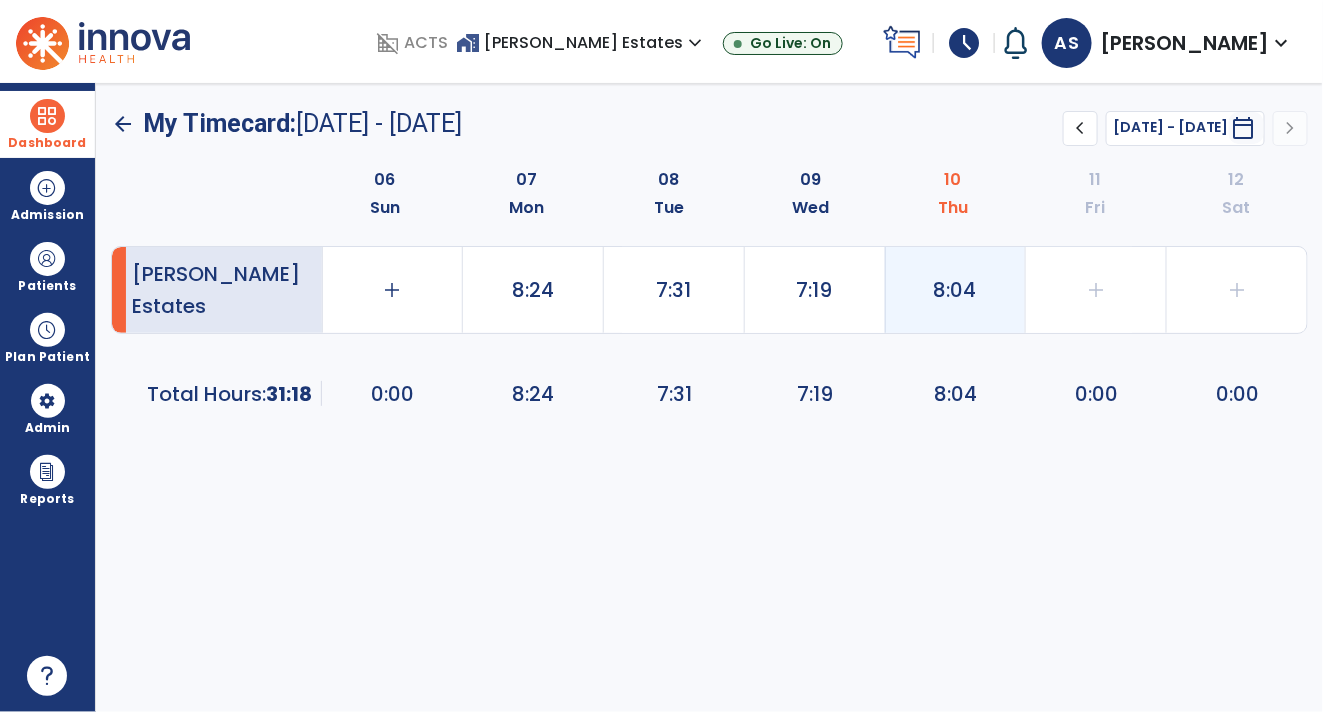 click on "8:04" 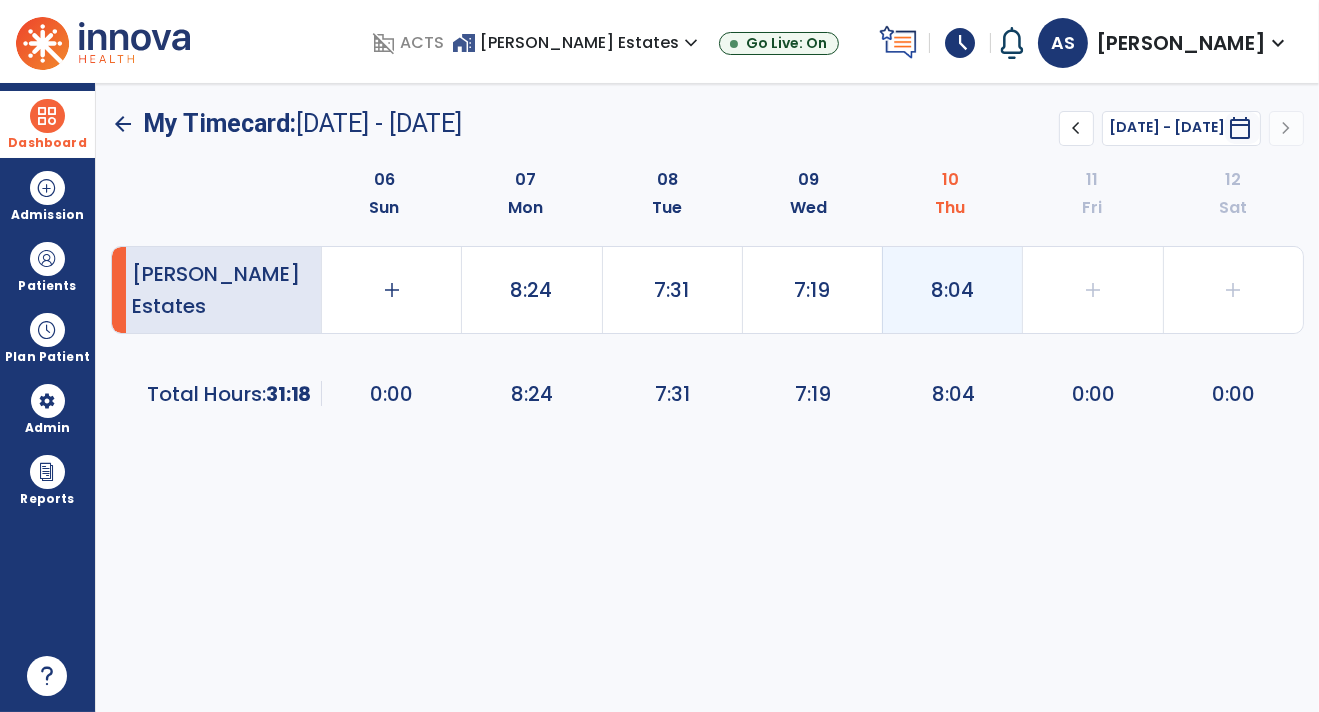 select on "**********" 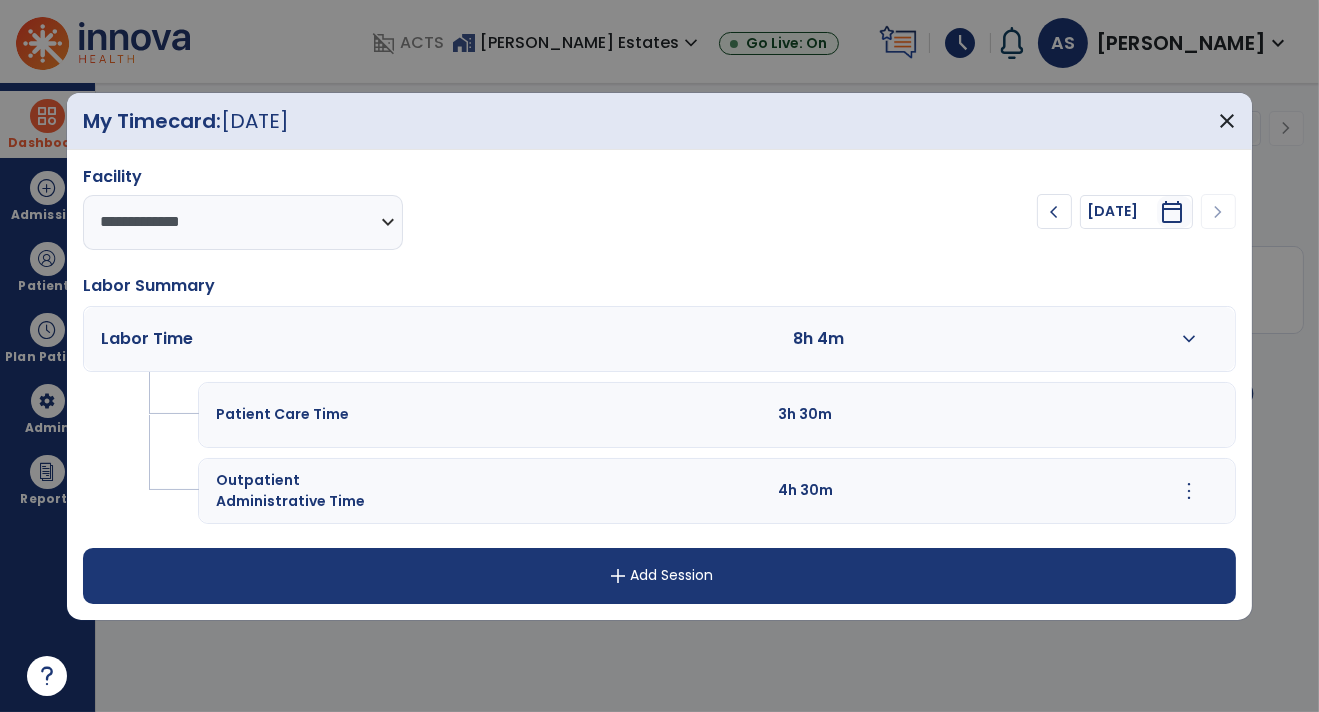click on "expand_more" at bounding box center (1189, 339) 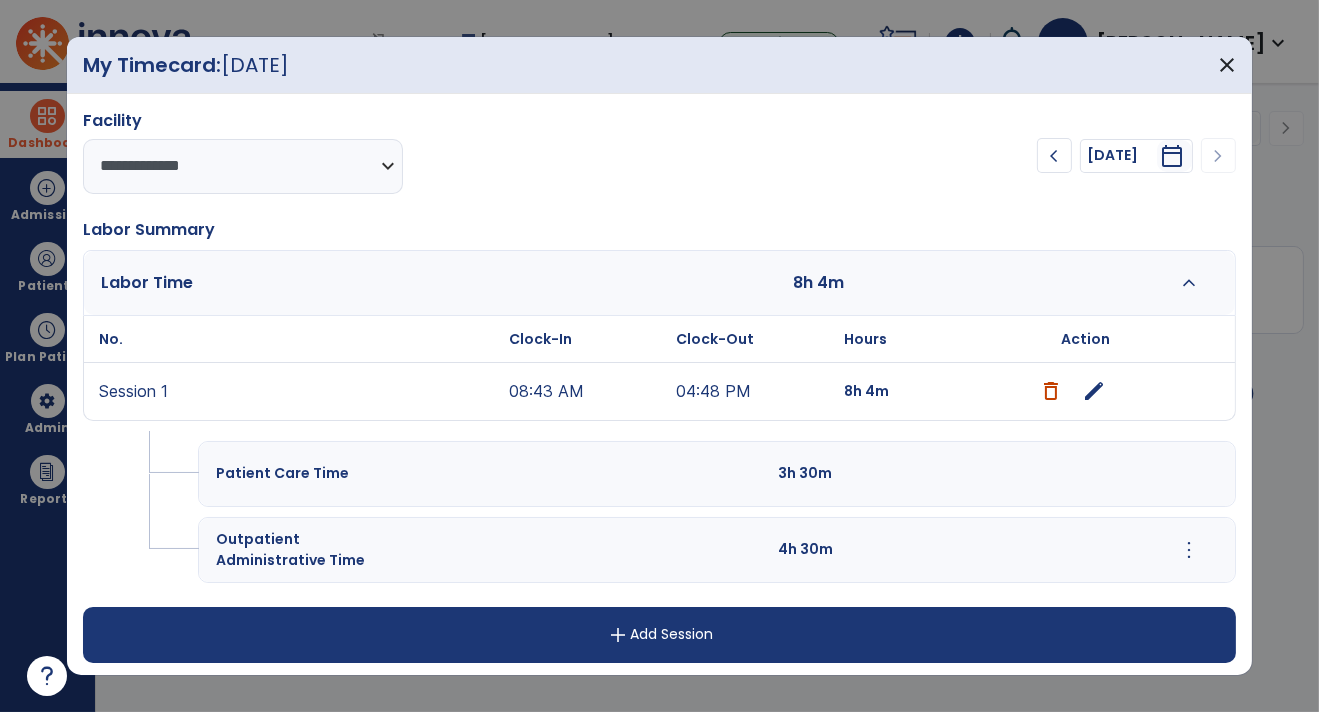 click on "edit" at bounding box center (1094, 391) 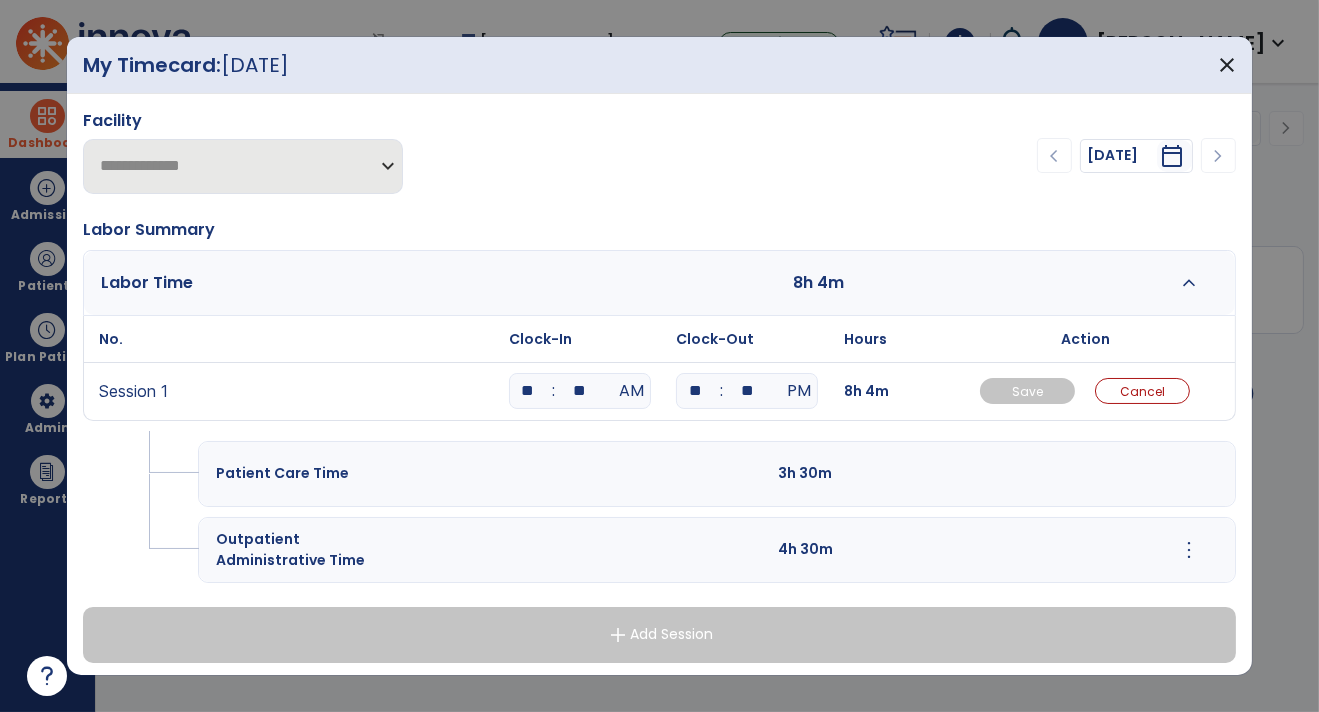 click on "**" at bounding box center [580, 391] 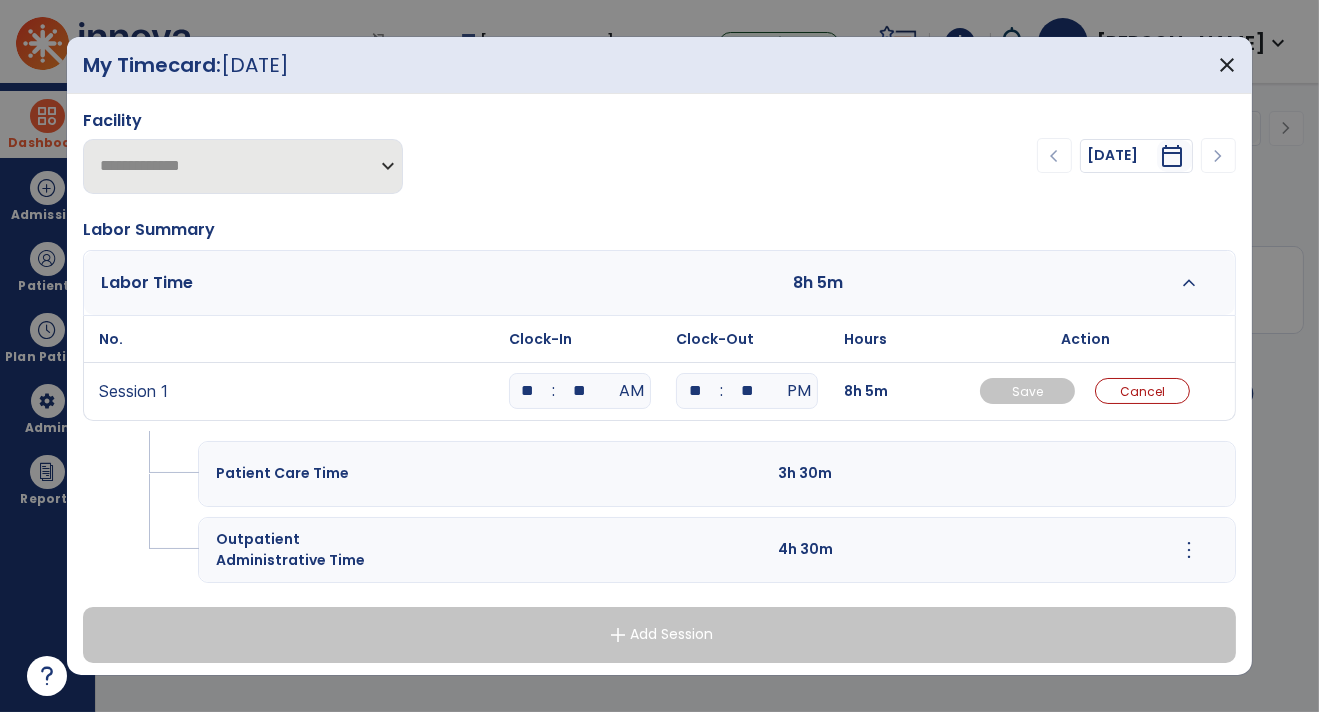 type on "*" 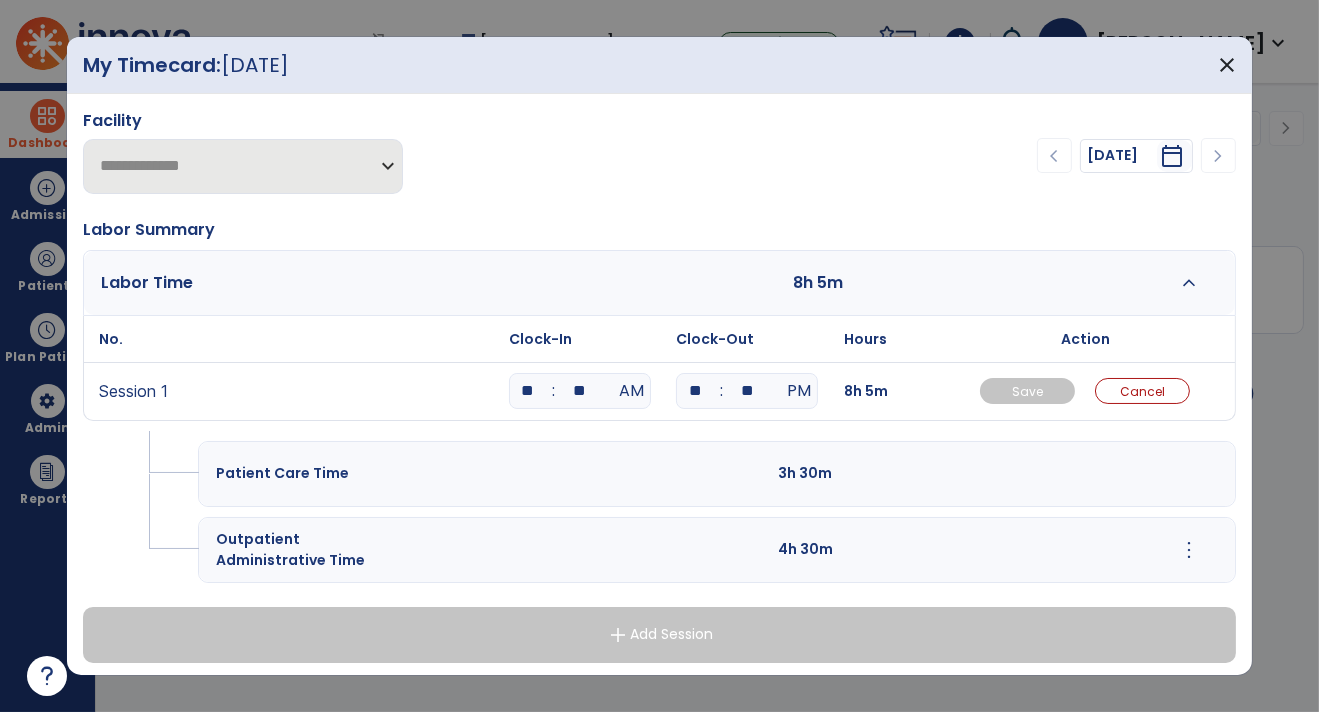 click on "chevron_left [DATE]  *********  calendar_today  chevron_right" at bounding box center [1003, 156] 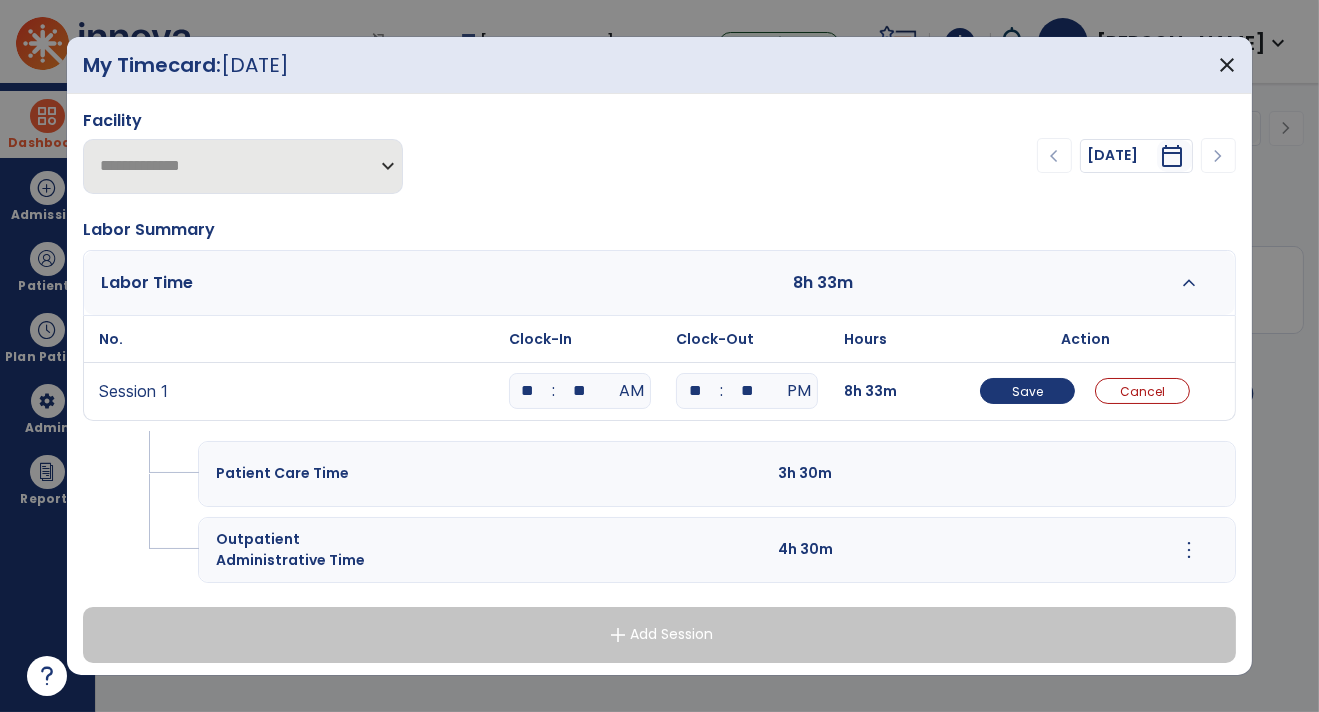 click on "**" at bounding box center [580, 391] 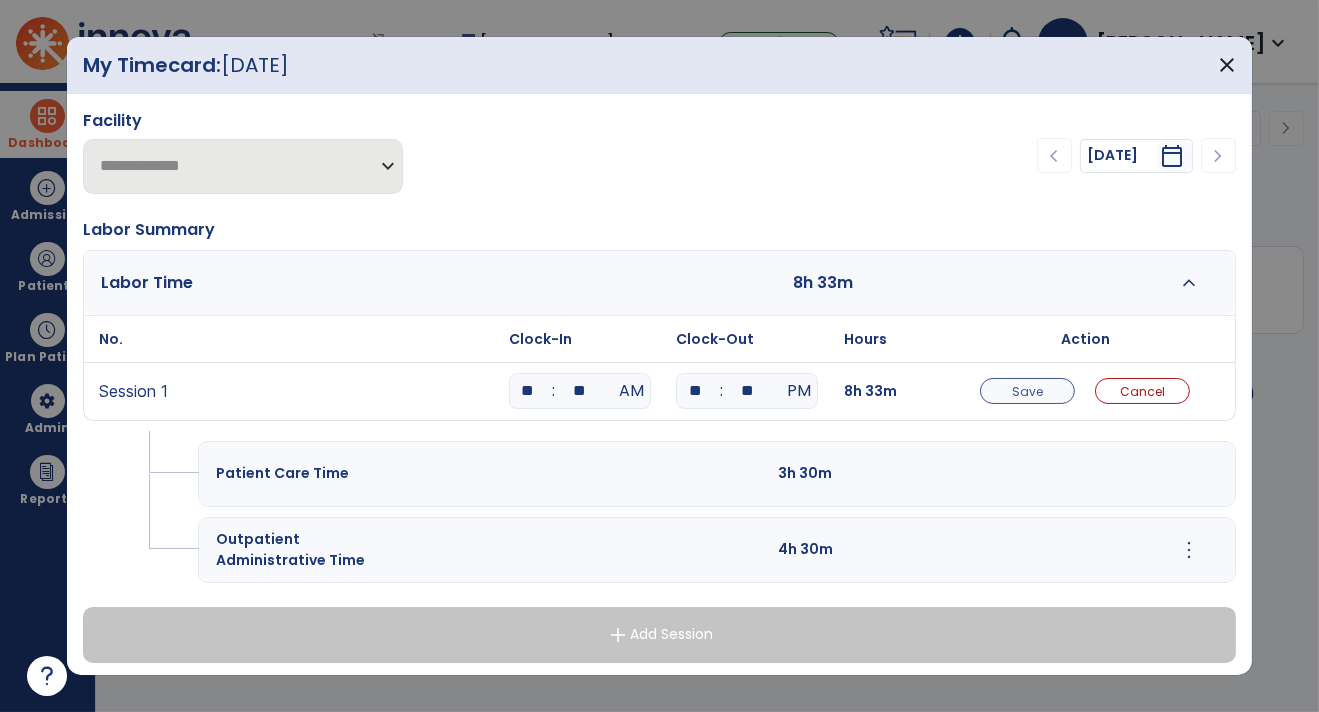 type on "**" 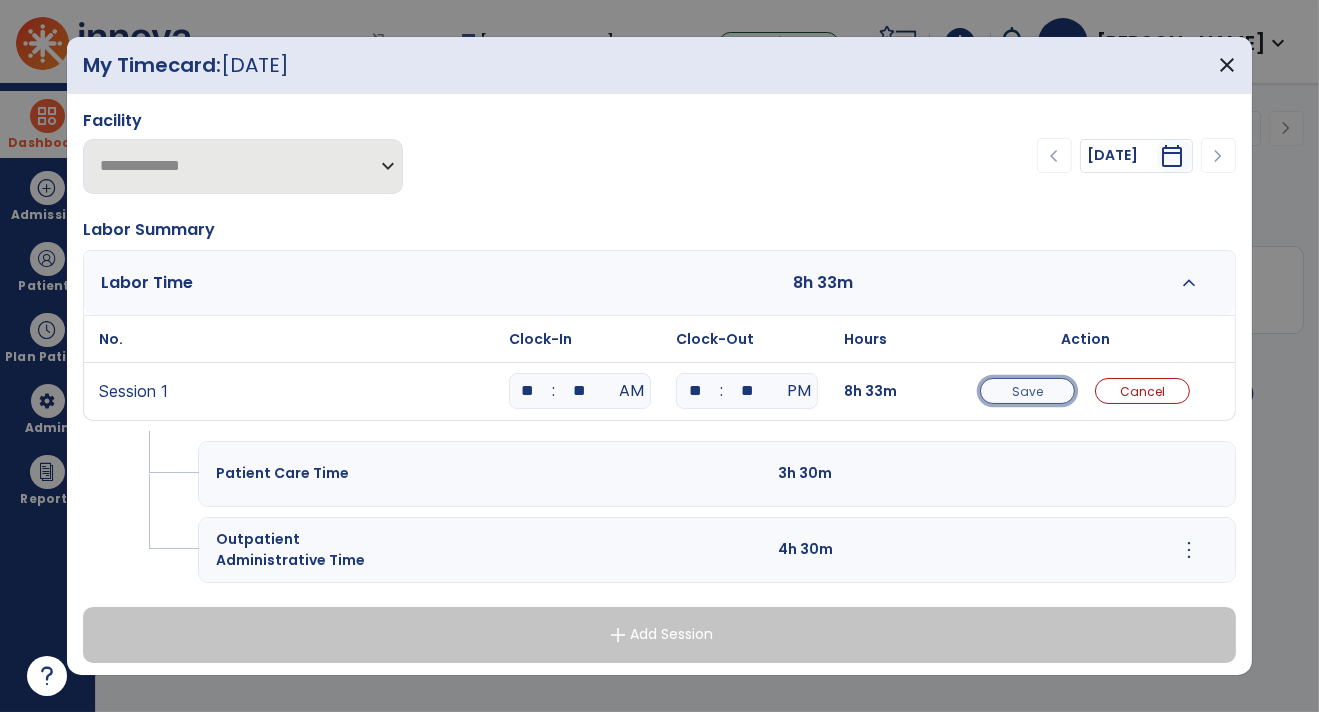 click on "Save" at bounding box center (1027, 391) 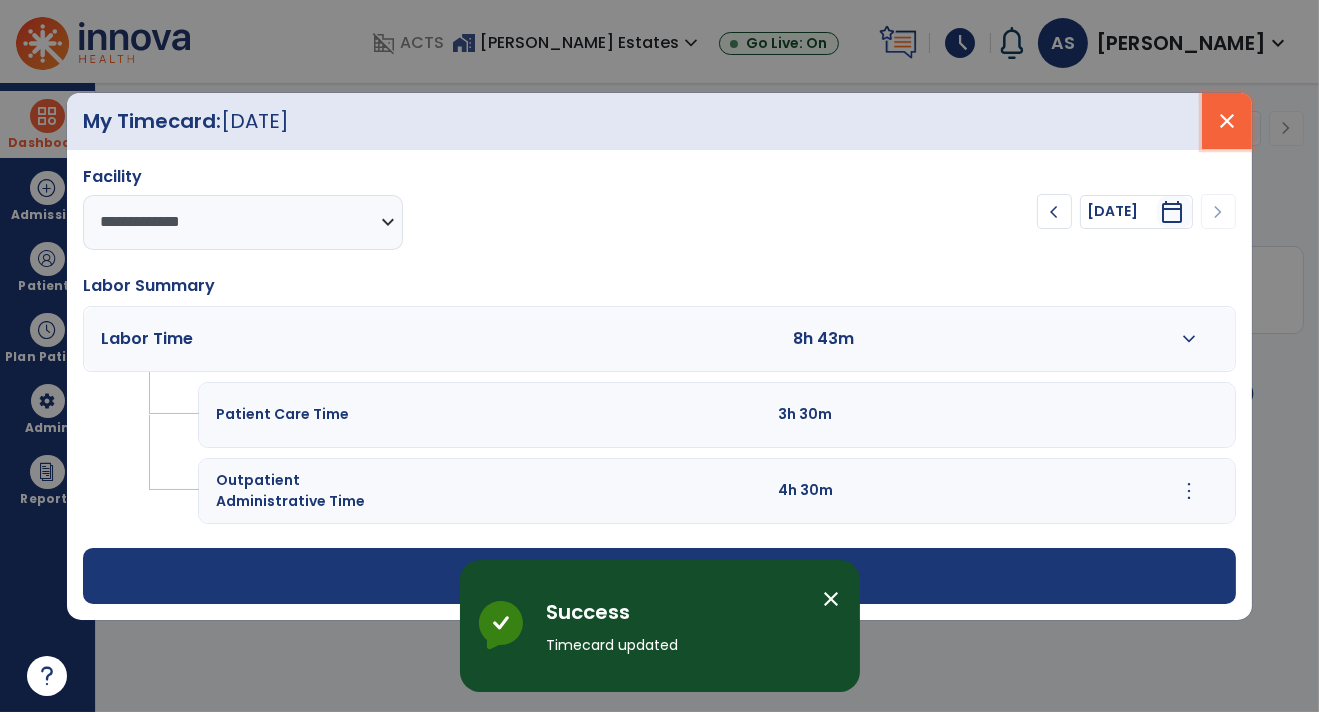click on "close" at bounding box center (1227, 121) 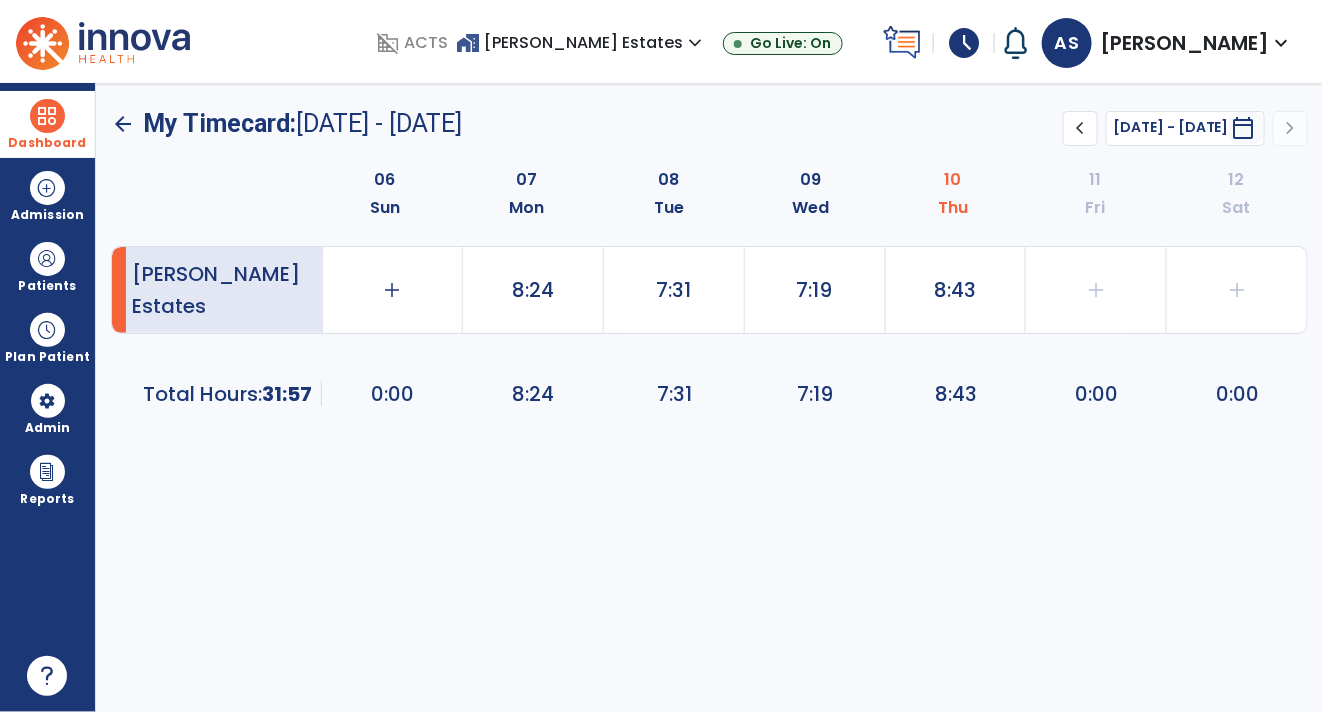 click at bounding box center [47, 116] 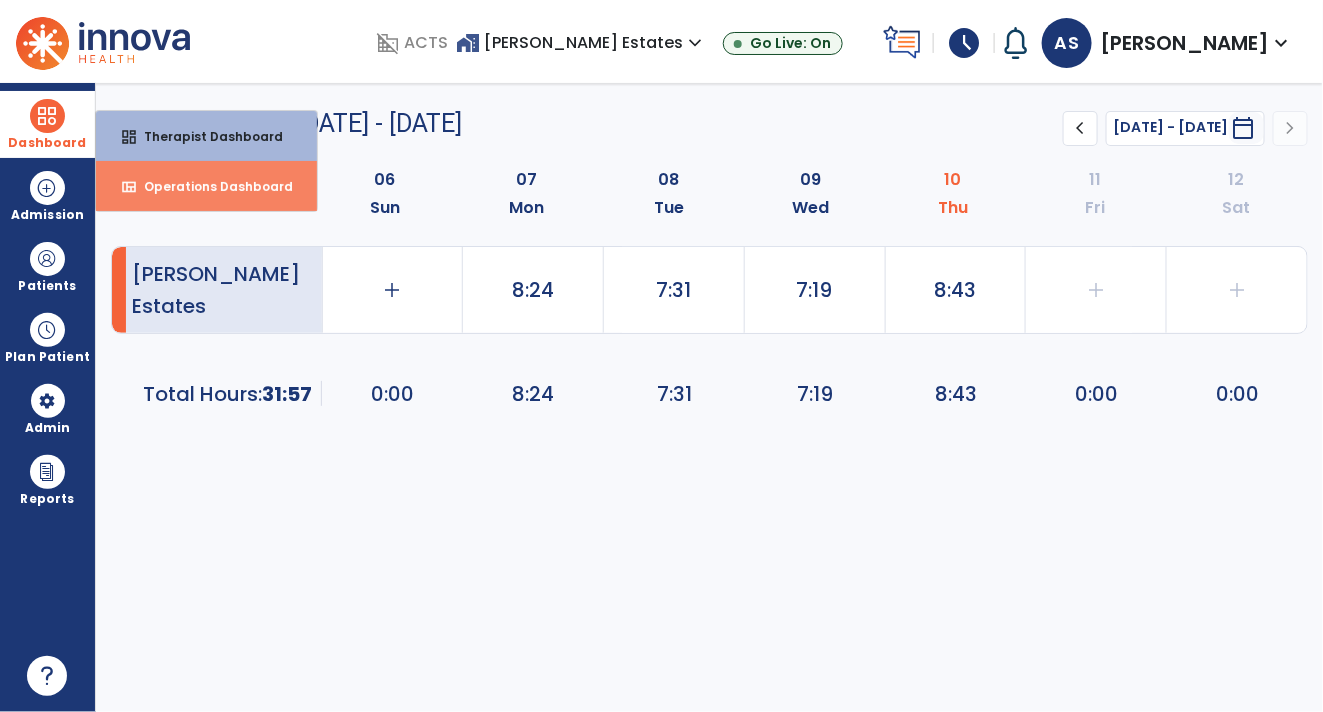 click on "Operations Dashboard" at bounding box center [210, 186] 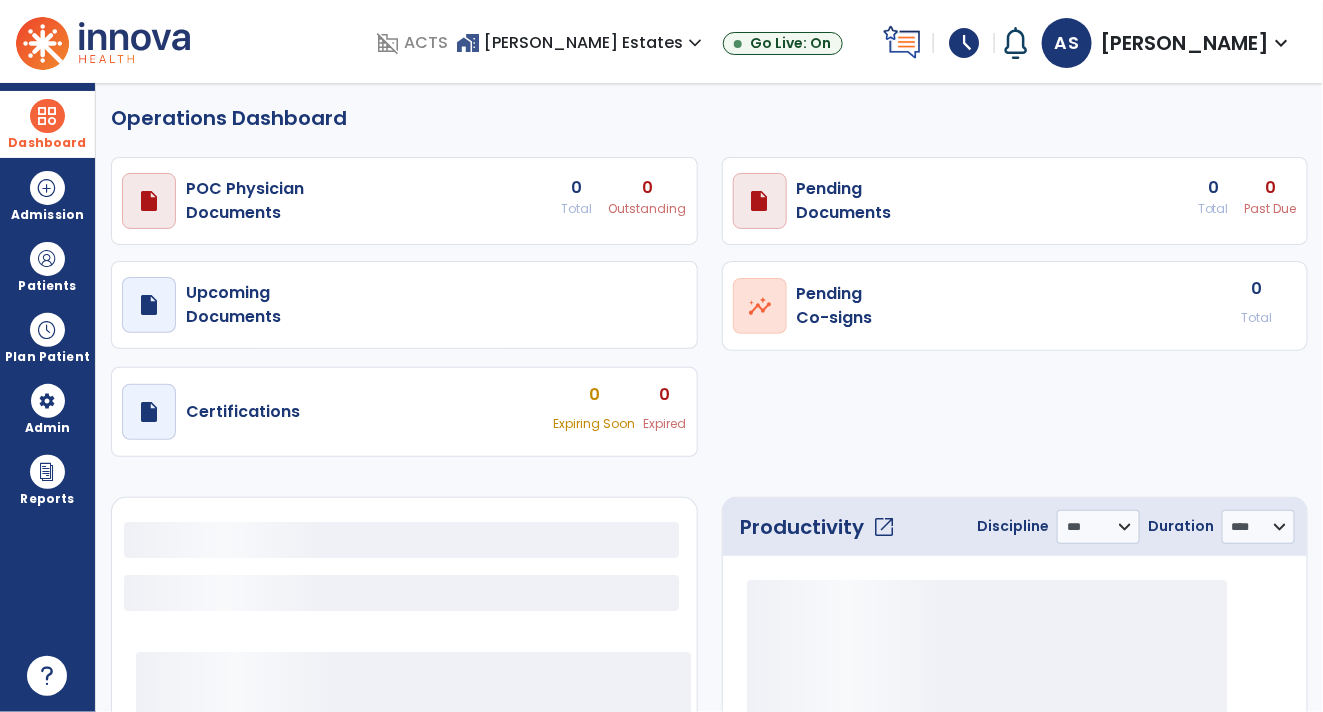 select on "***" 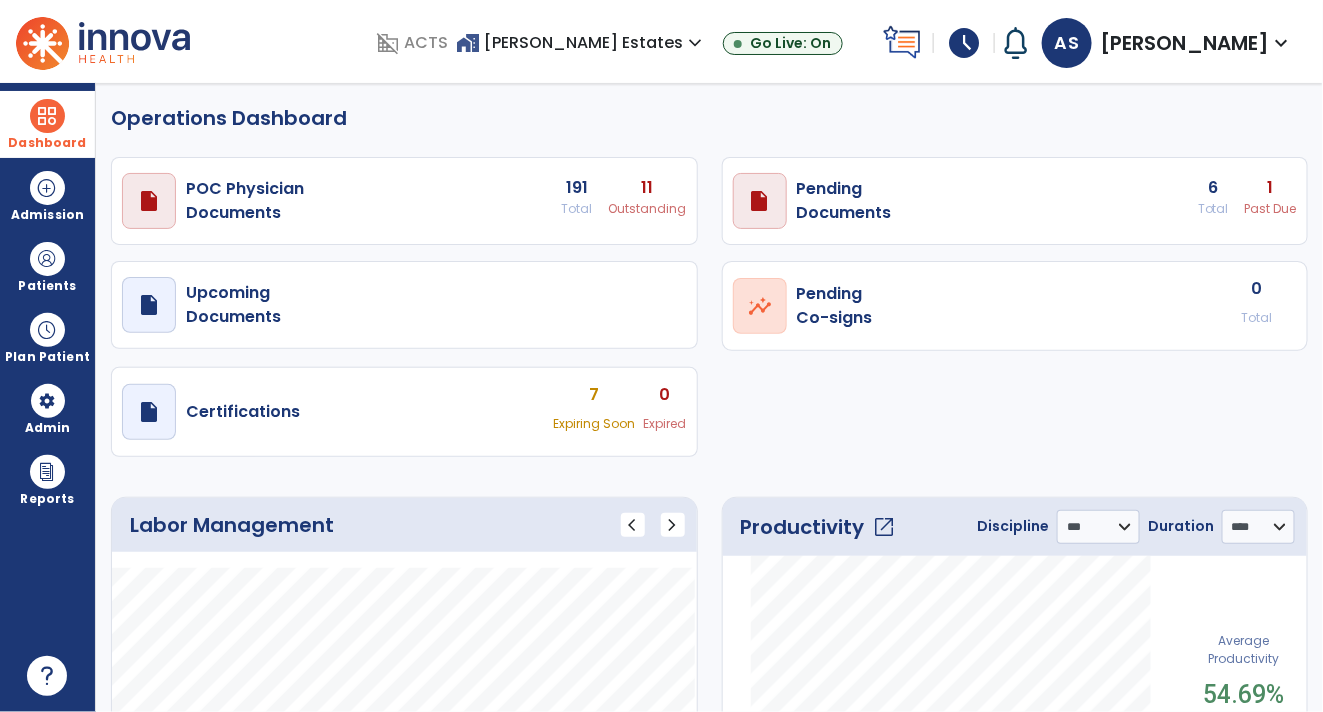 click on "open_in_new" 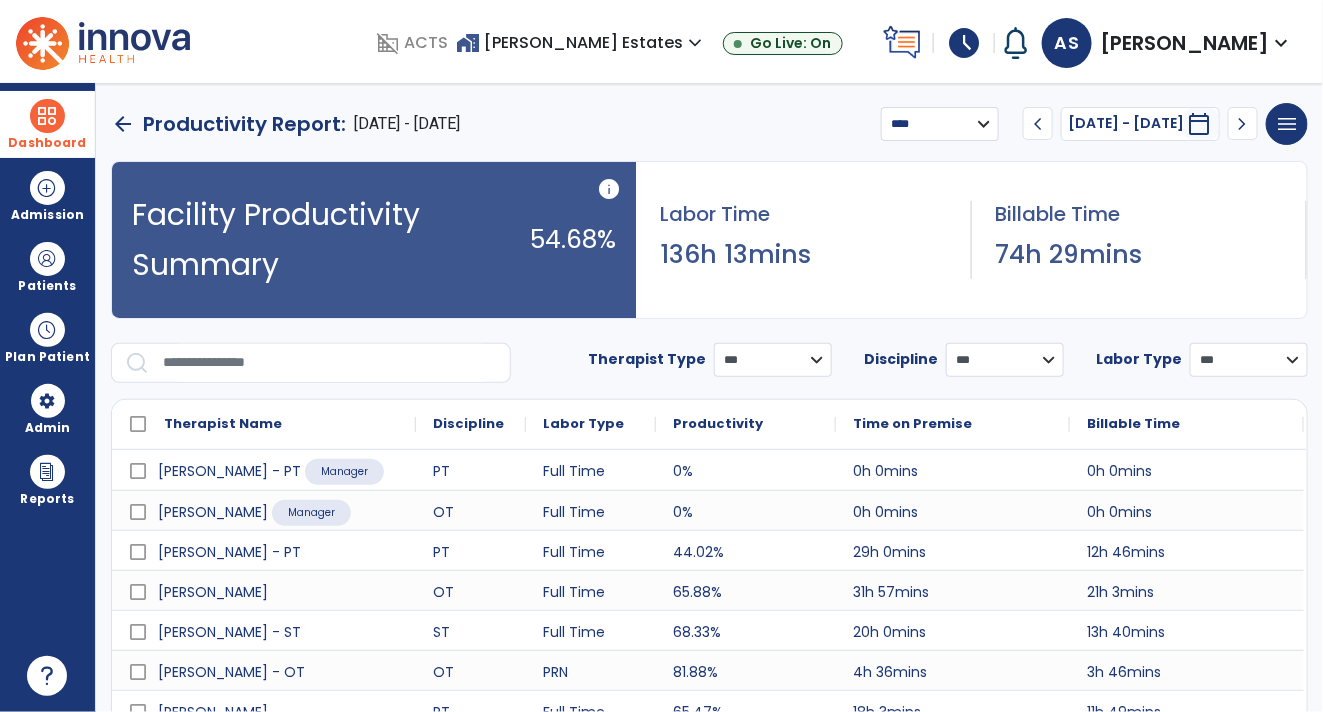 click on "**********" at bounding box center [940, 124] 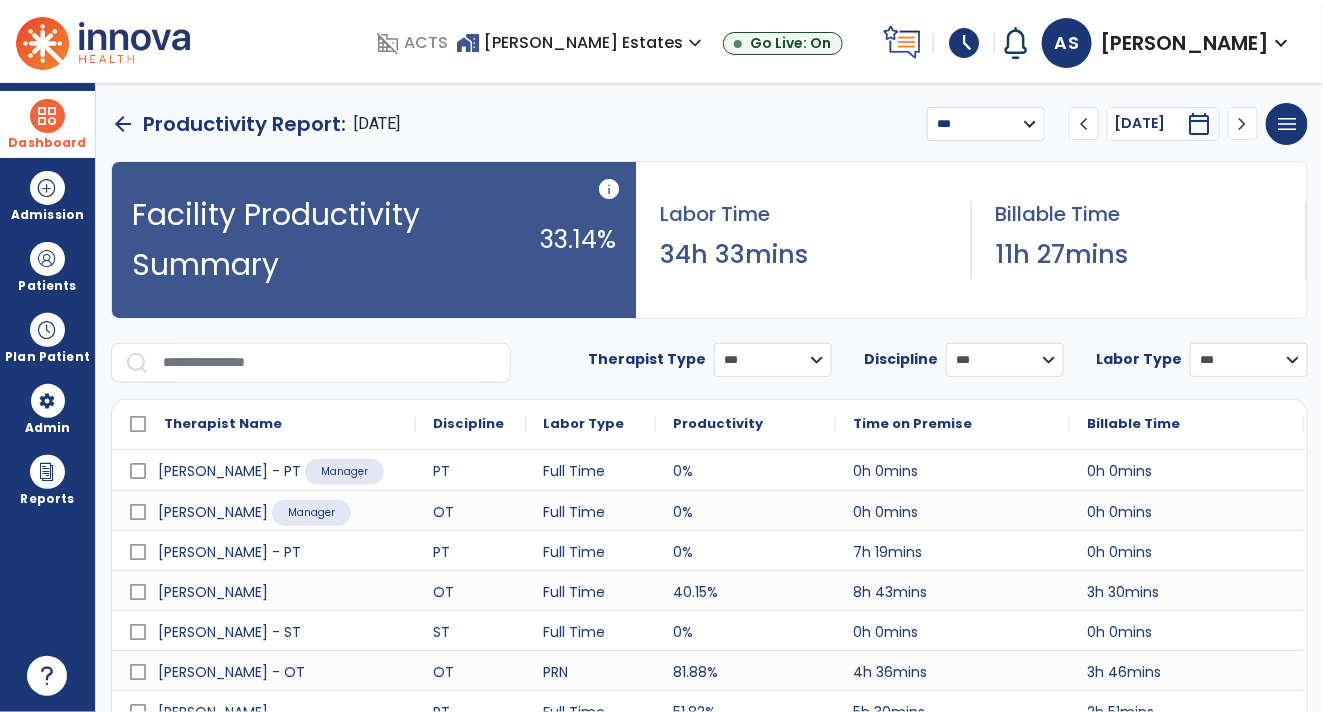 scroll, scrollTop: 0, scrollLeft: 0, axis: both 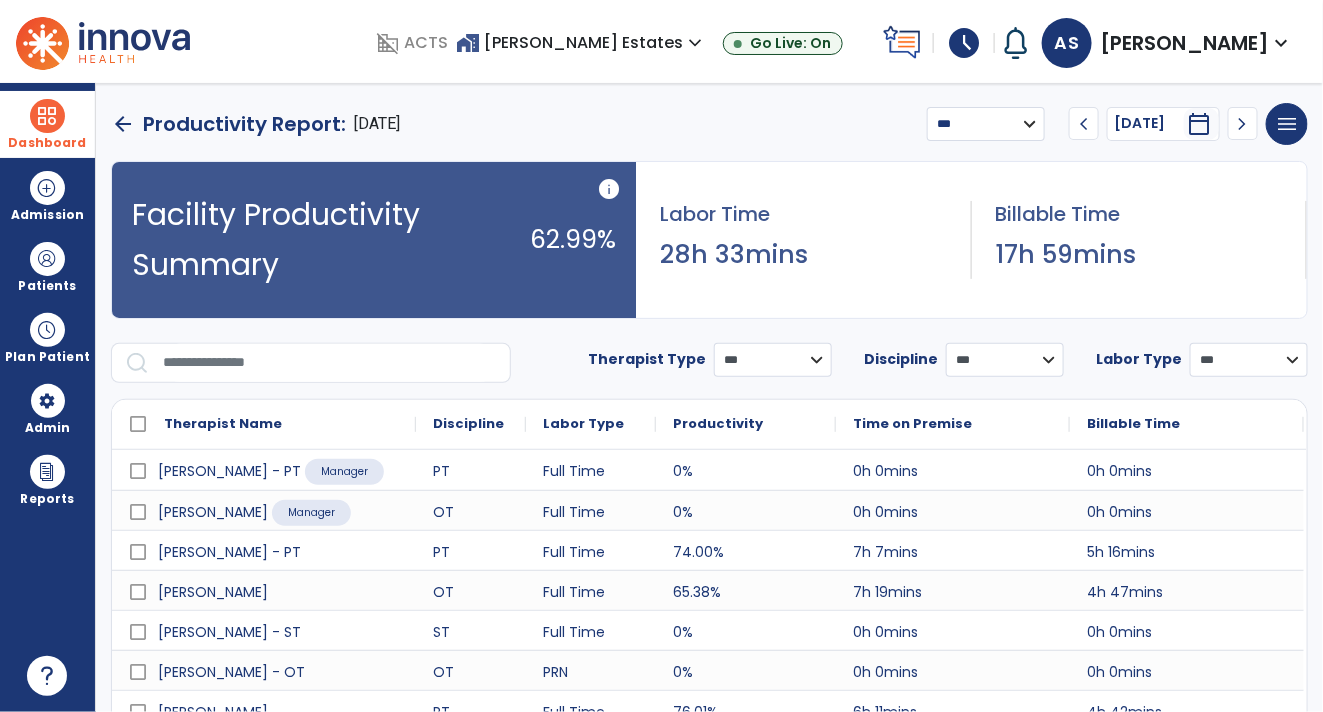 click on "chevron_left" at bounding box center [1084, 124] 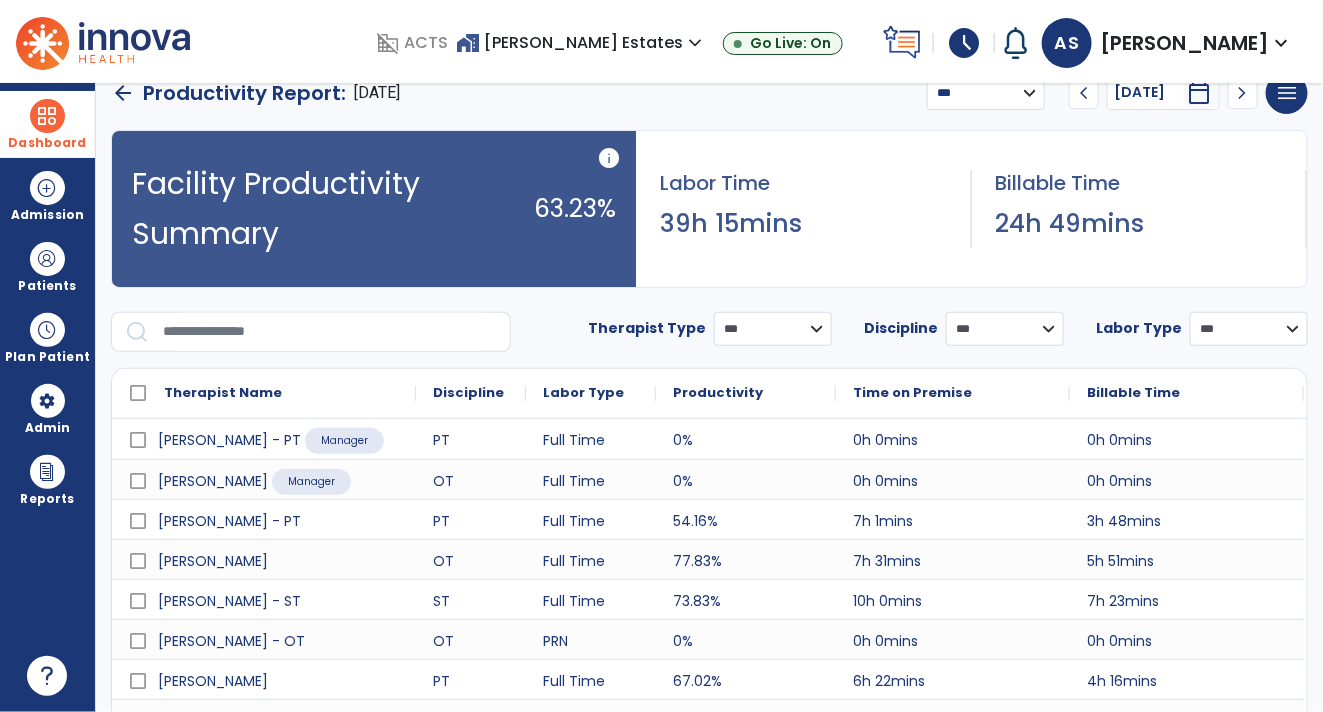 scroll, scrollTop: 0, scrollLeft: 0, axis: both 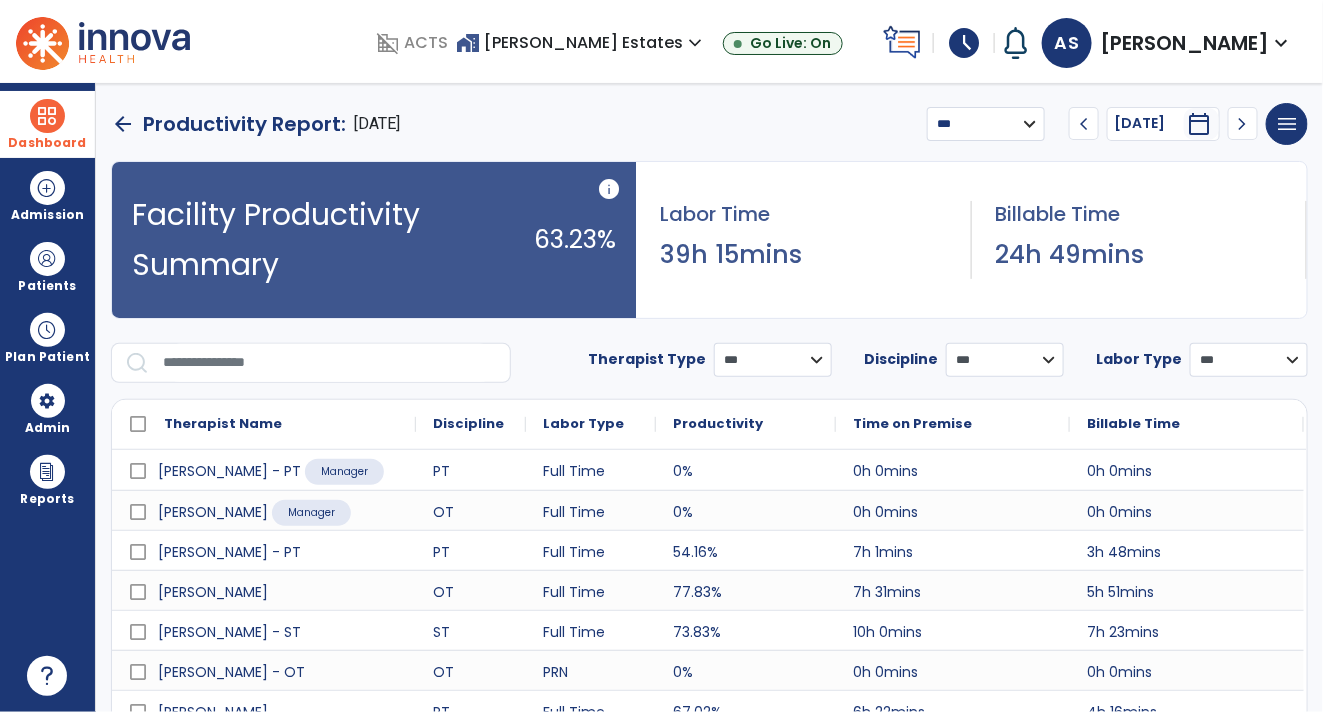 click on "chevron_right" at bounding box center (1243, 124) 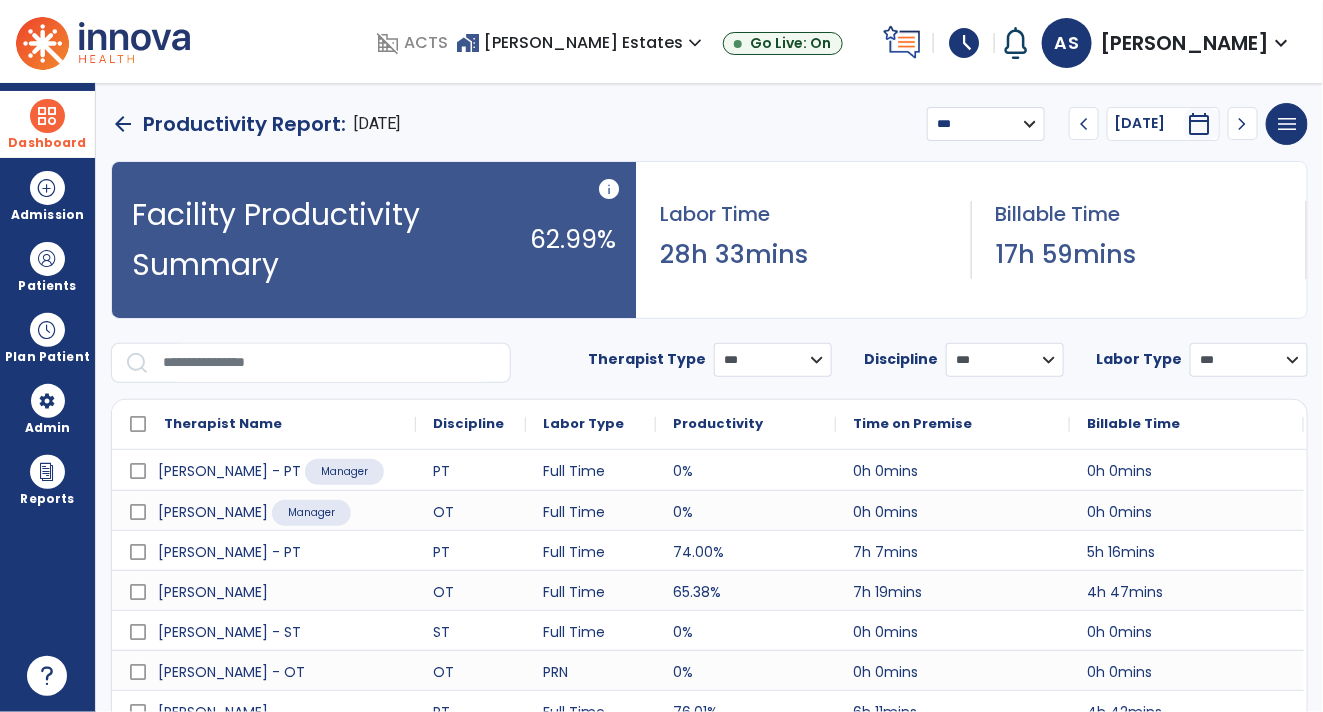 click on "chevron_right" at bounding box center (1243, 124) 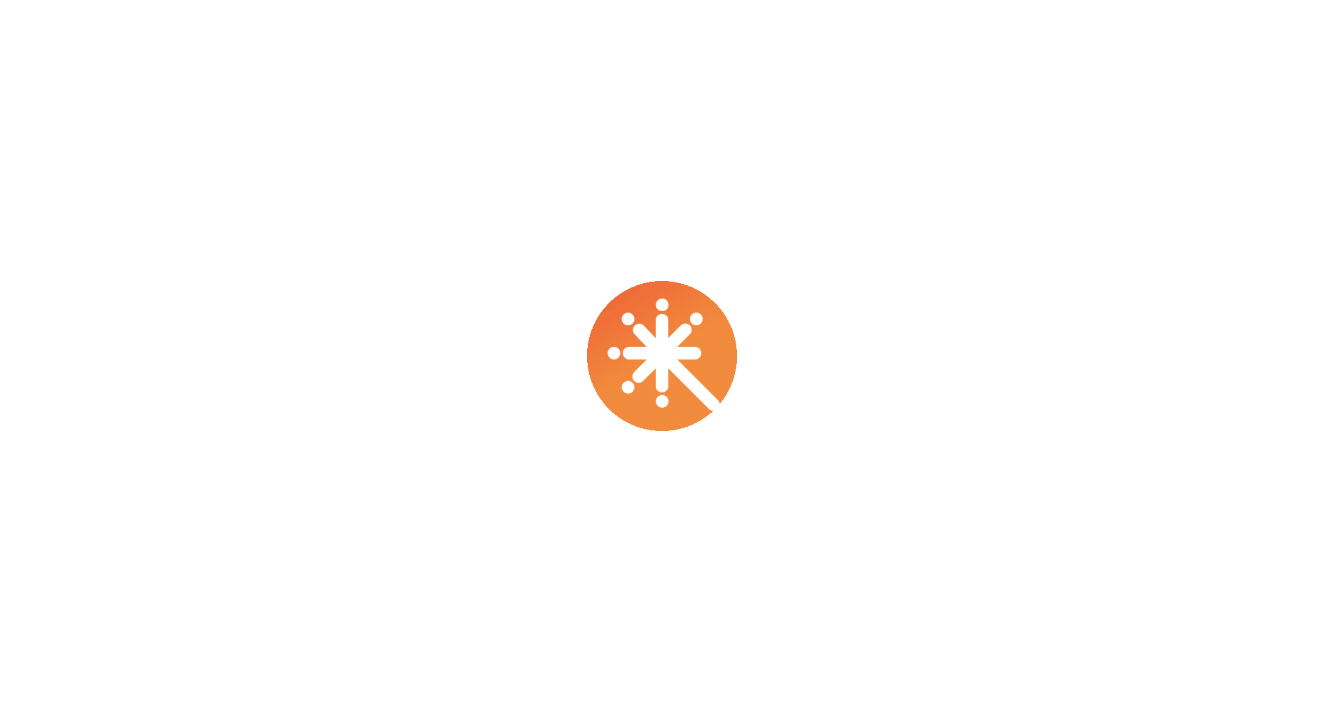 scroll, scrollTop: 0, scrollLeft: 0, axis: both 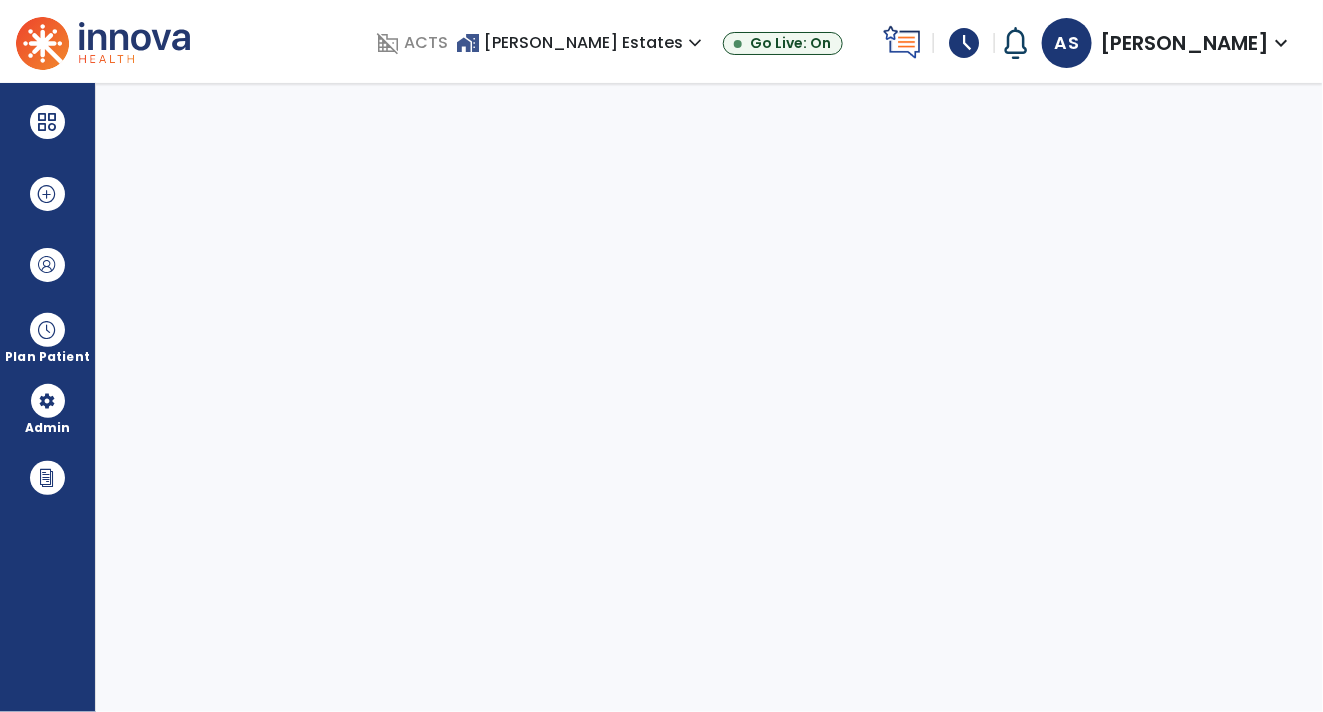 select on "****" 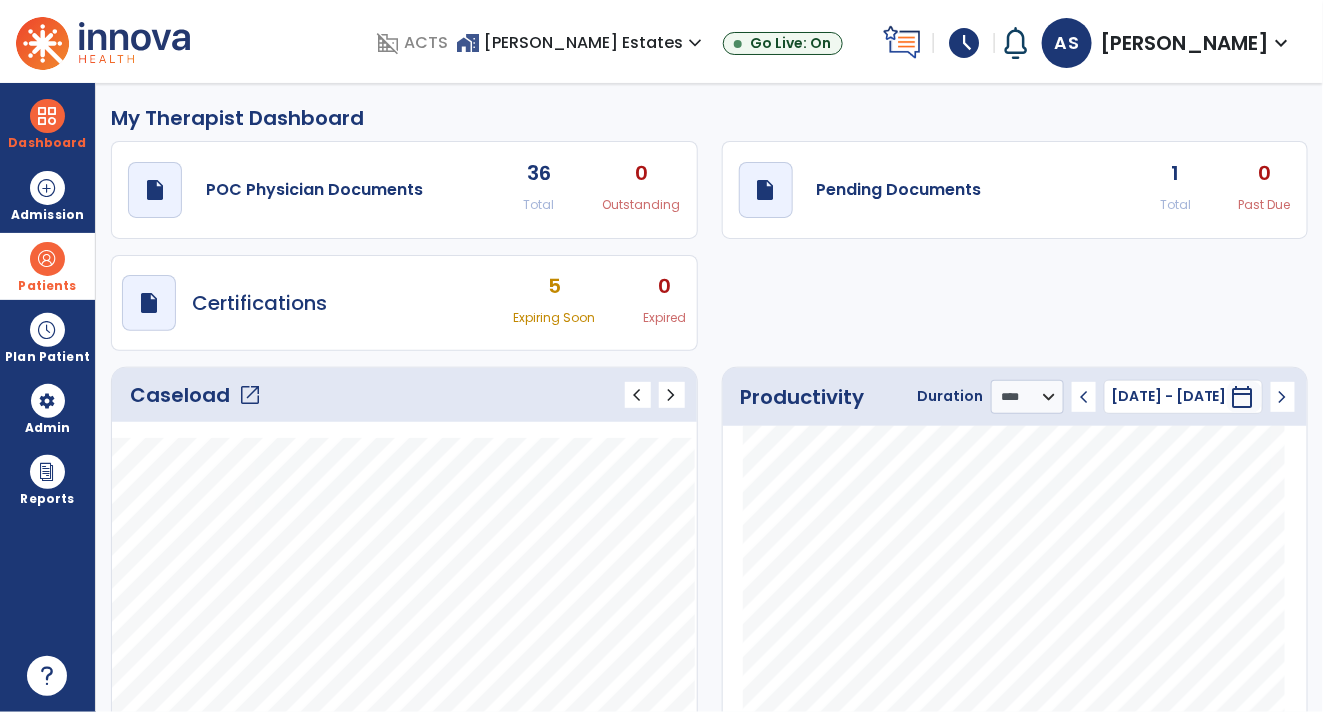 click on "Patients" at bounding box center (47, 266) 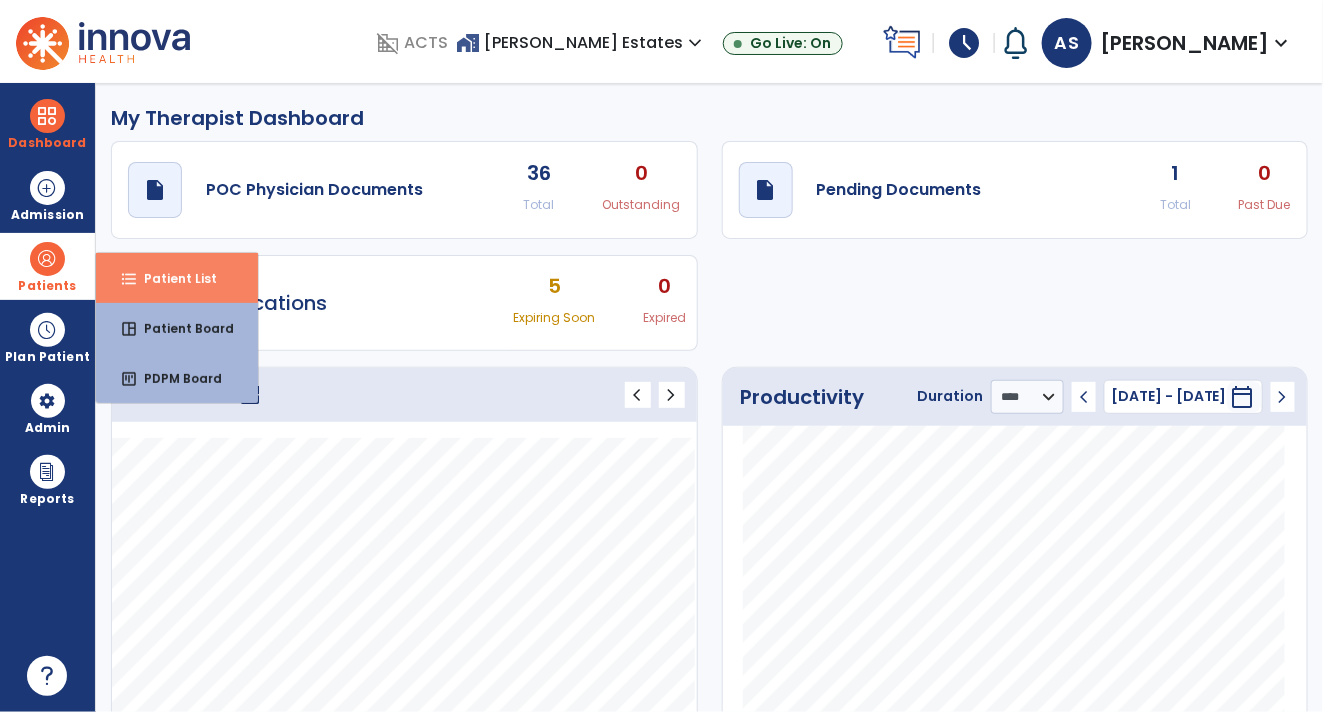 click on "format_list_bulleted  Patient List" at bounding box center (177, 278) 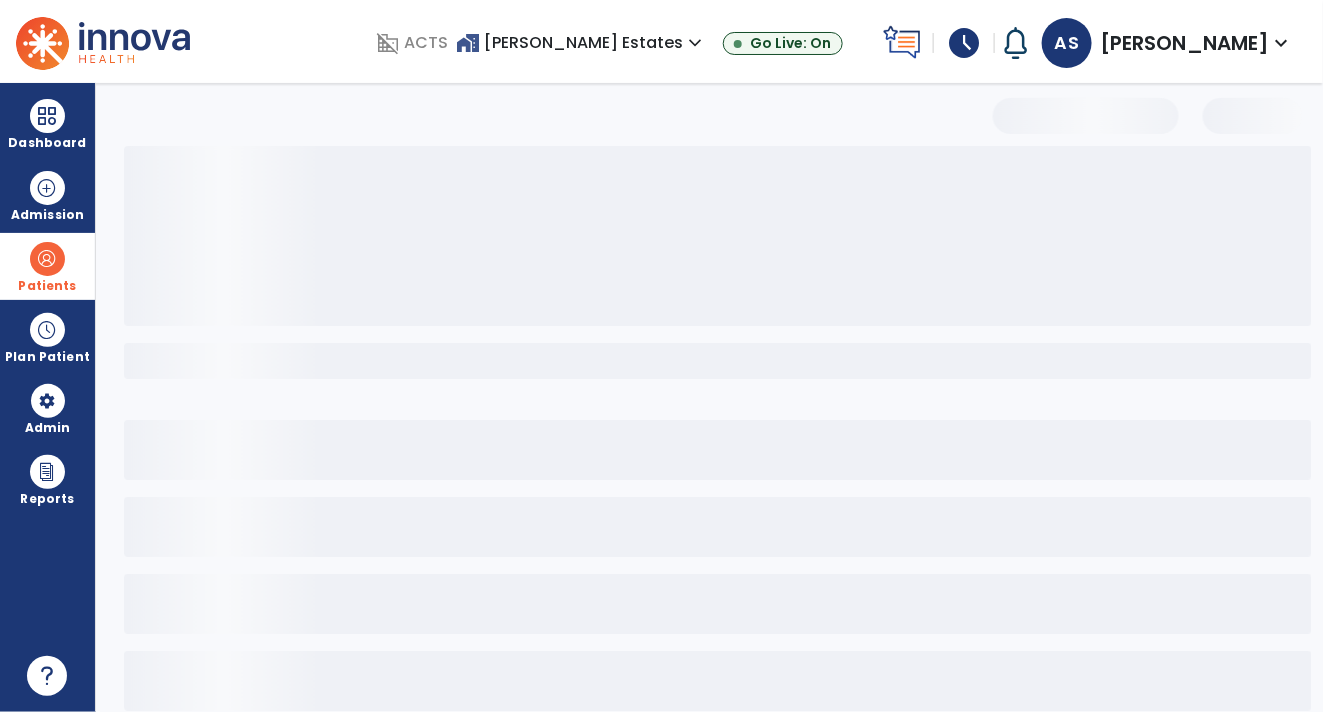 select on "***" 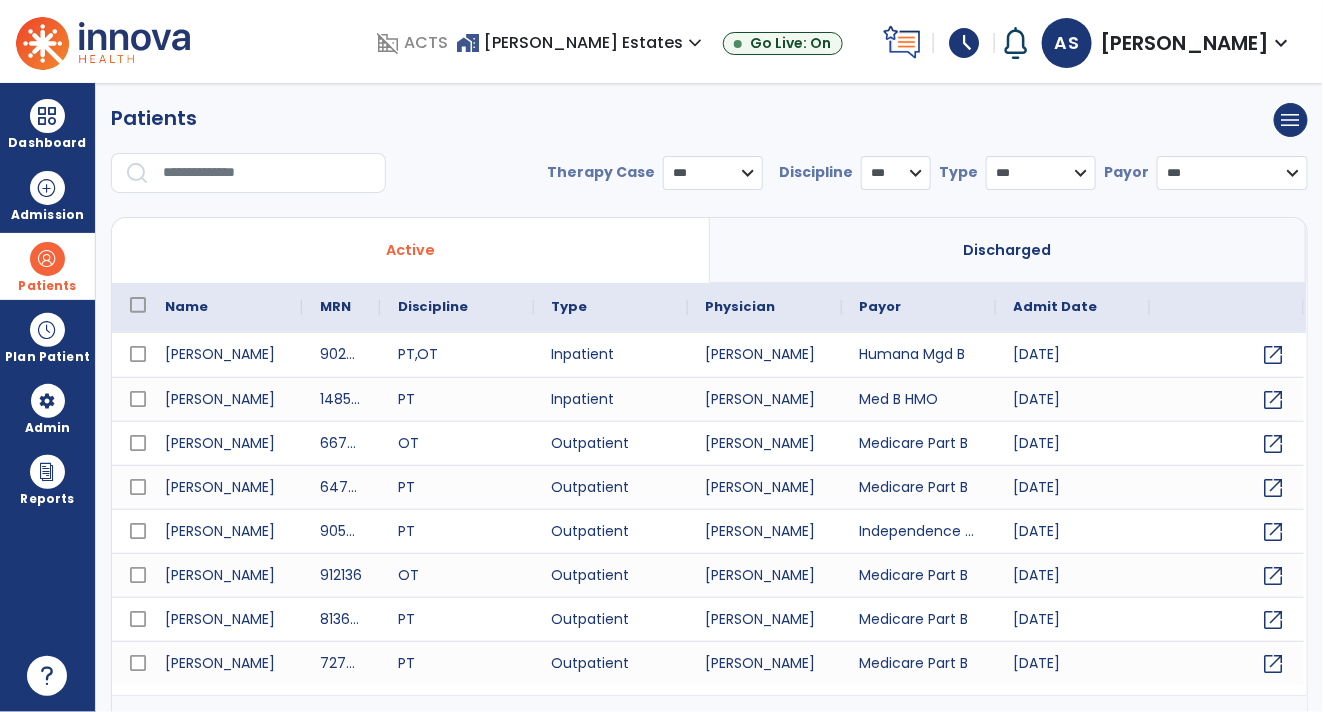 click at bounding box center (267, 173) 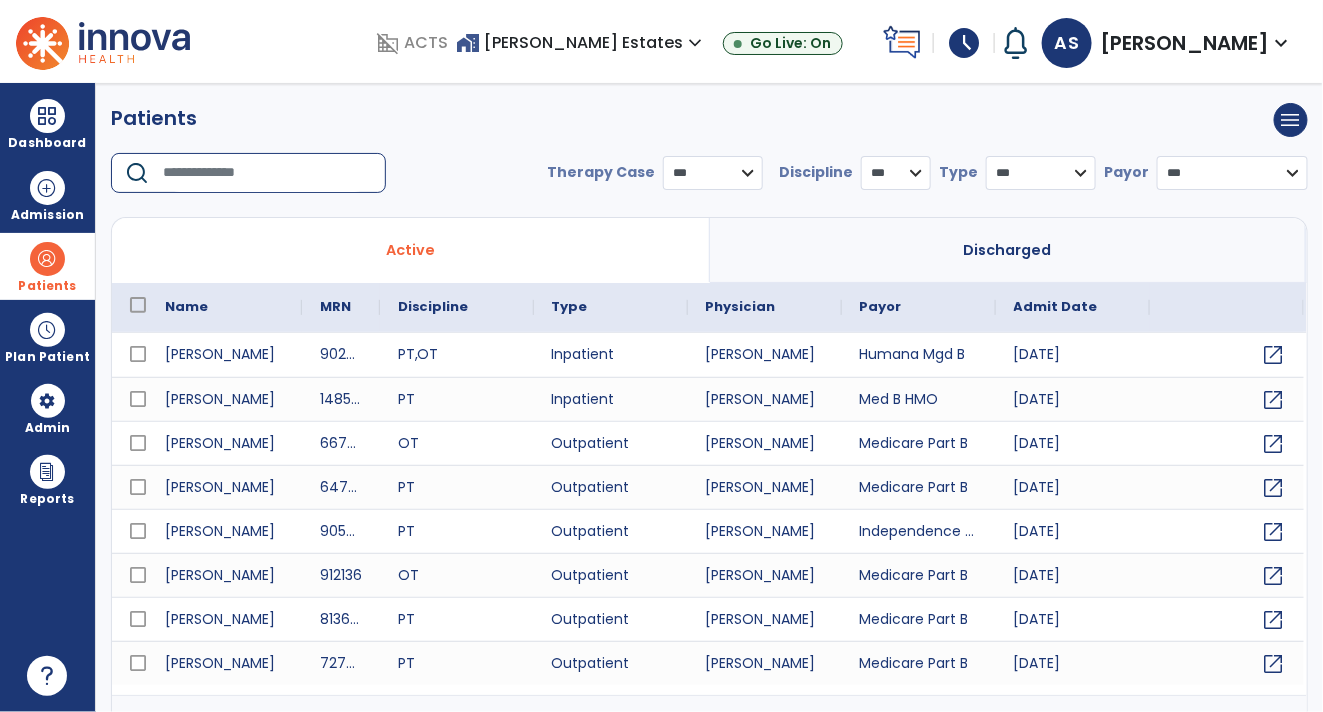 type on "*" 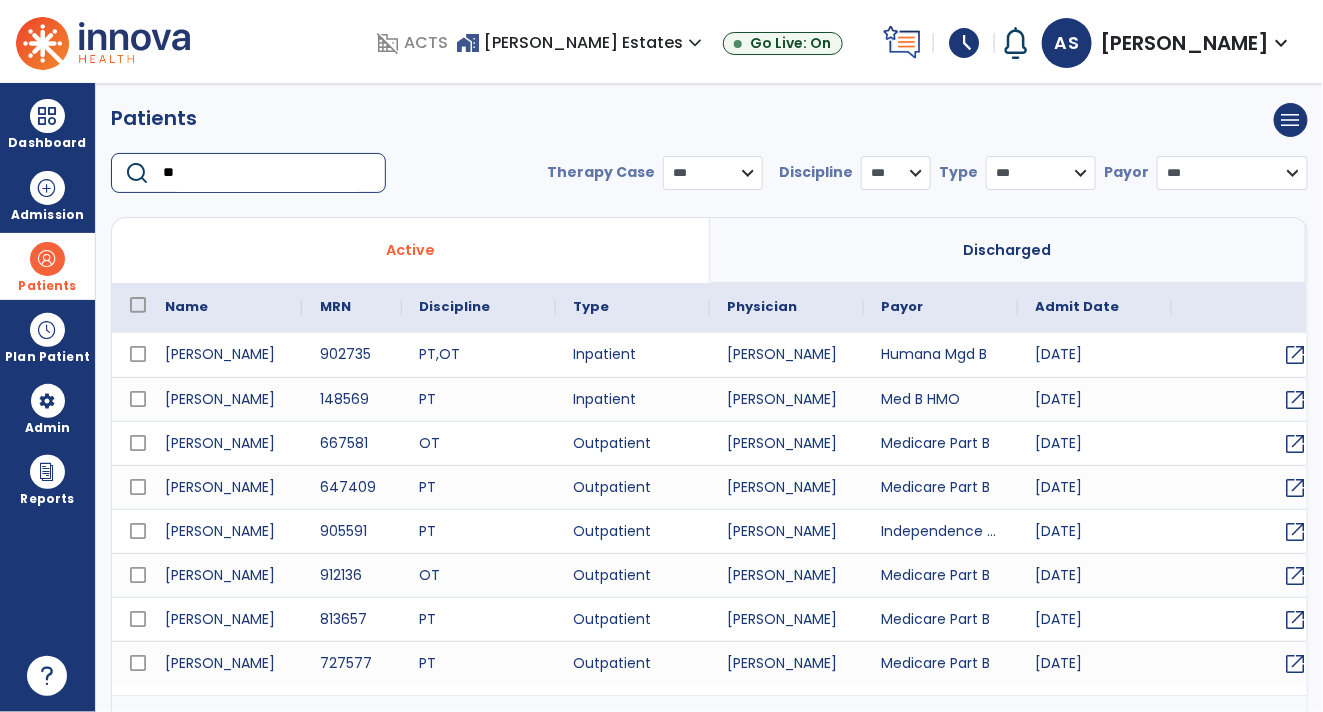 type on "*" 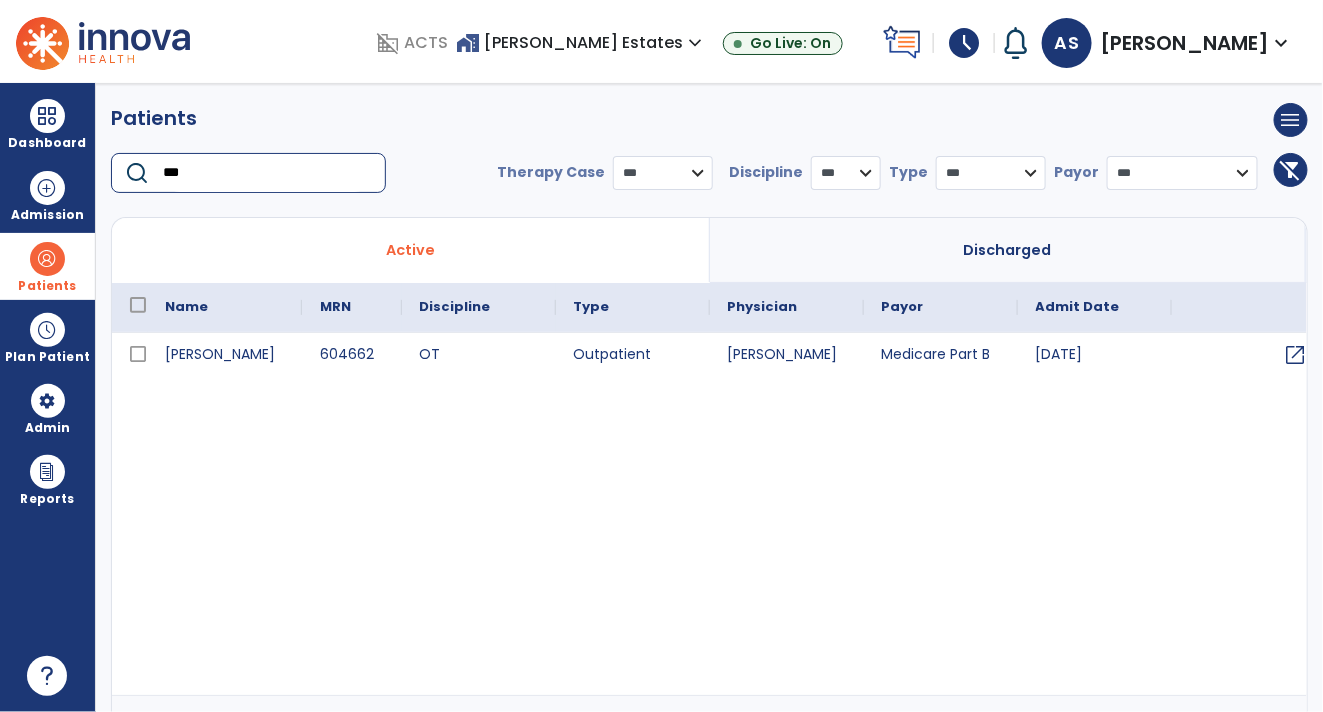 type on "***" 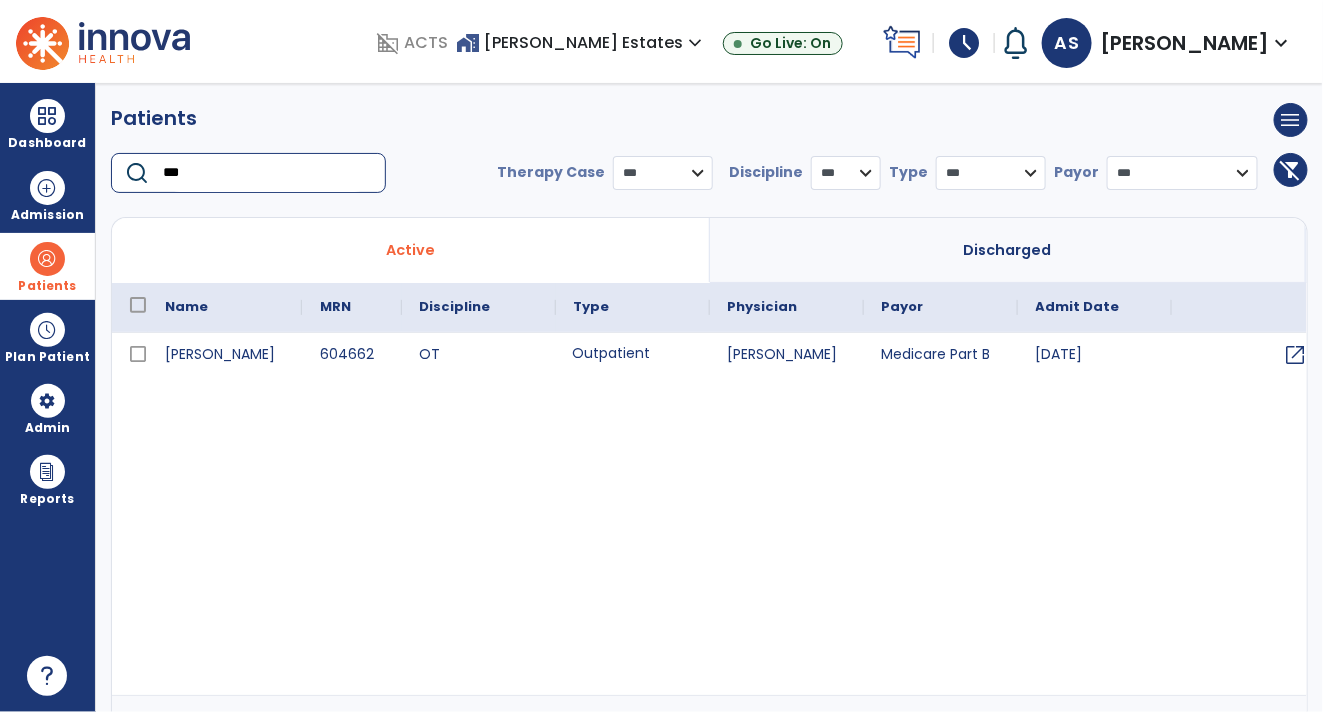 click on "Outpatient" at bounding box center [633, 355] 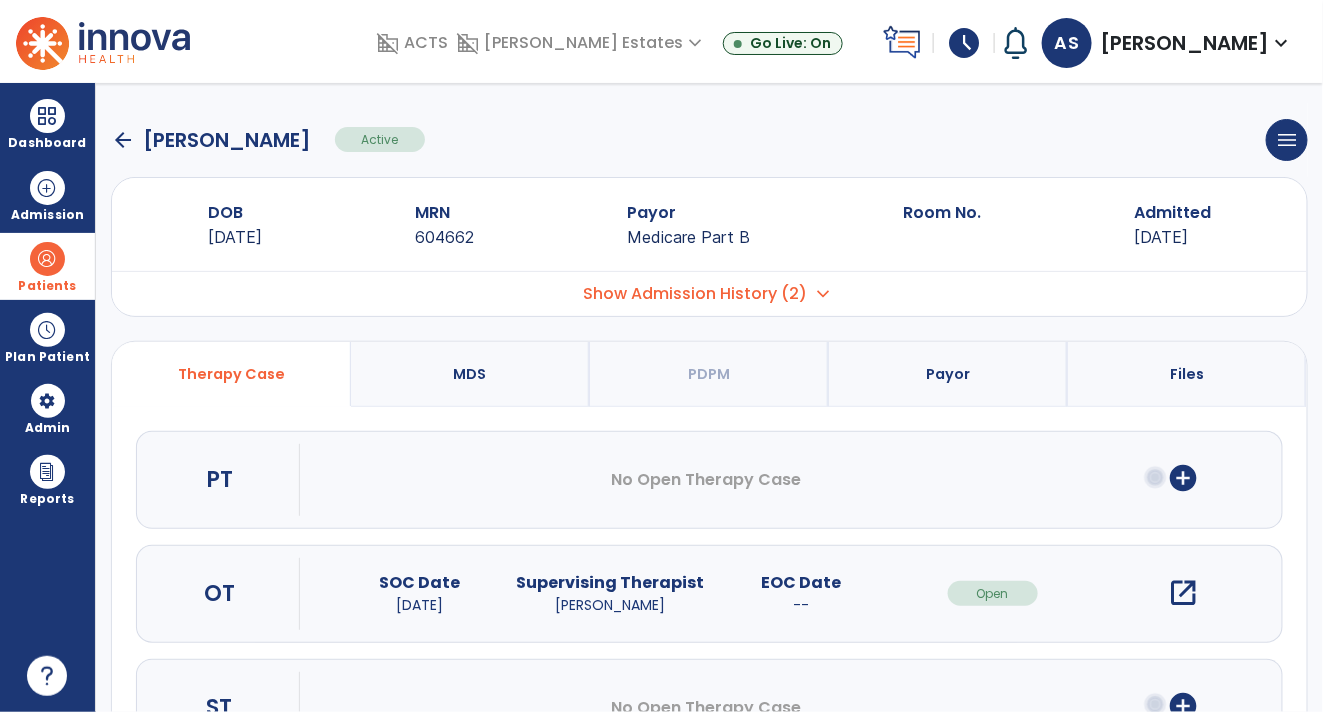 click on "open_in_new" at bounding box center [1184, 593] 